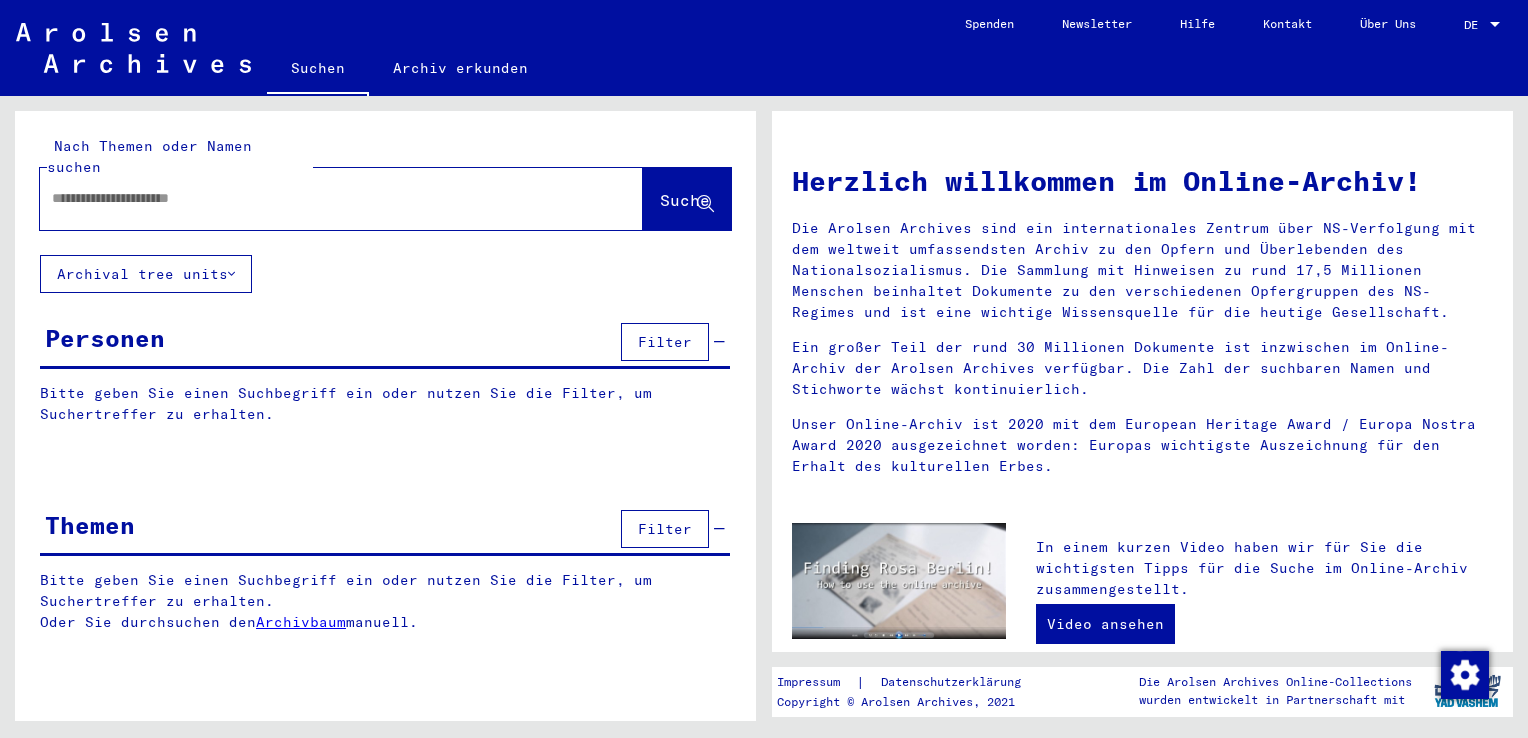scroll, scrollTop: 0, scrollLeft: 0, axis: both 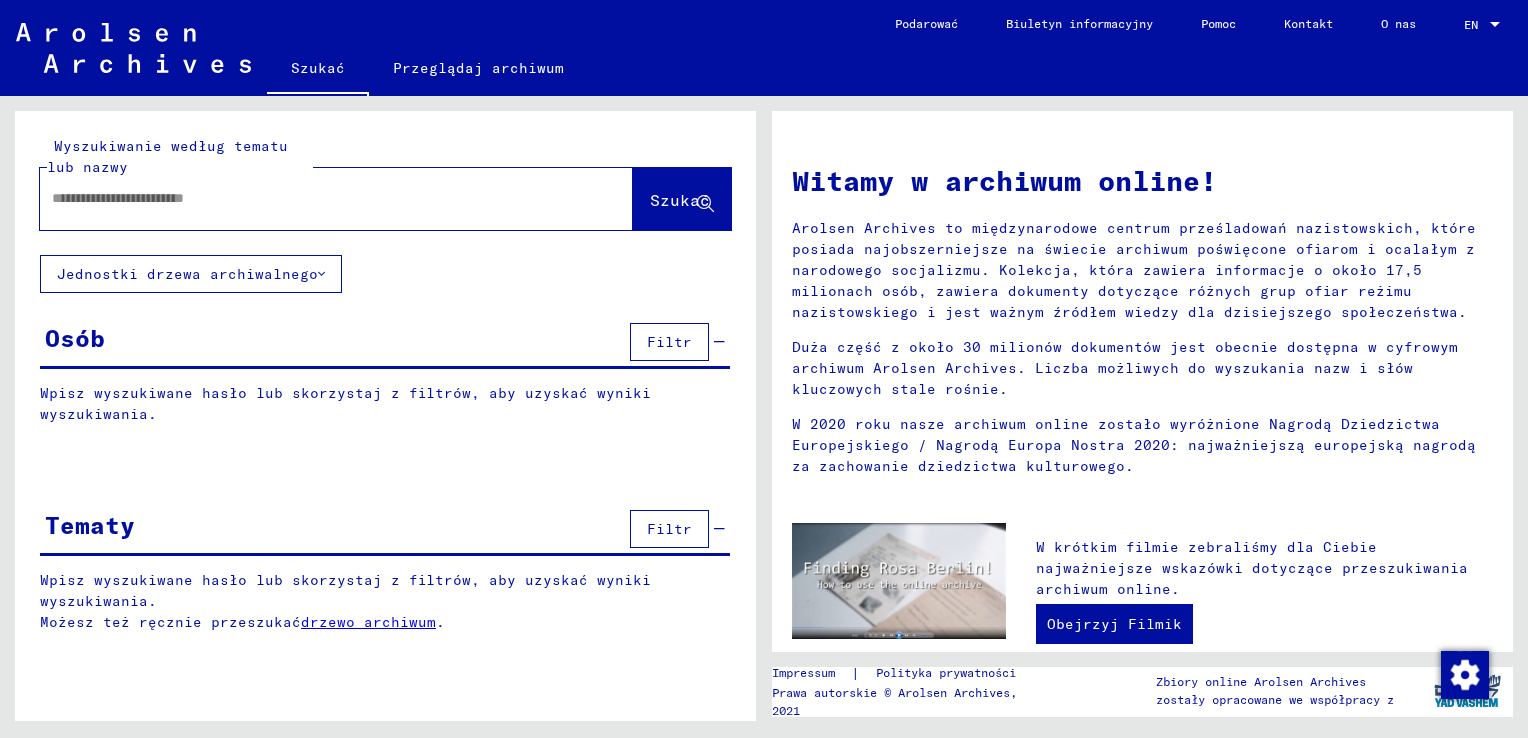 click on "Jednostki drzewa archiwalnego" 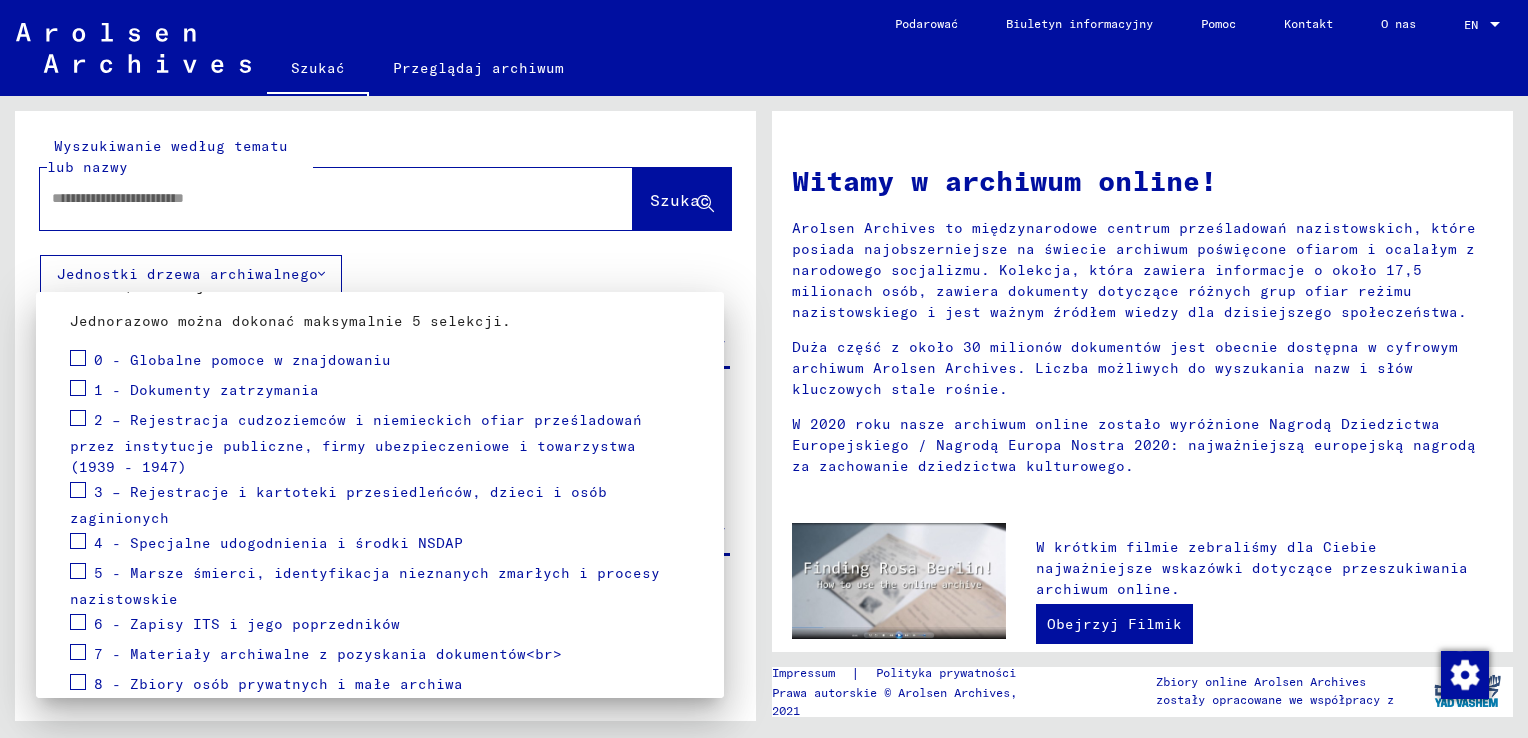 scroll, scrollTop: 286, scrollLeft: 0, axis: vertical 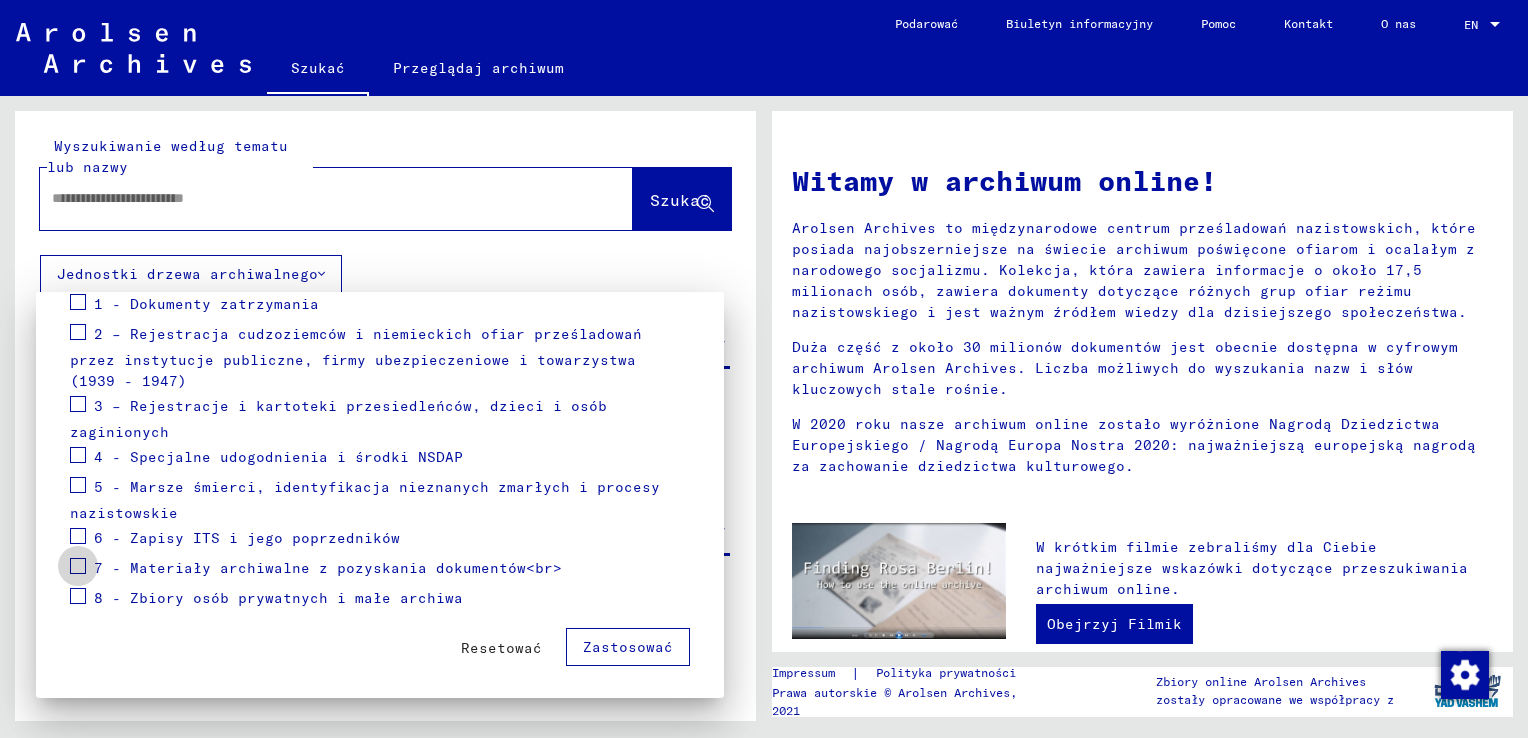 click at bounding box center (78, 566) 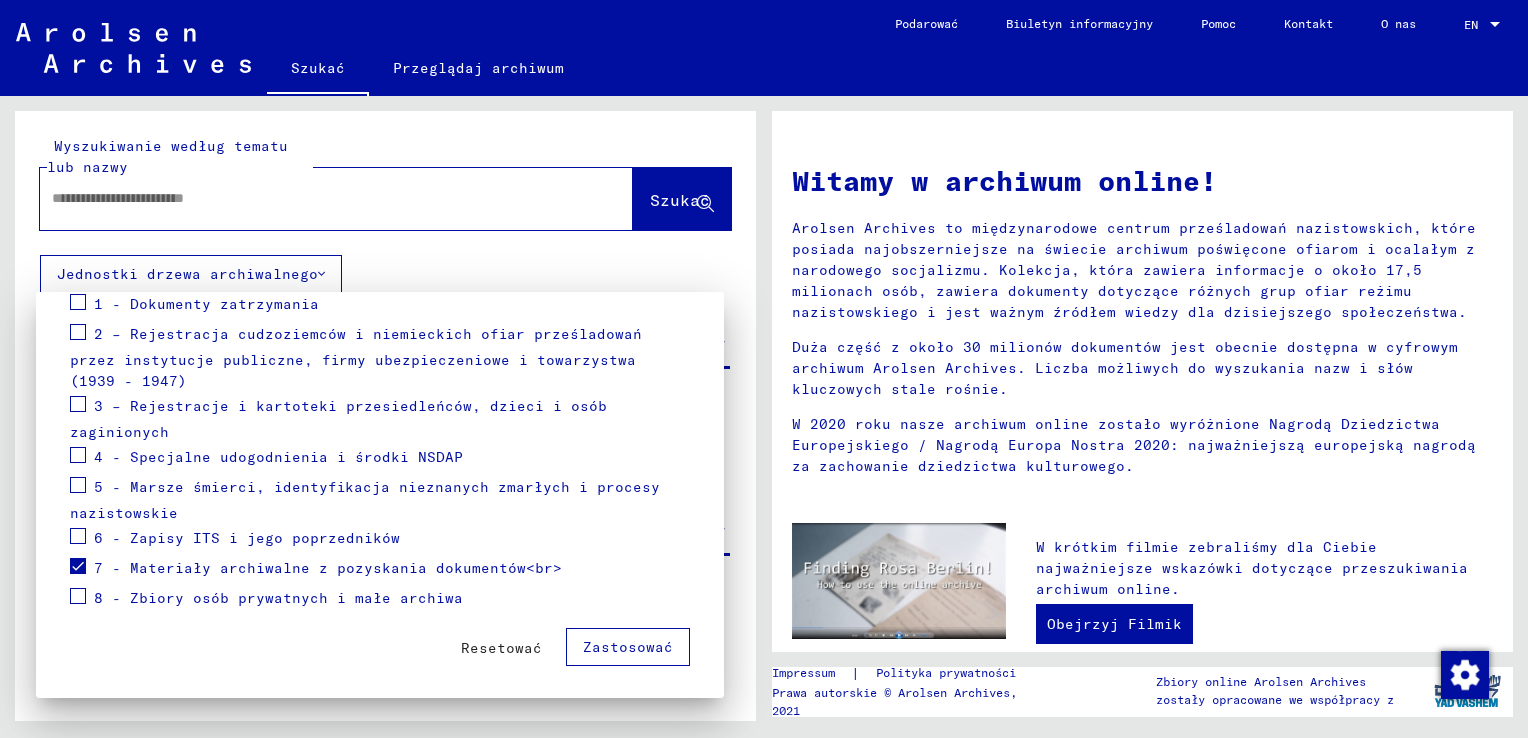 click on "8 - Zbiory osób prywatnych i małe archiwa" at bounding box center [266, 599] 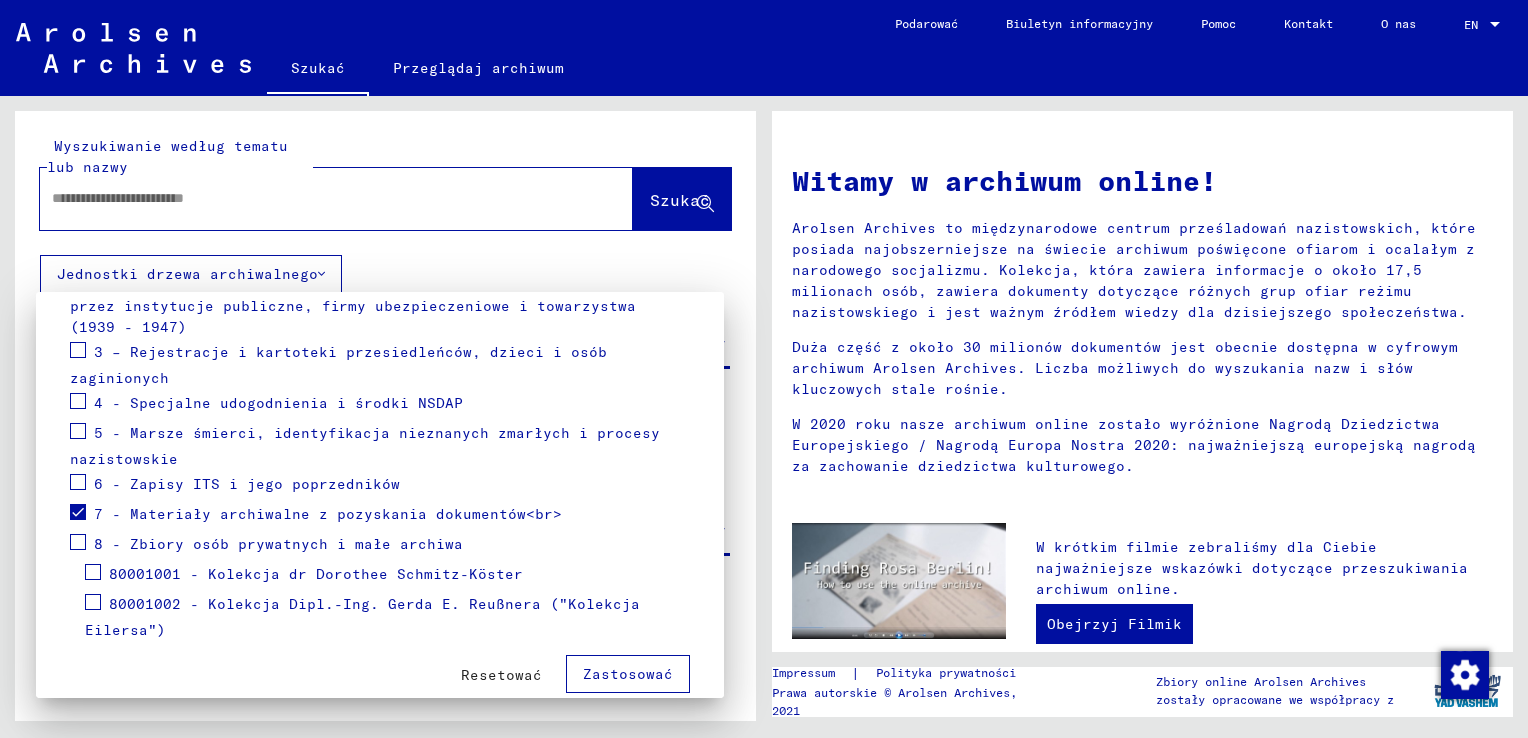 scroll, scrollTop: 368, scrollLeft: 0, axis: vertical 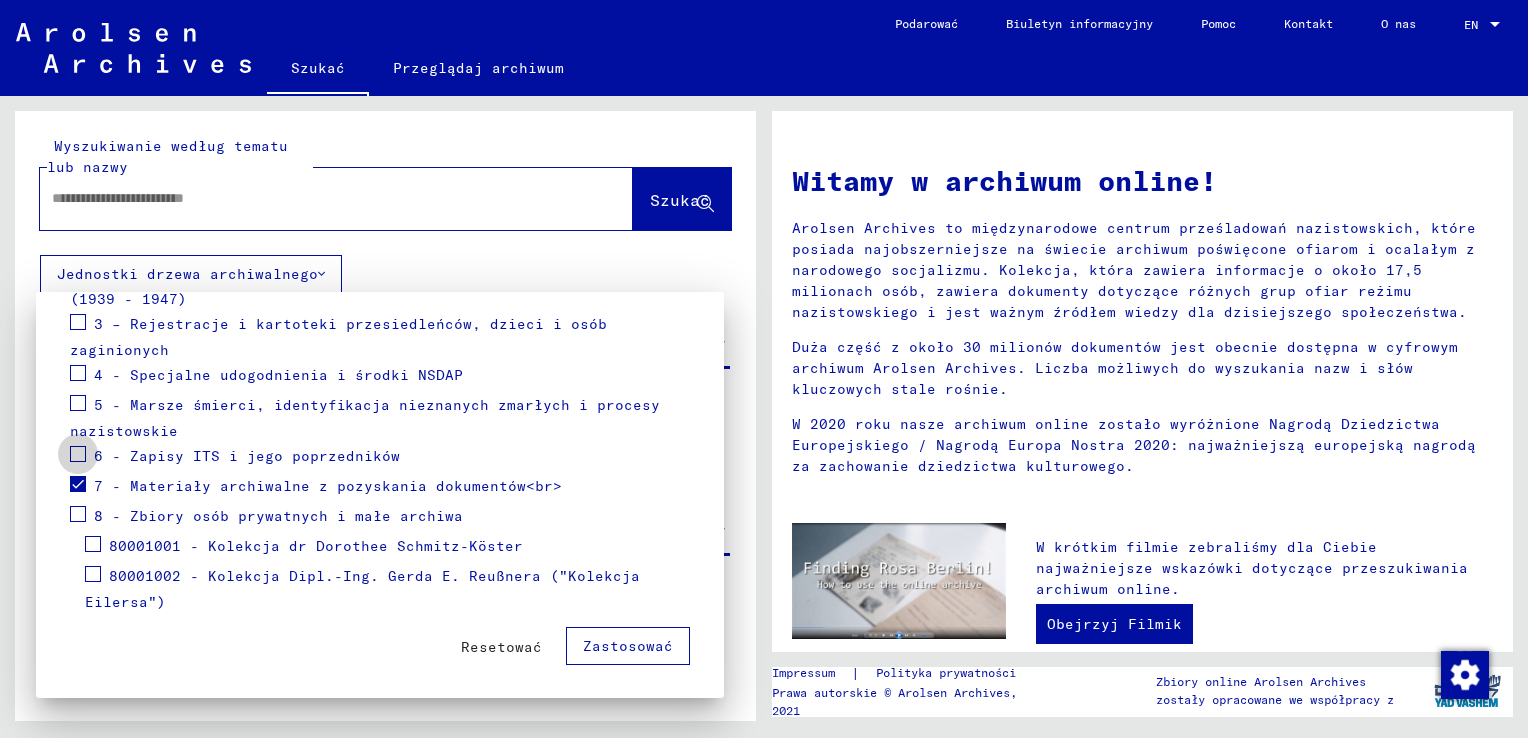 click at bounding box center (78, 454) 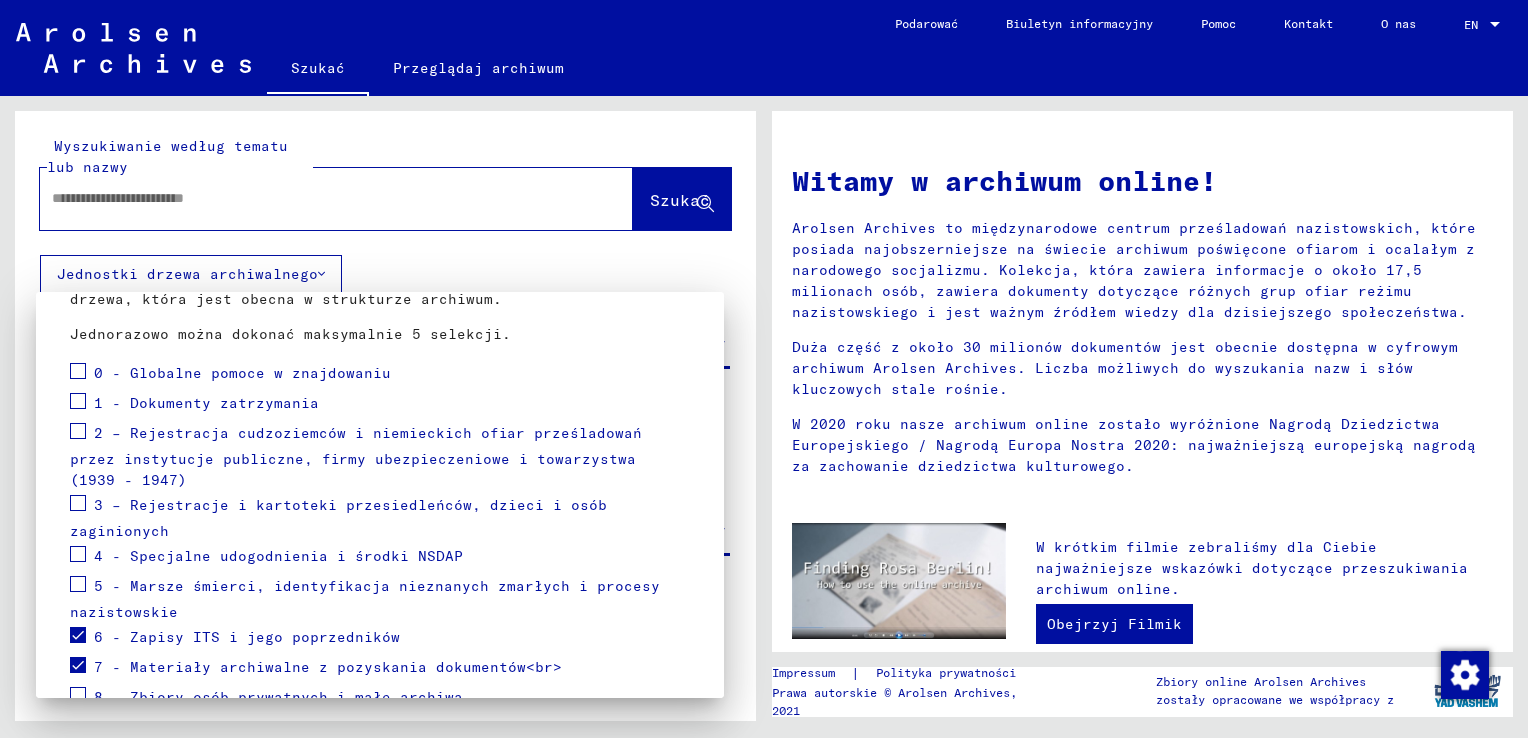 scroll, scrollTop: 168, scrollLeft: 0, axis: vertical 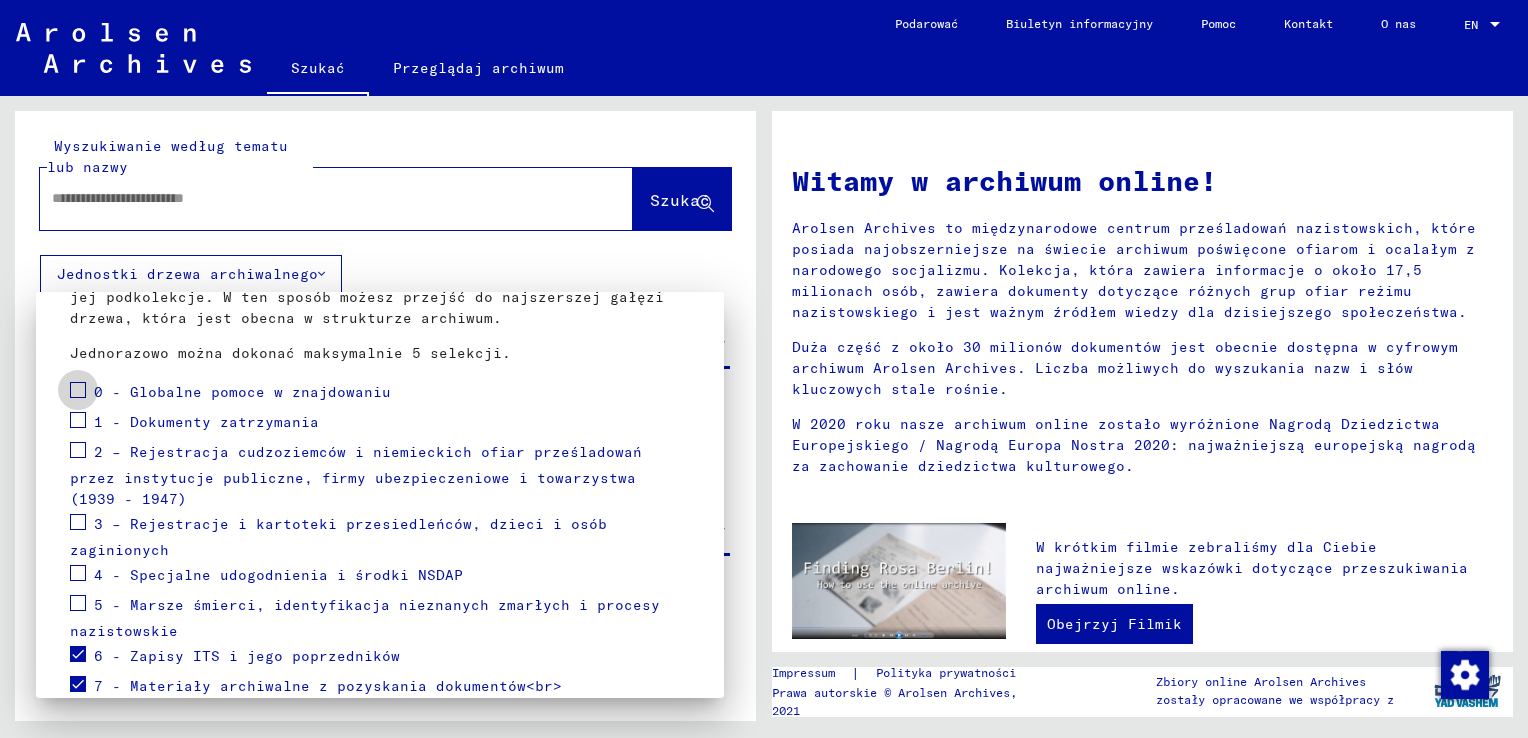 click at bounding box center (78, 390) 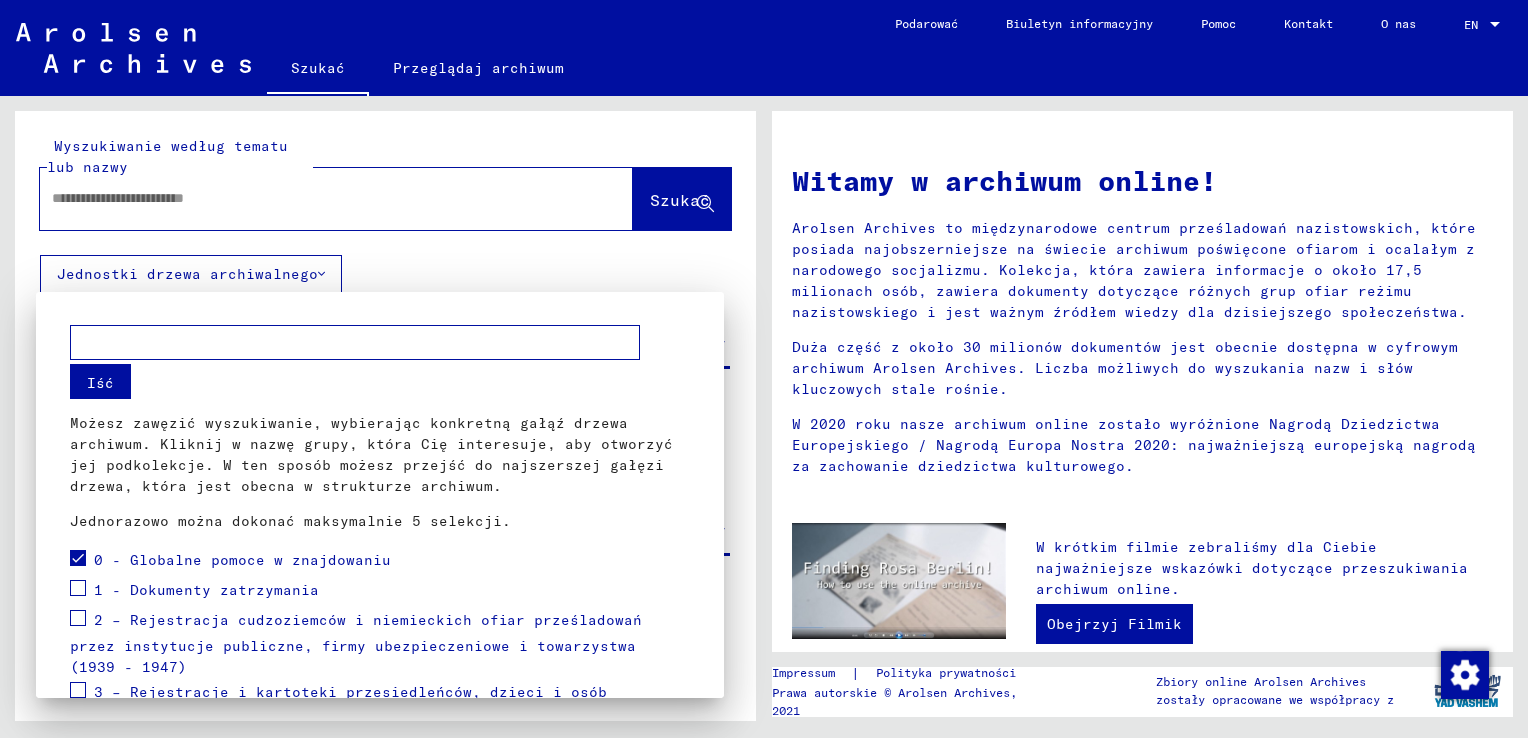scroll, scrollTop: 0, scrollLeft: 0, axis: both 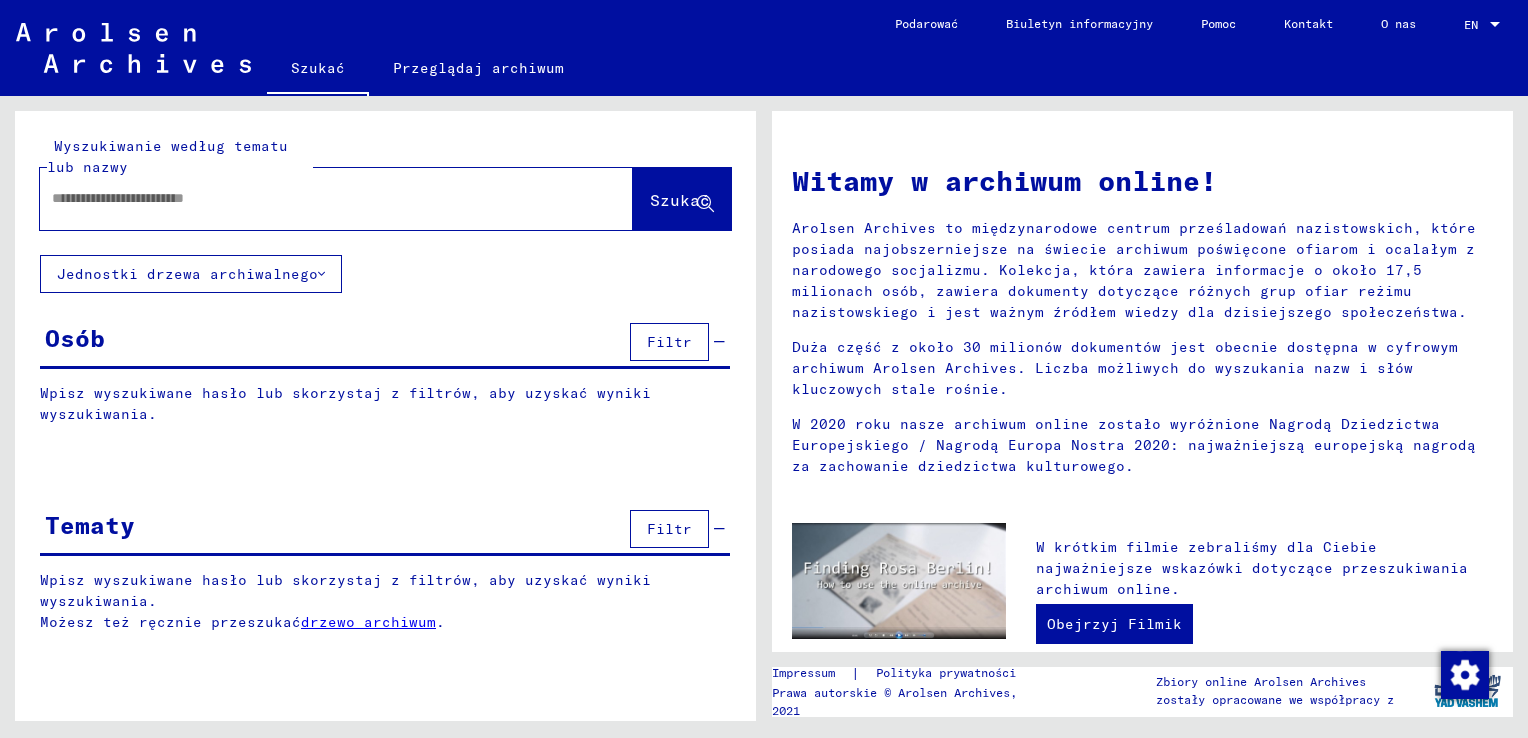 click at bounding box center (312, 198) 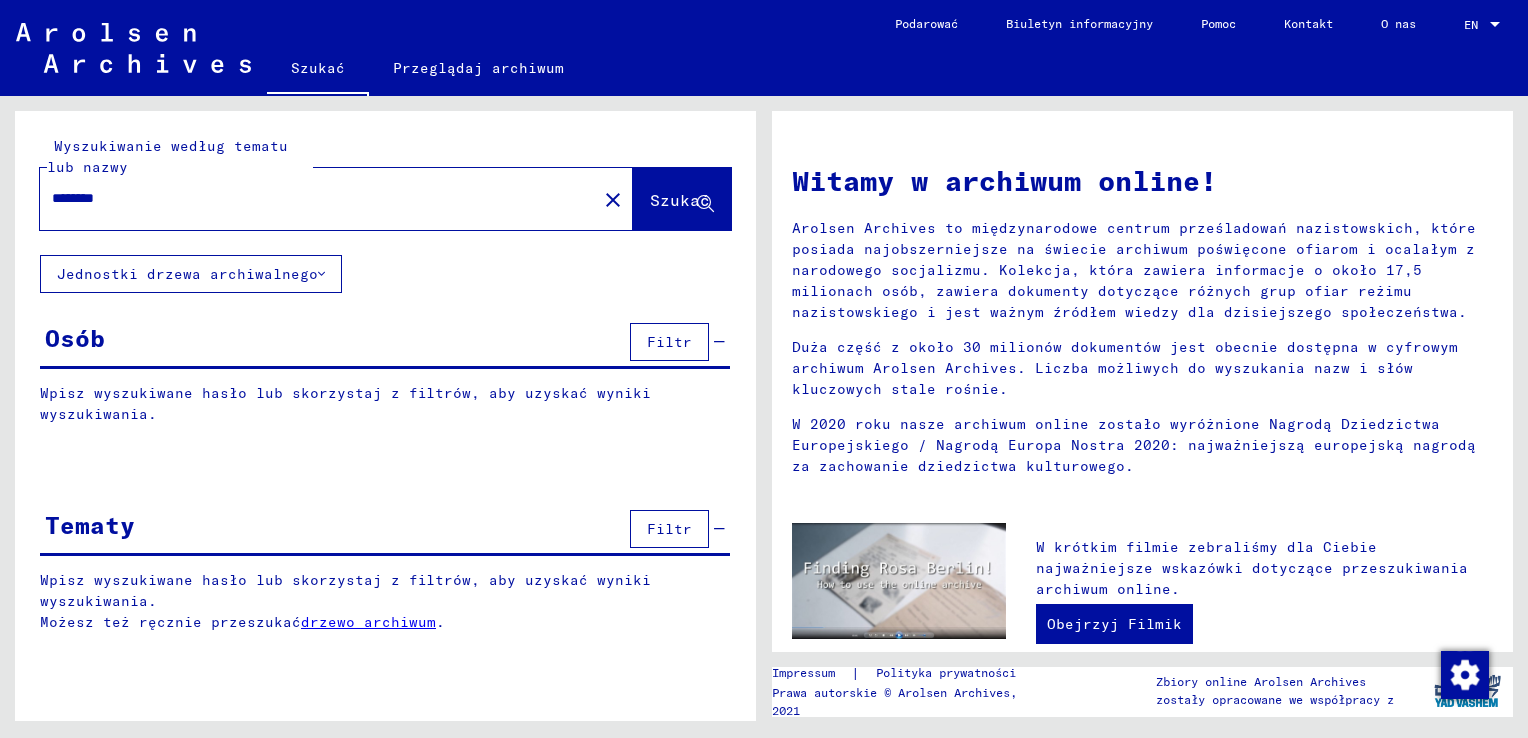 type on "********" 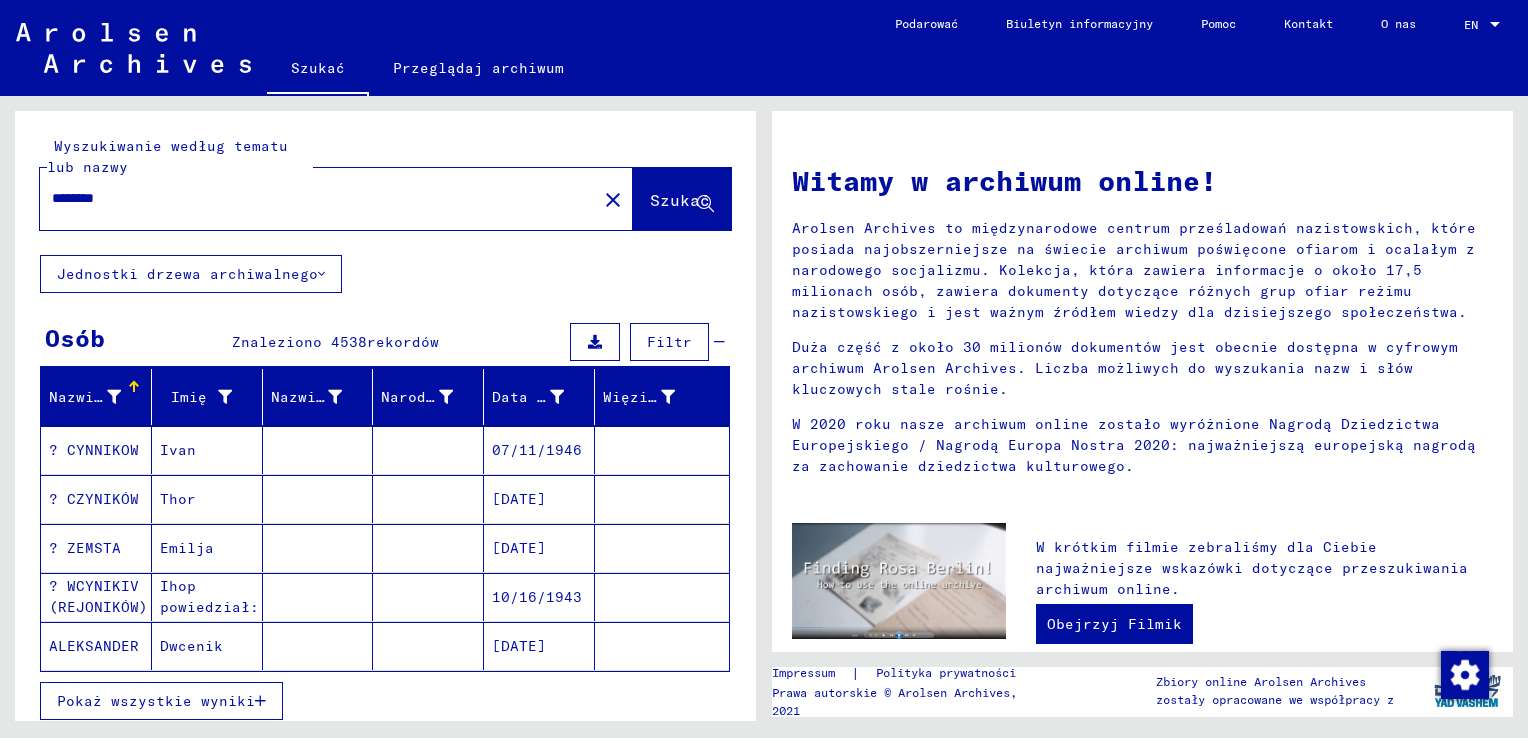 scroll, scrollTop: 300, scrollLeft: 0, axis: vertical 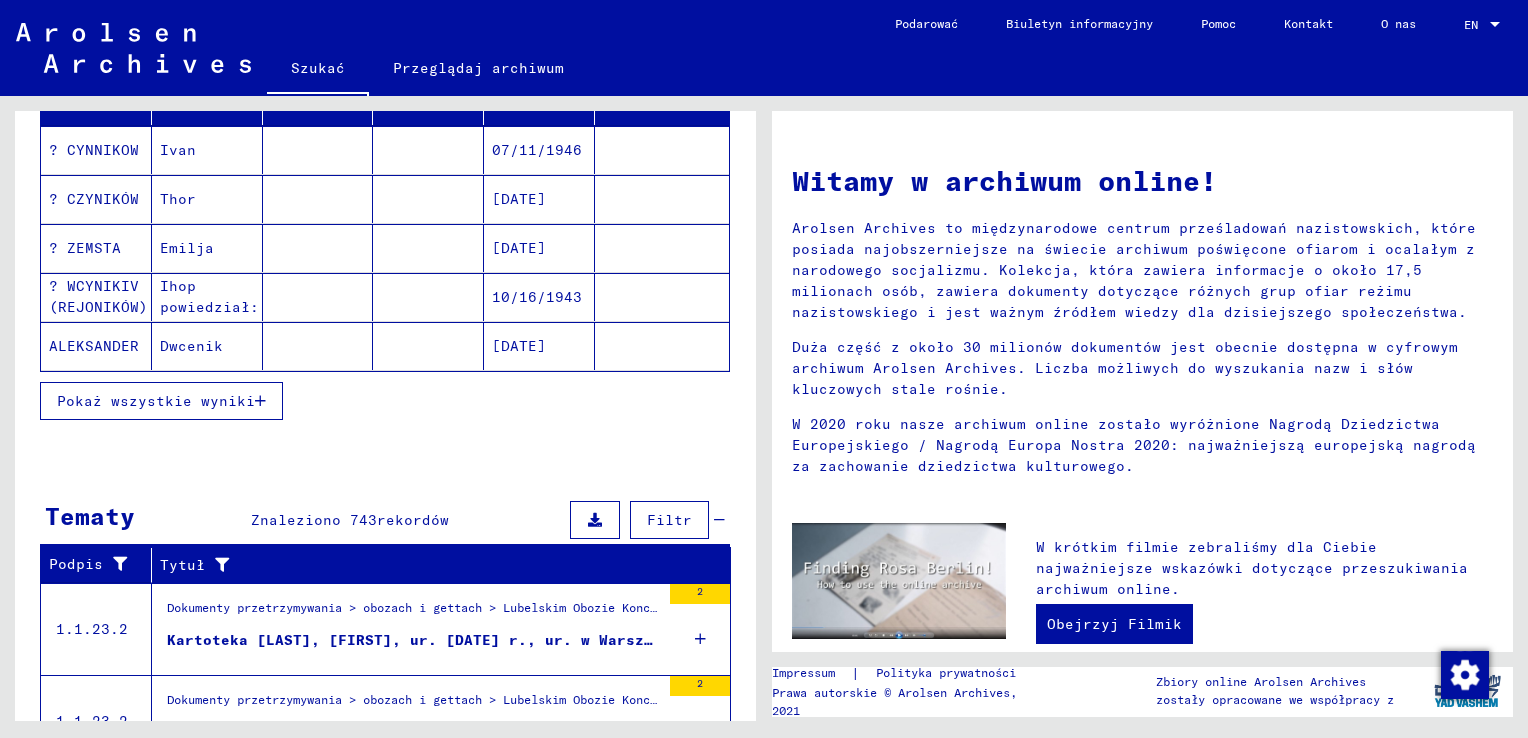 click on "Pokaż wszystkie wyniki" at bounding box center [161, 401] 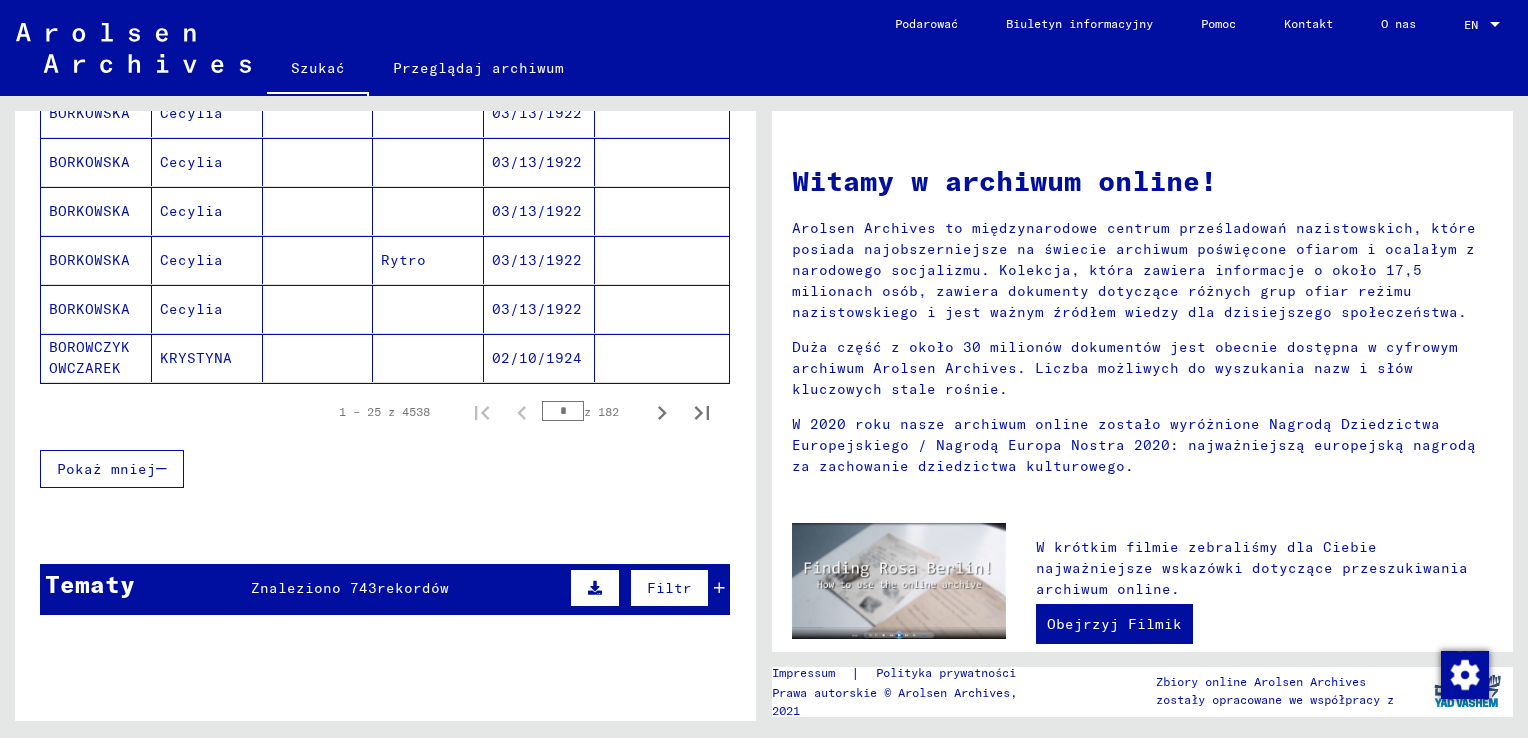 scroll, scrollTop: 1400, scrollLeft: 0, axis: vertical 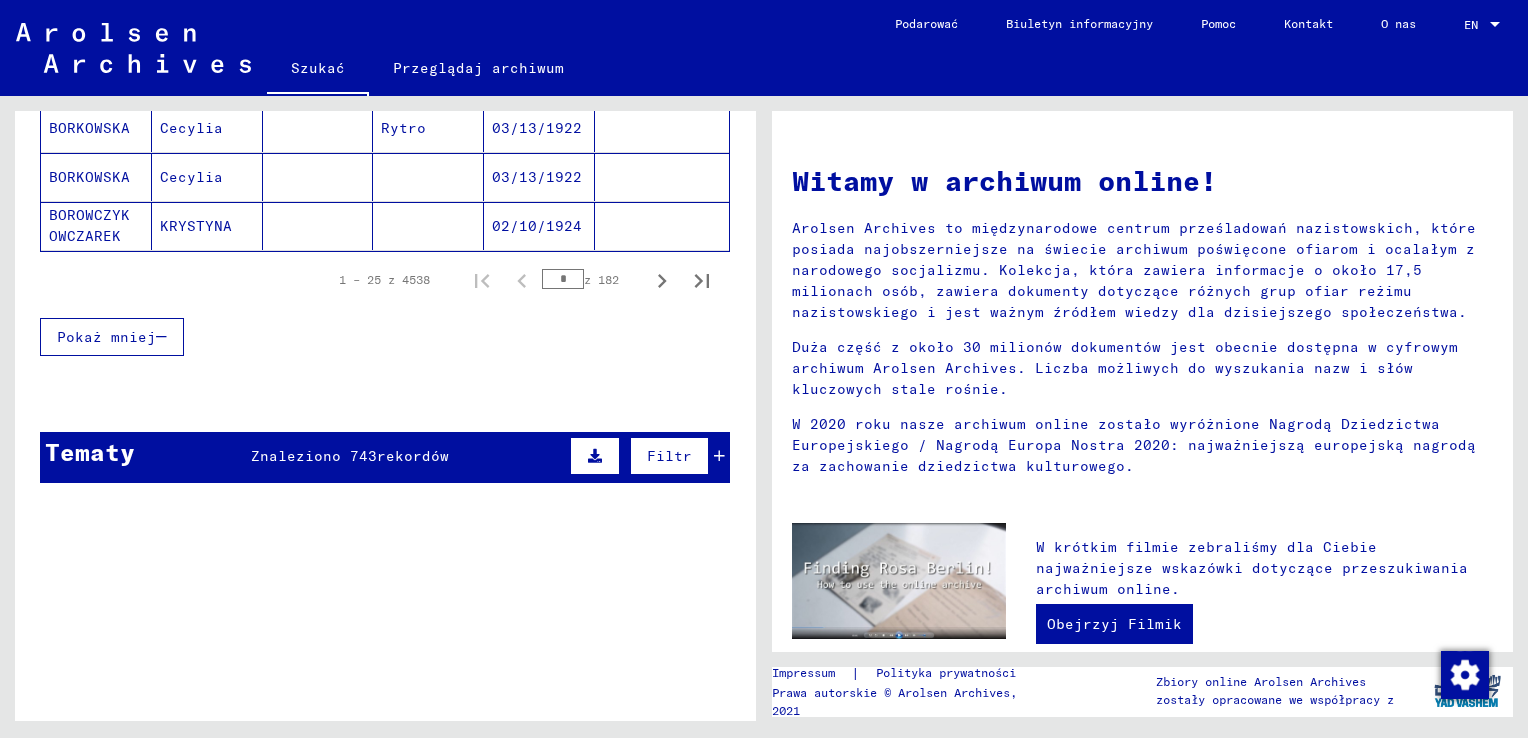 click on "rekordów" at bounding box center (413, 456) 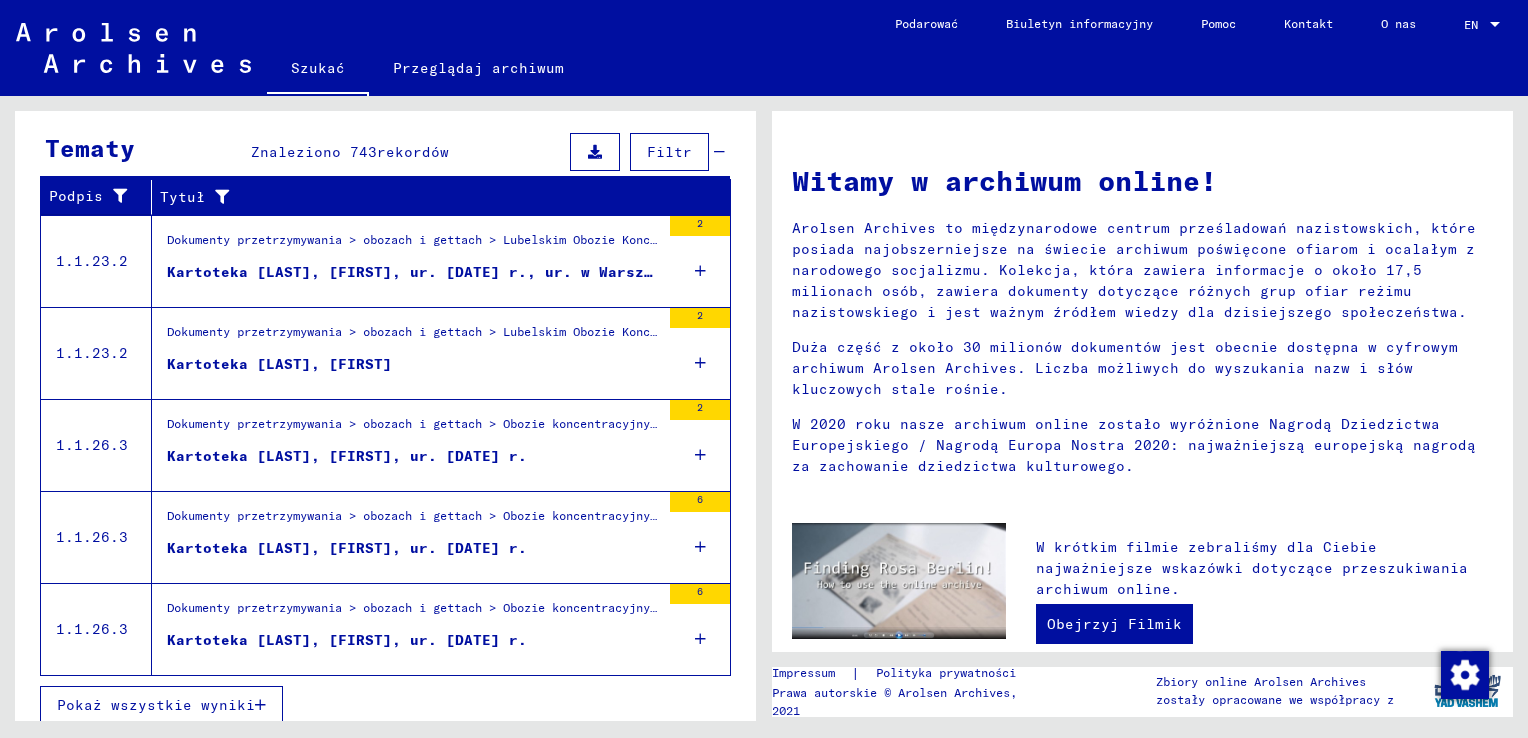 scroll, scrollTop: 1706, scrollLeft: 0, axis: vertical 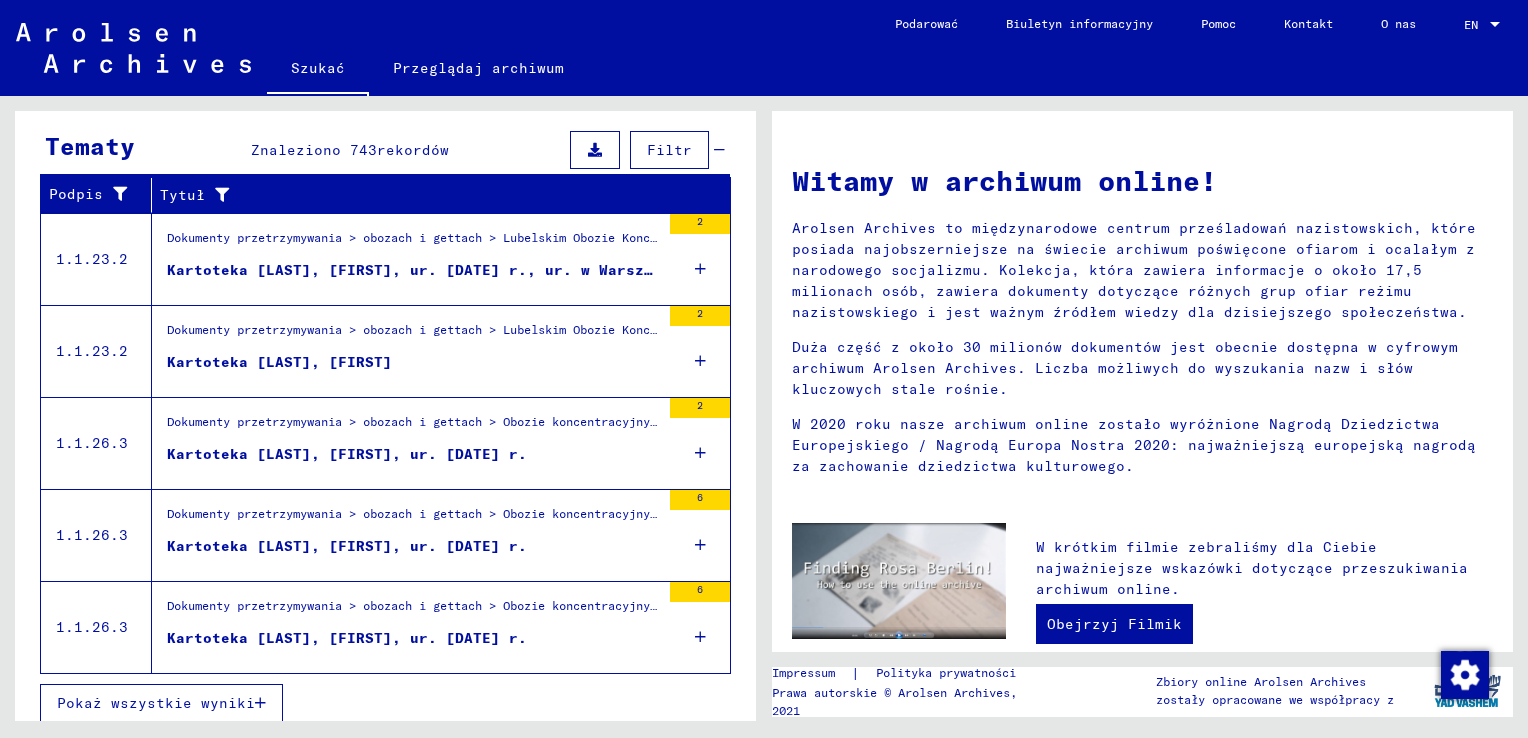 click on "Pokaż wszystkie wyniki" at bounding box center [156, 703] 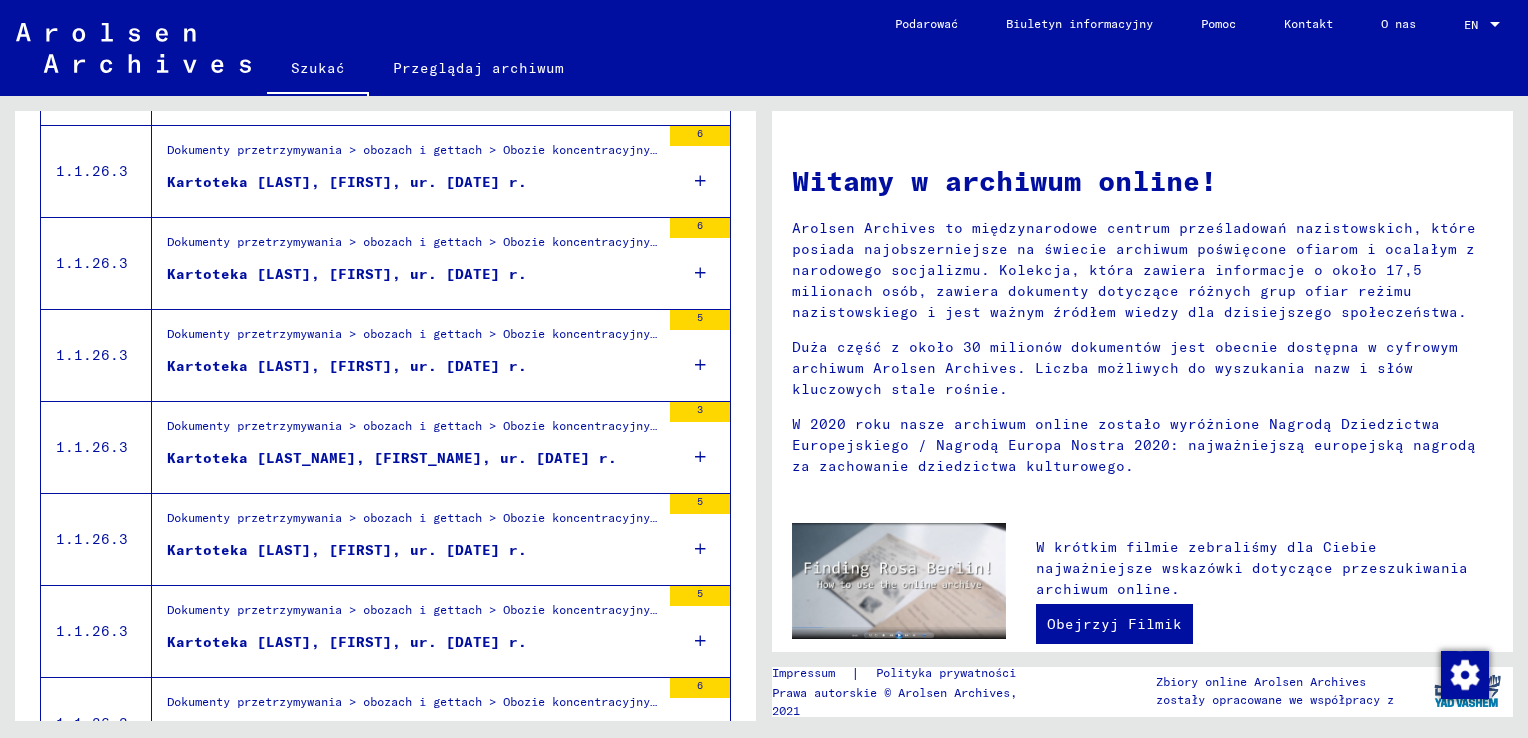 scroll, scrollTop: 715, scrollLeft: 0, axis: vertical 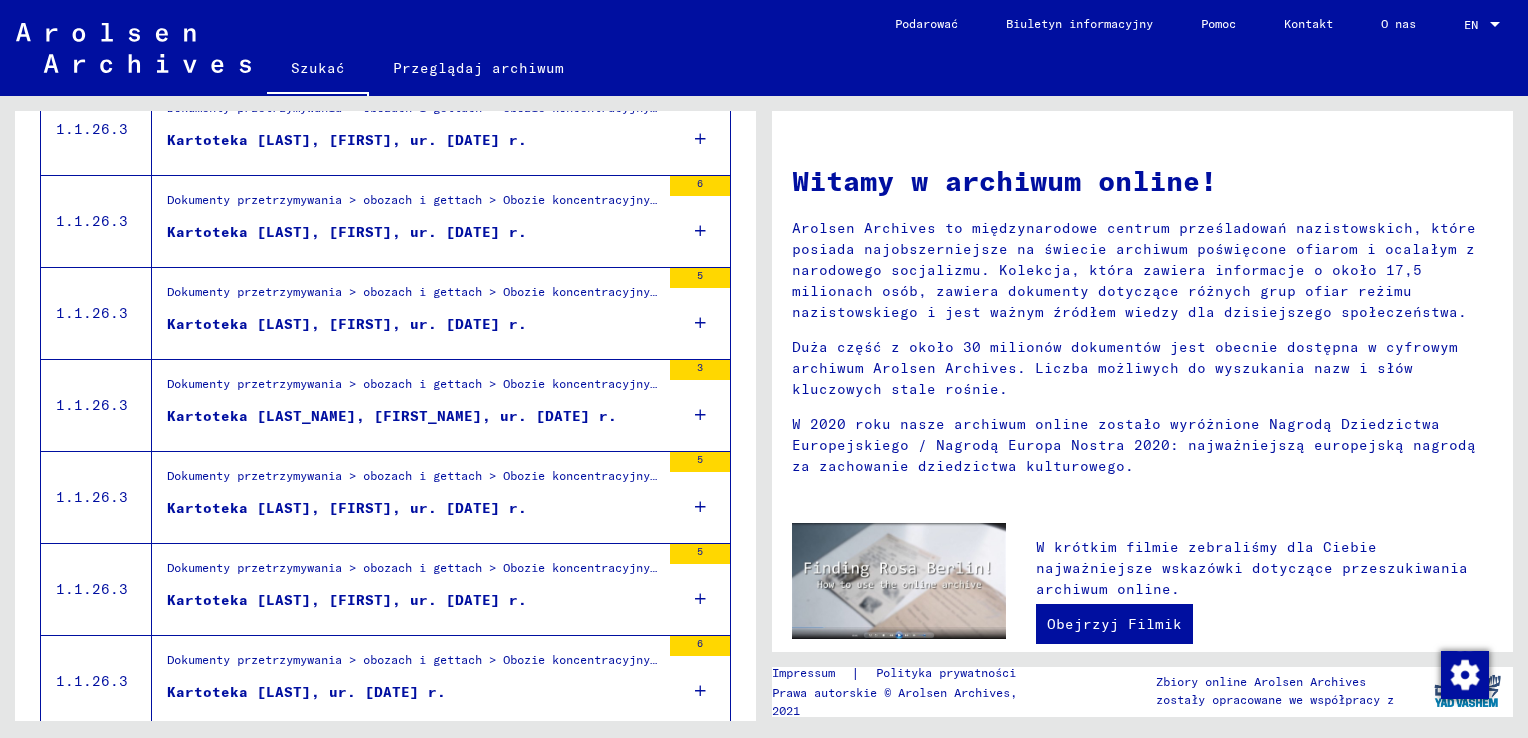 click on "Kartoteka [LAST], [FIRST], ur. [DATE] r." at bounding box center [347, 600] 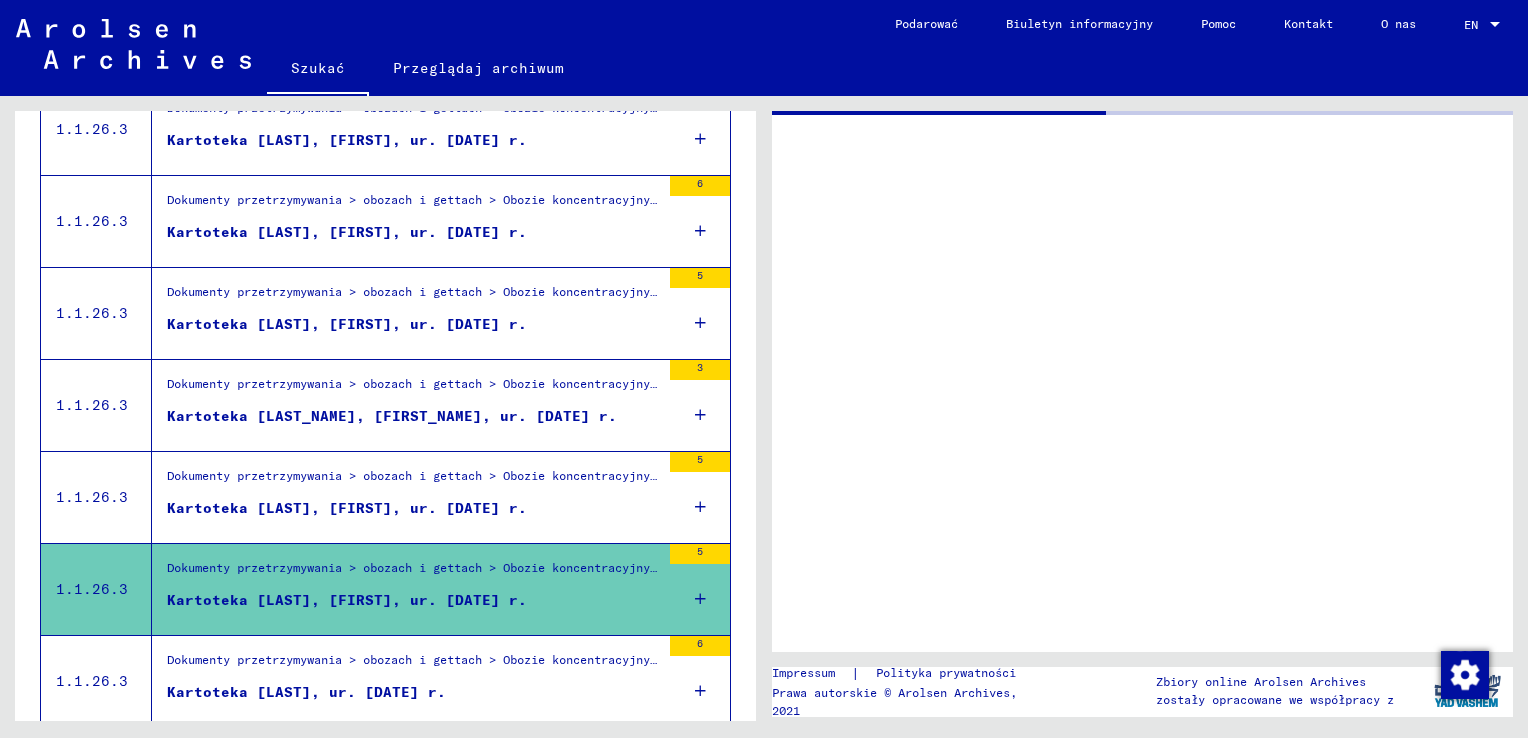 scroll, scrollTop: 721, scrollLeft: 0, axis: vertical 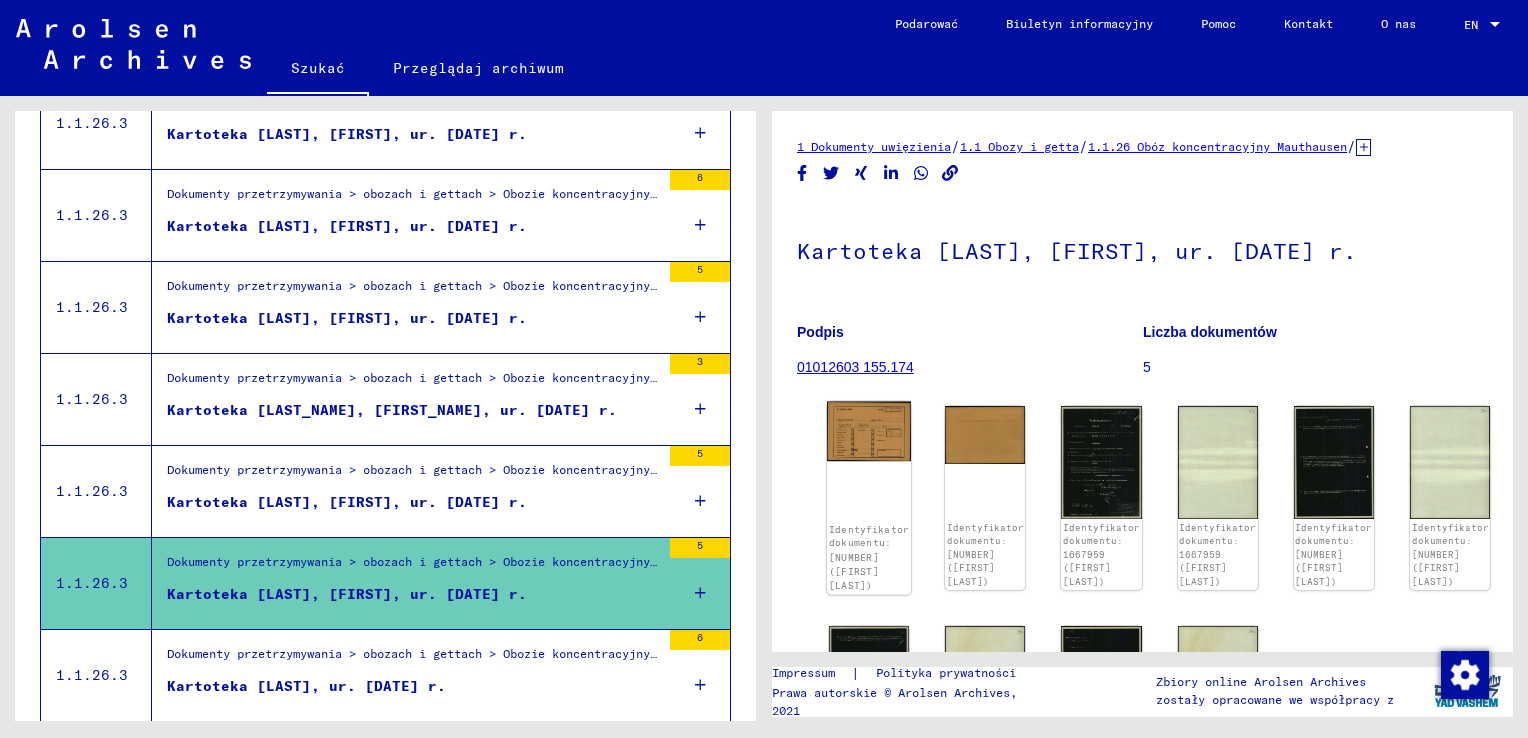 click 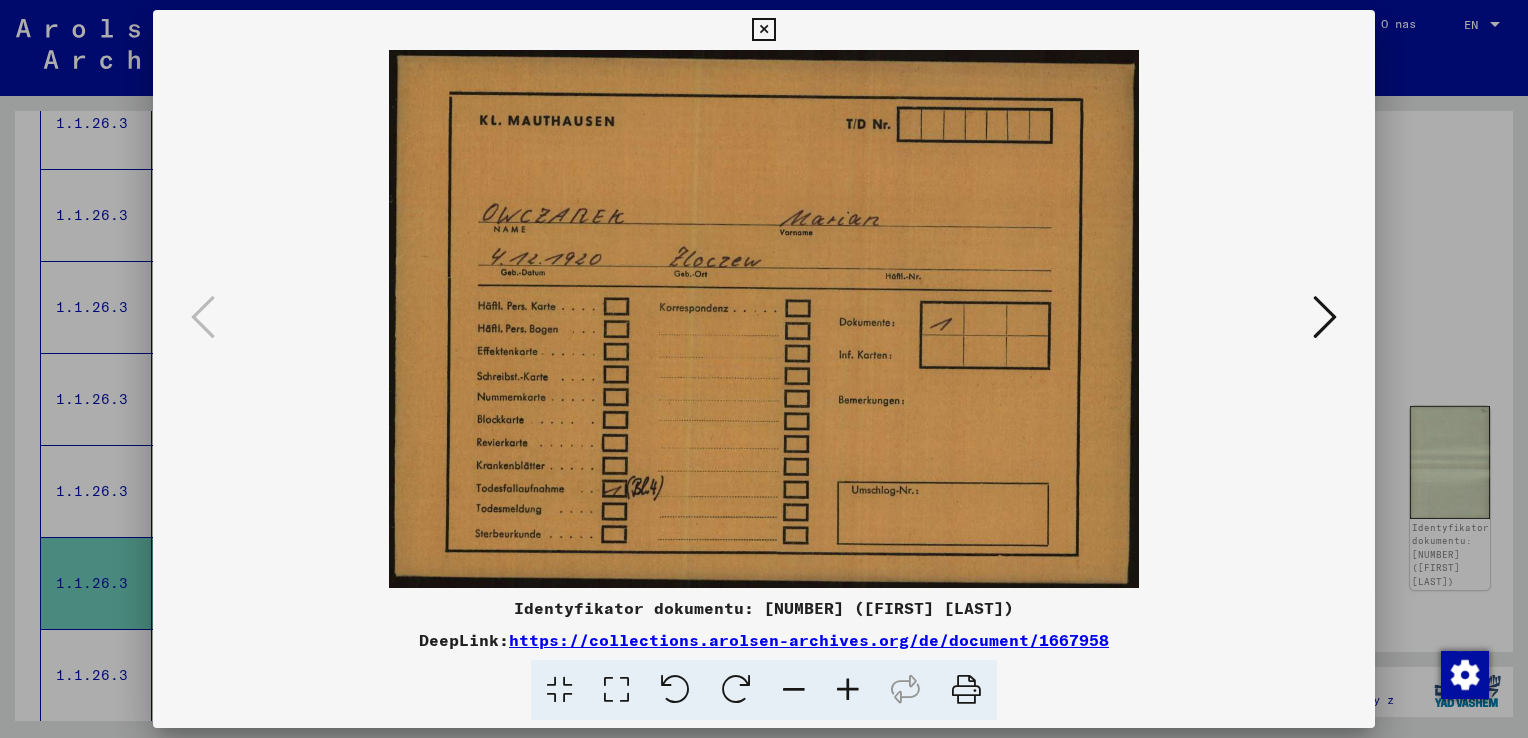 click at bounding box center [1325, 317] 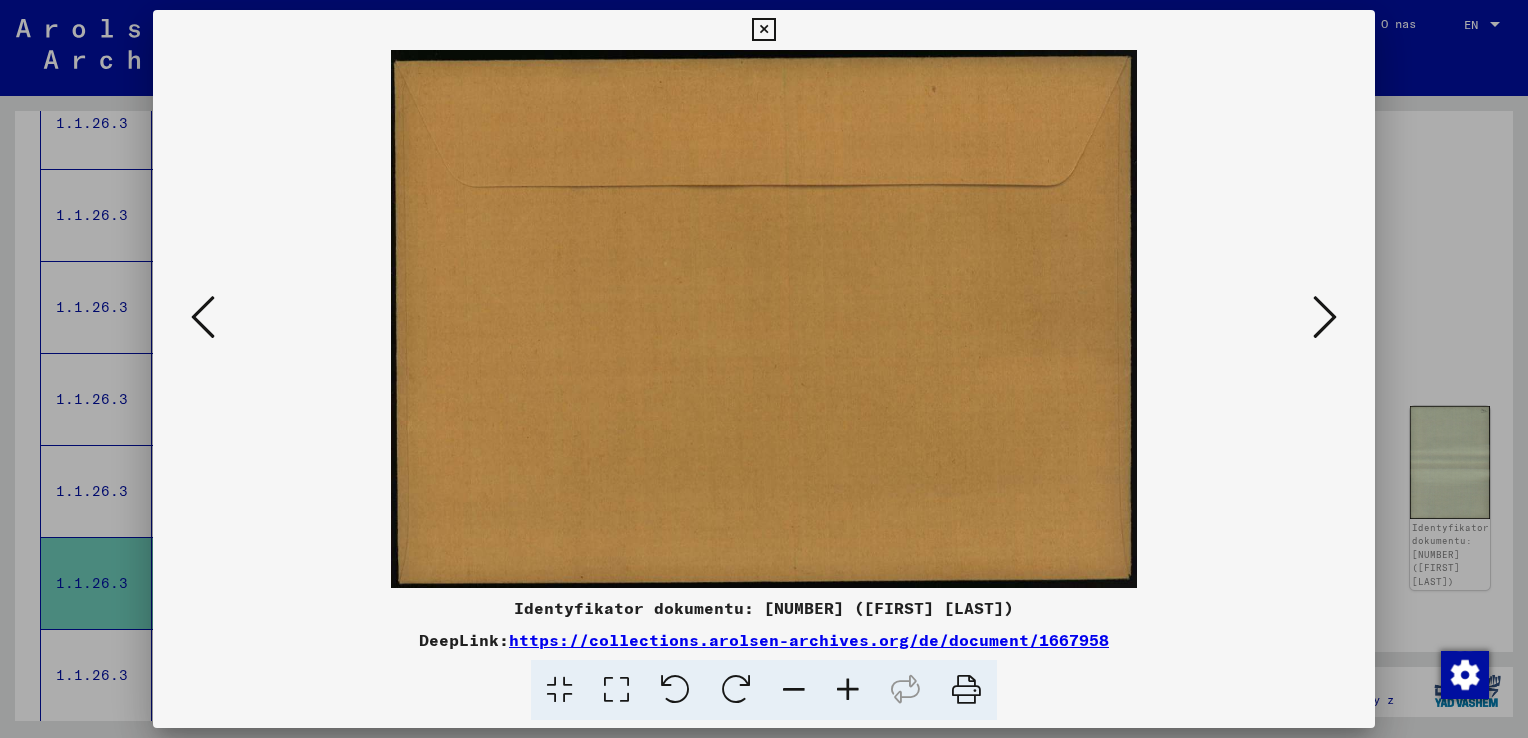 click at bounding box center [1325, 317] 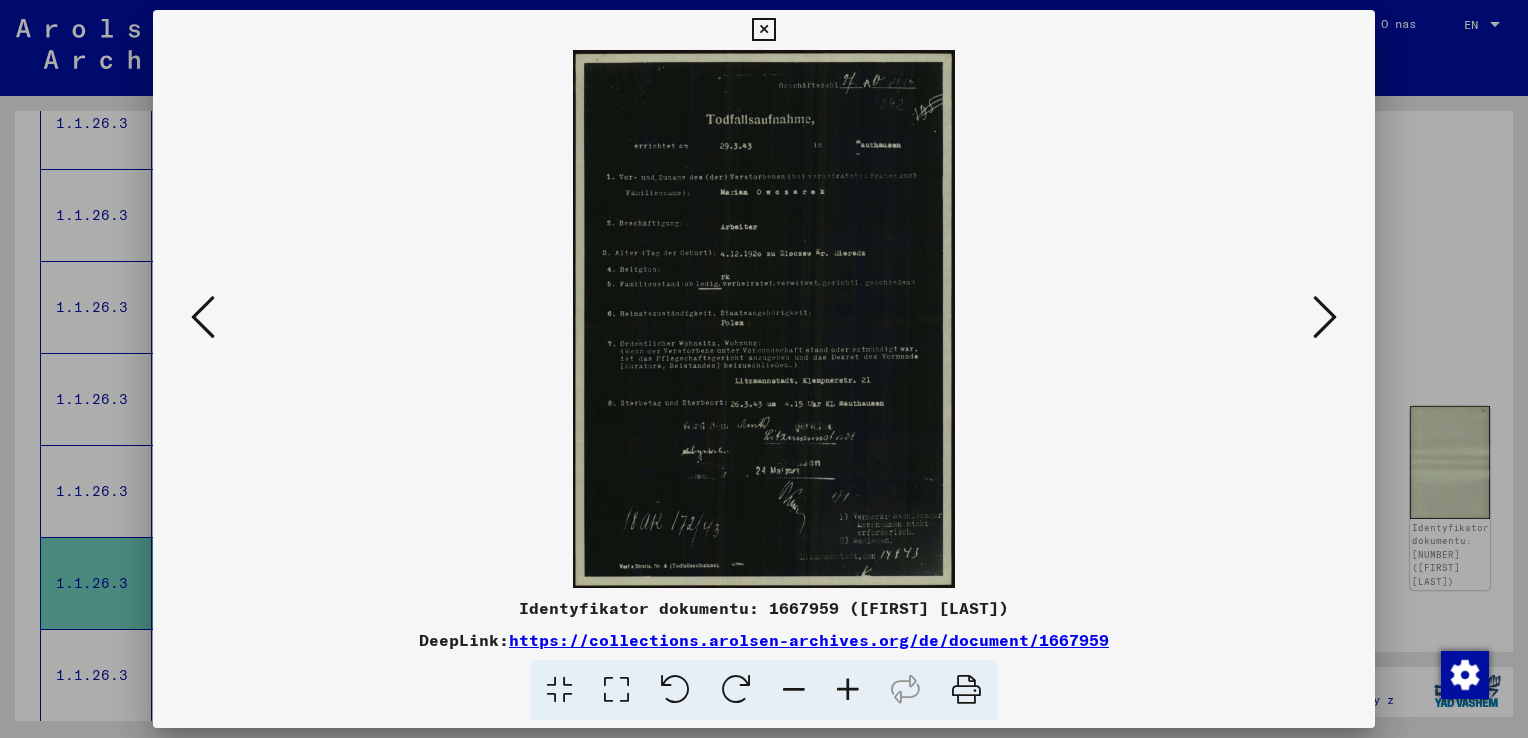 click at bounding box center (1325, 317) 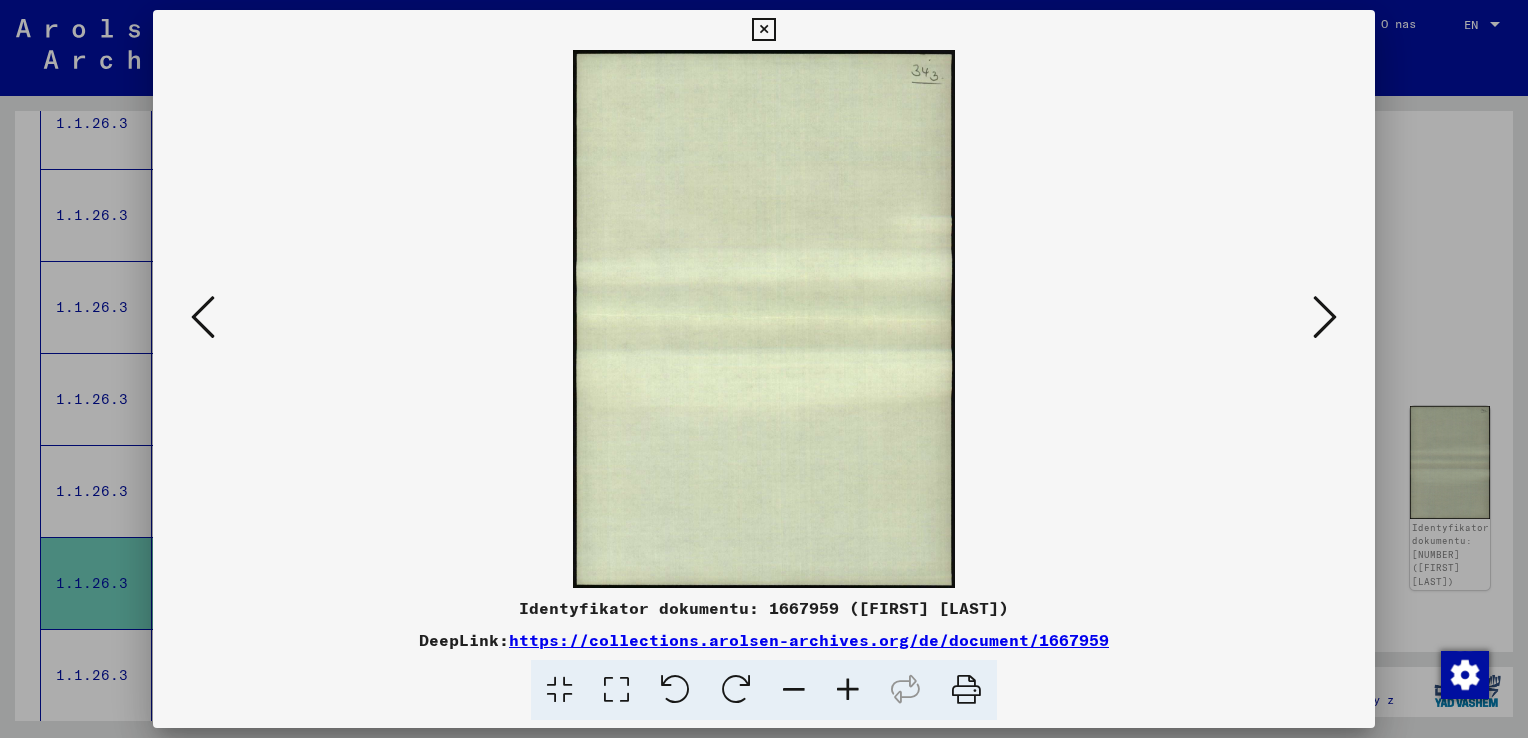 click at bounding box center (1325, 317) 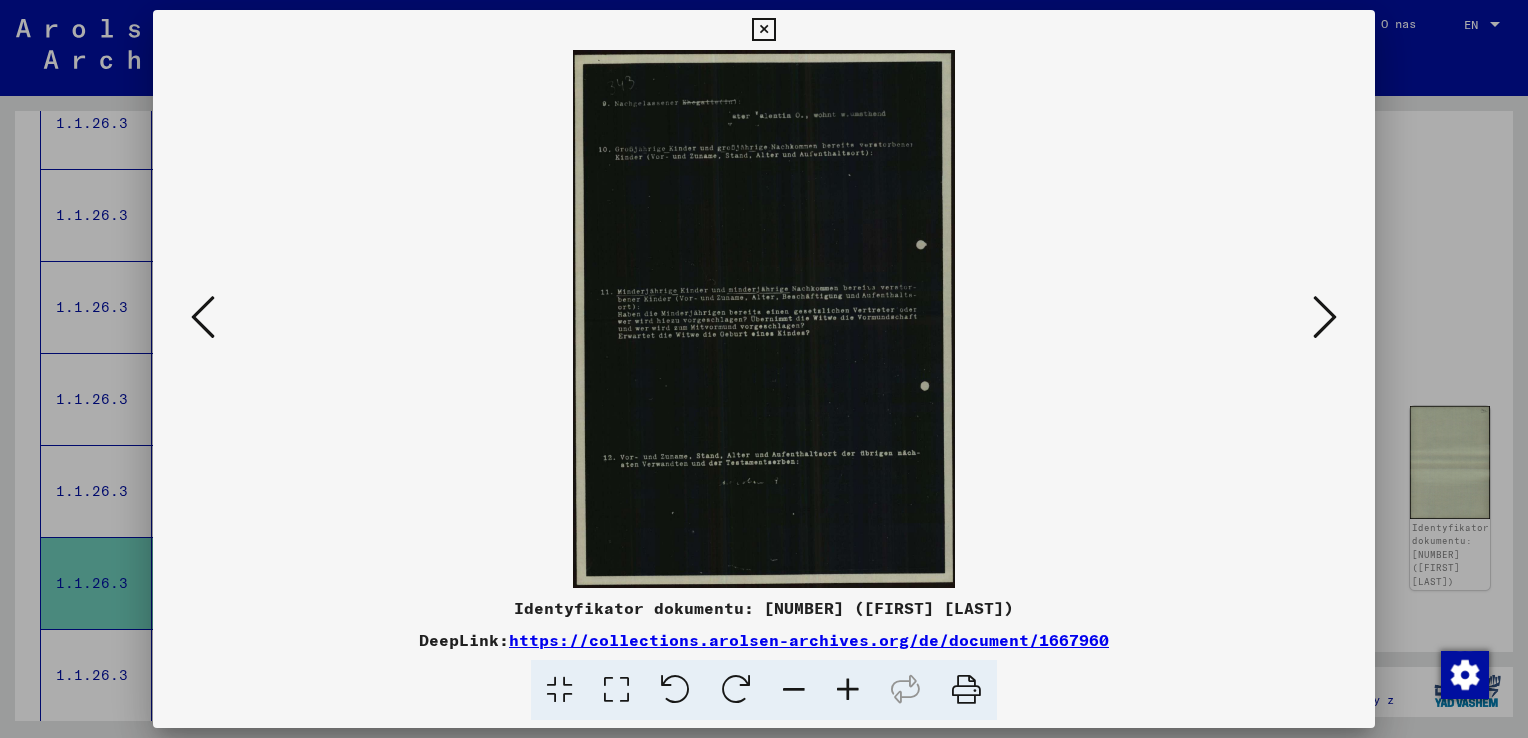 click on "https://collections.arolsen-archives.org/de/document/1667960" at bounding box center [809, 640] 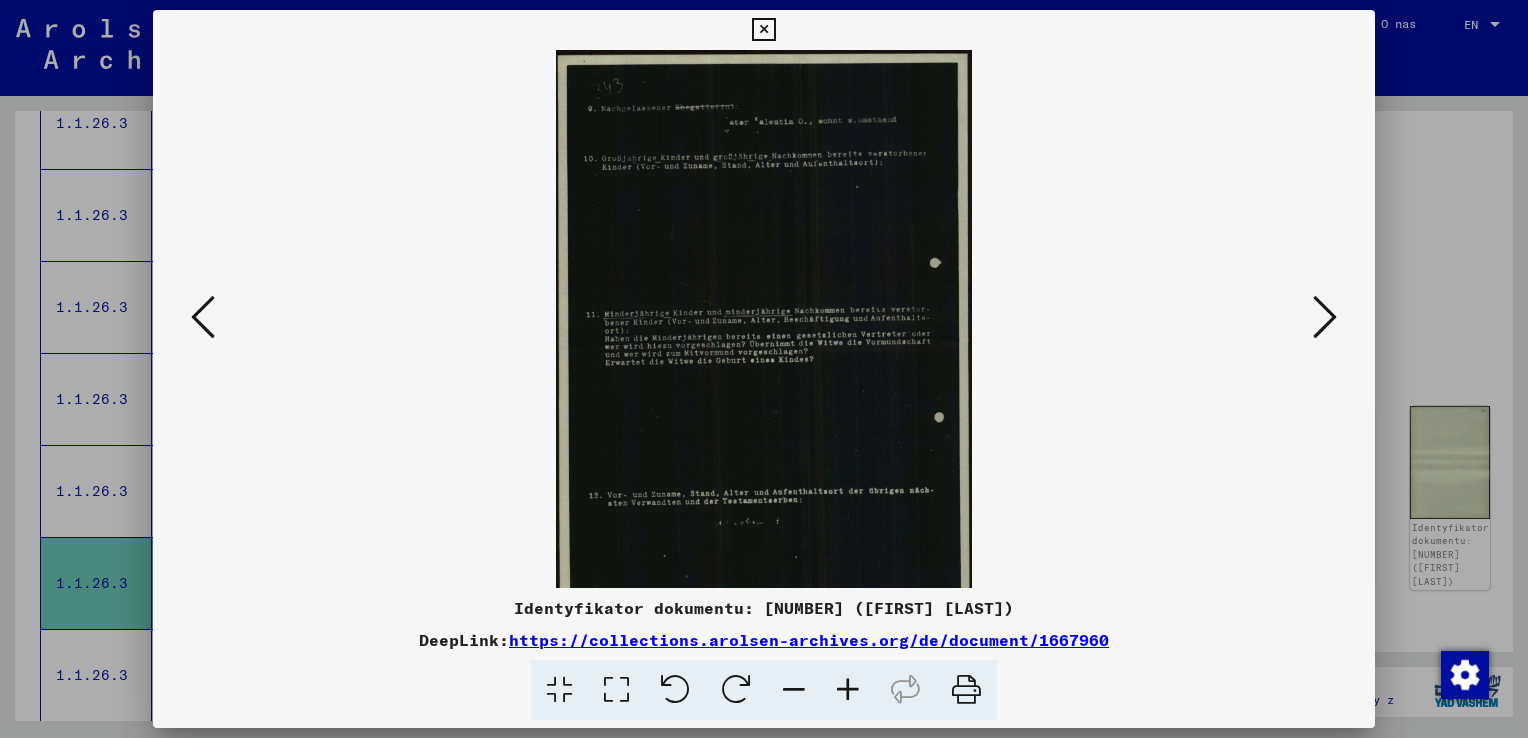click at bounding box center [848, 690] 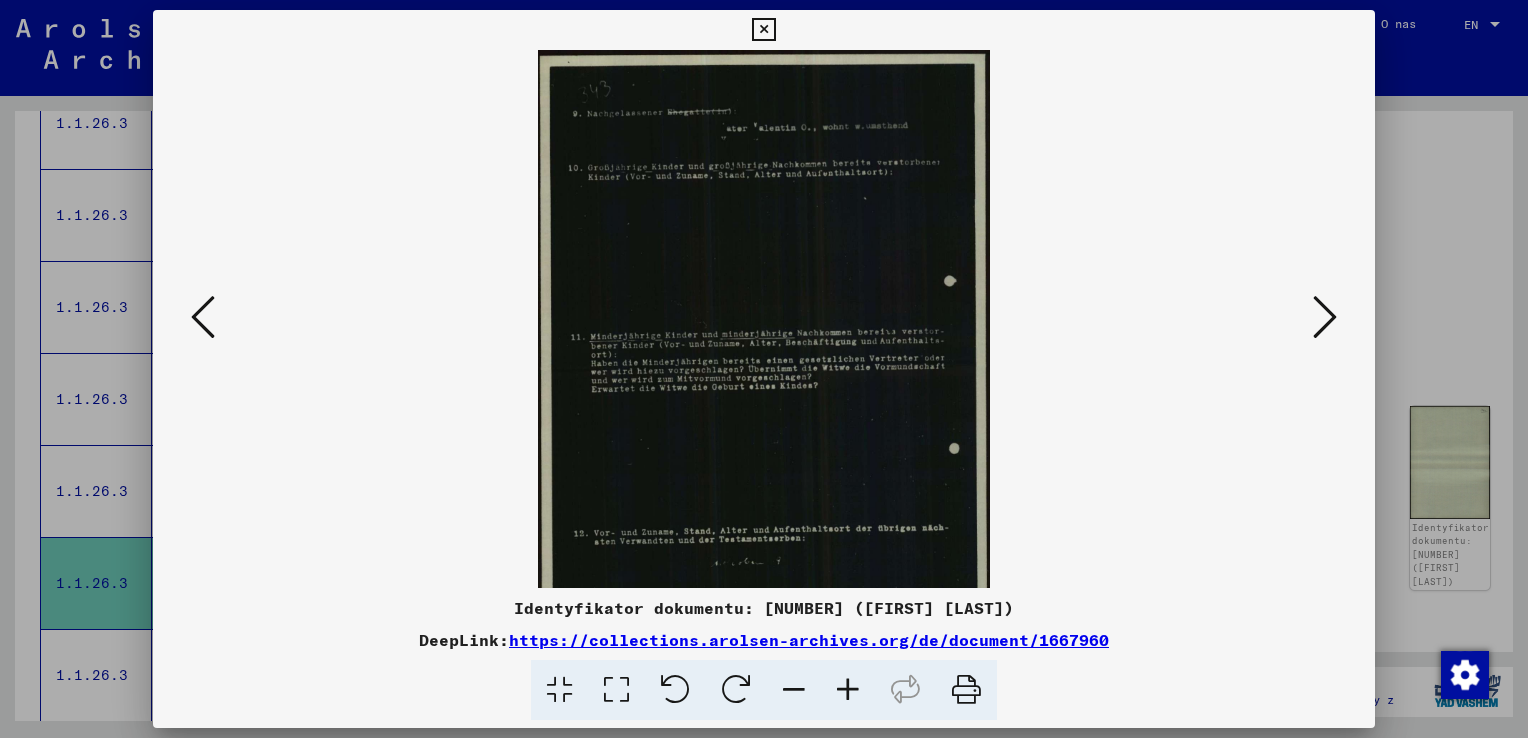 click at bounding box center (848, 690) 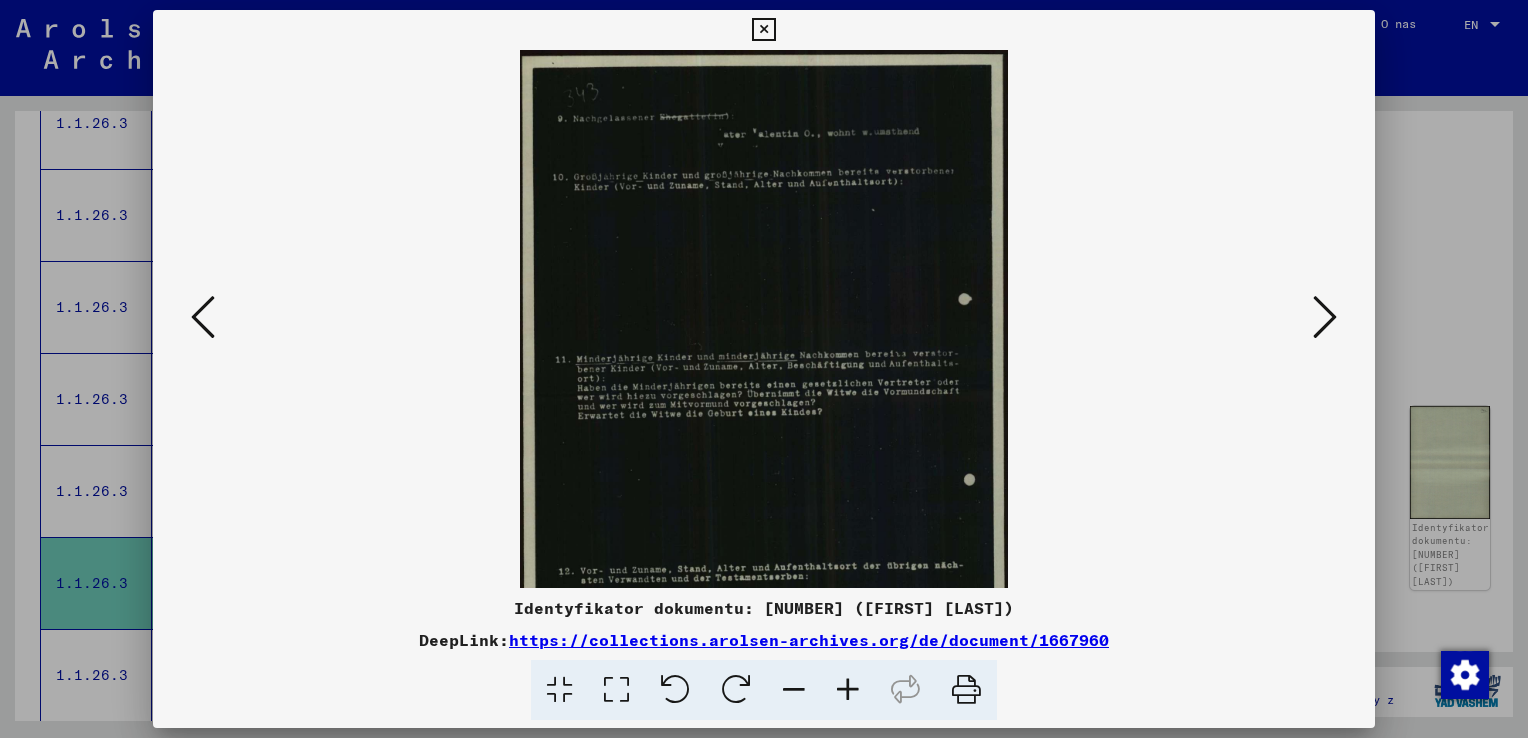 click at bounding box center [848, 690] 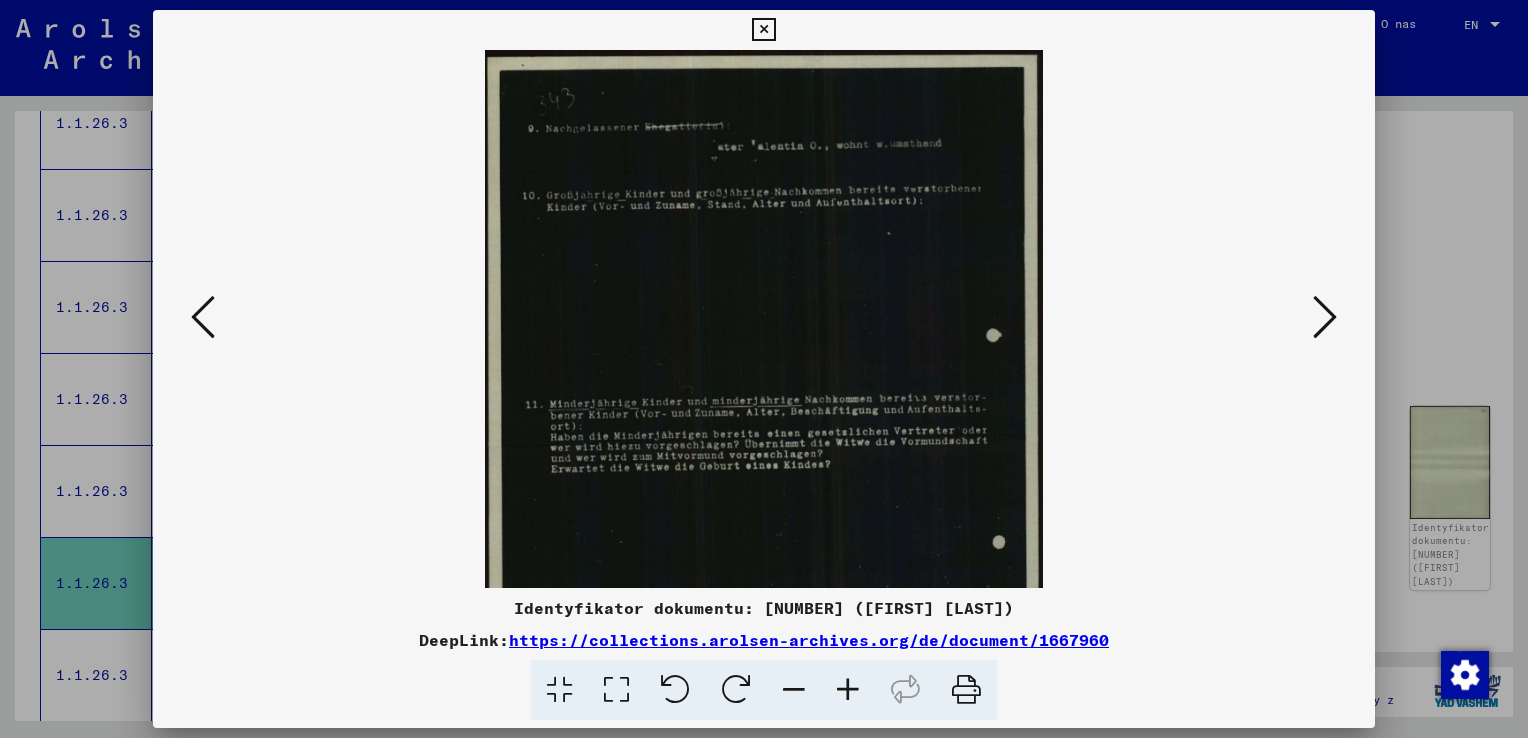 click at bounding box center (848, 690) 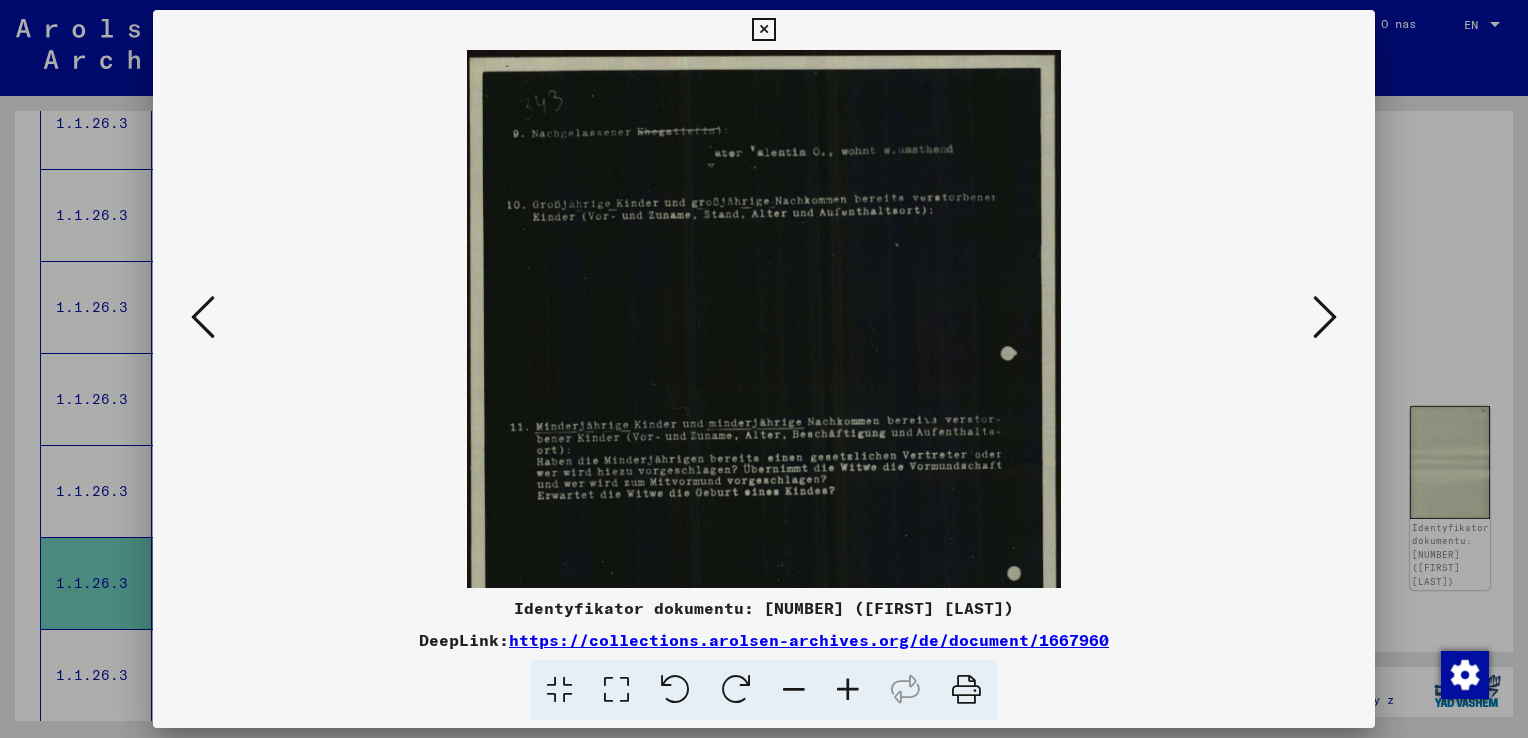 click at bounding box center [848, 690] 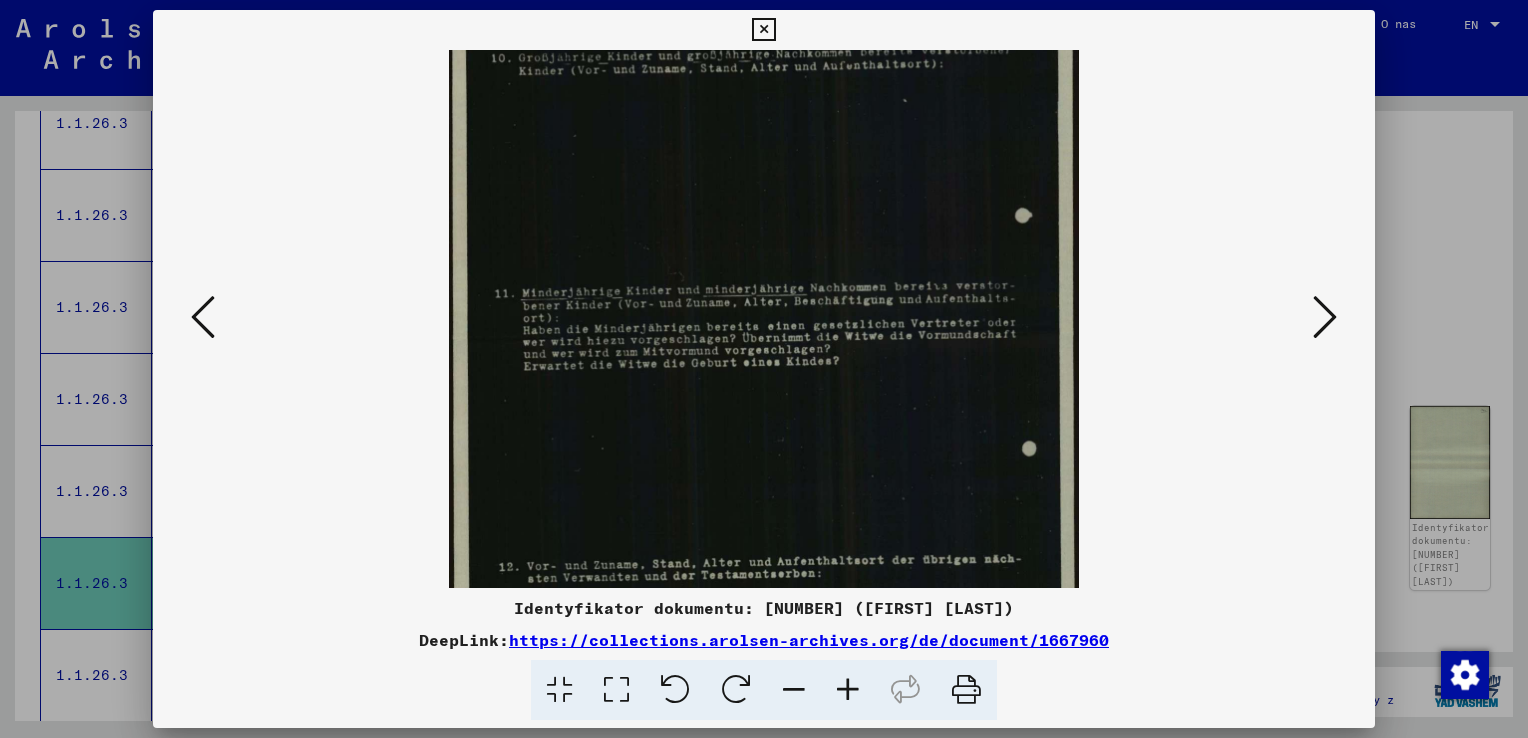 drag, startPoint x: 850, startPoint y: 446, endPoint x: 850, endPoint y: 392, distance: 54 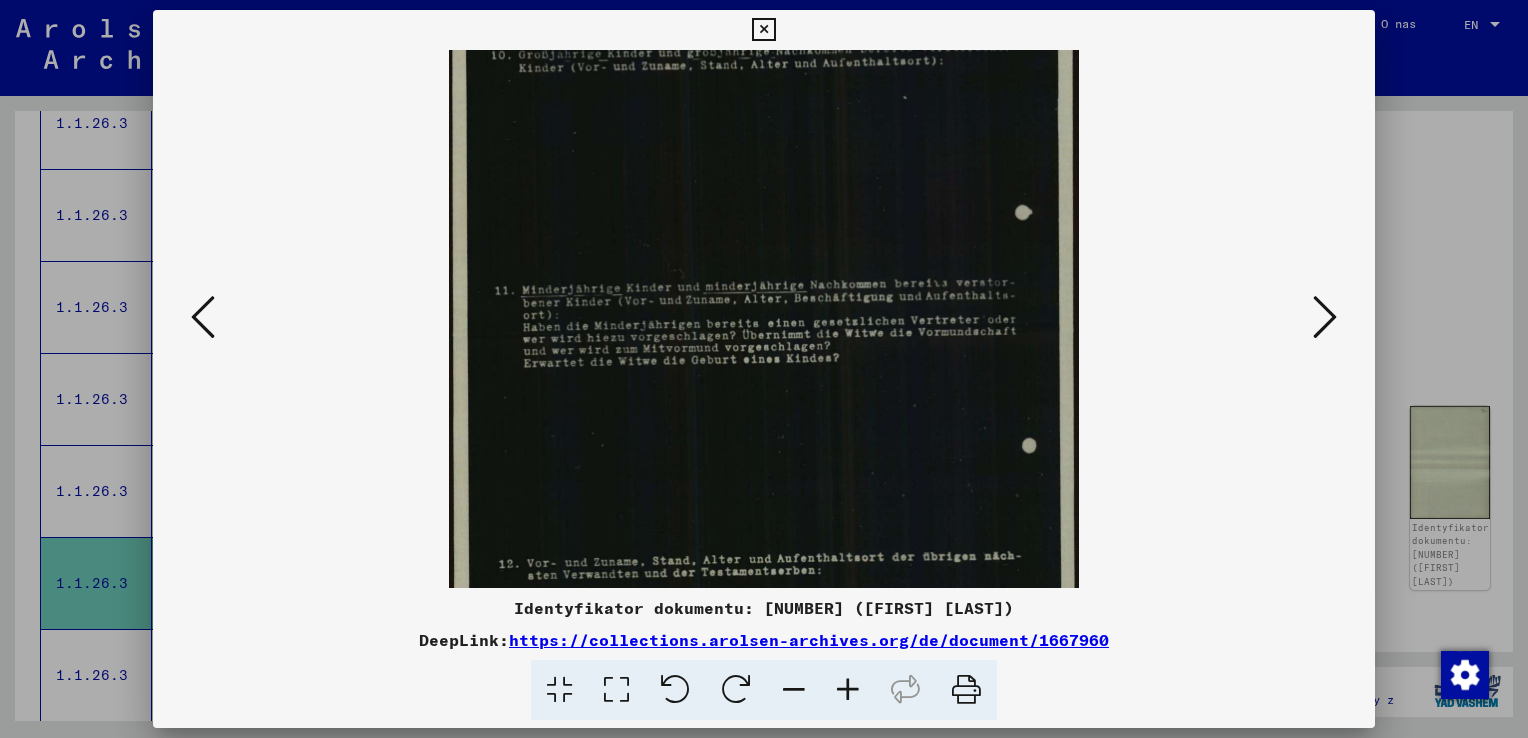 click at bounding box center (848, 690) 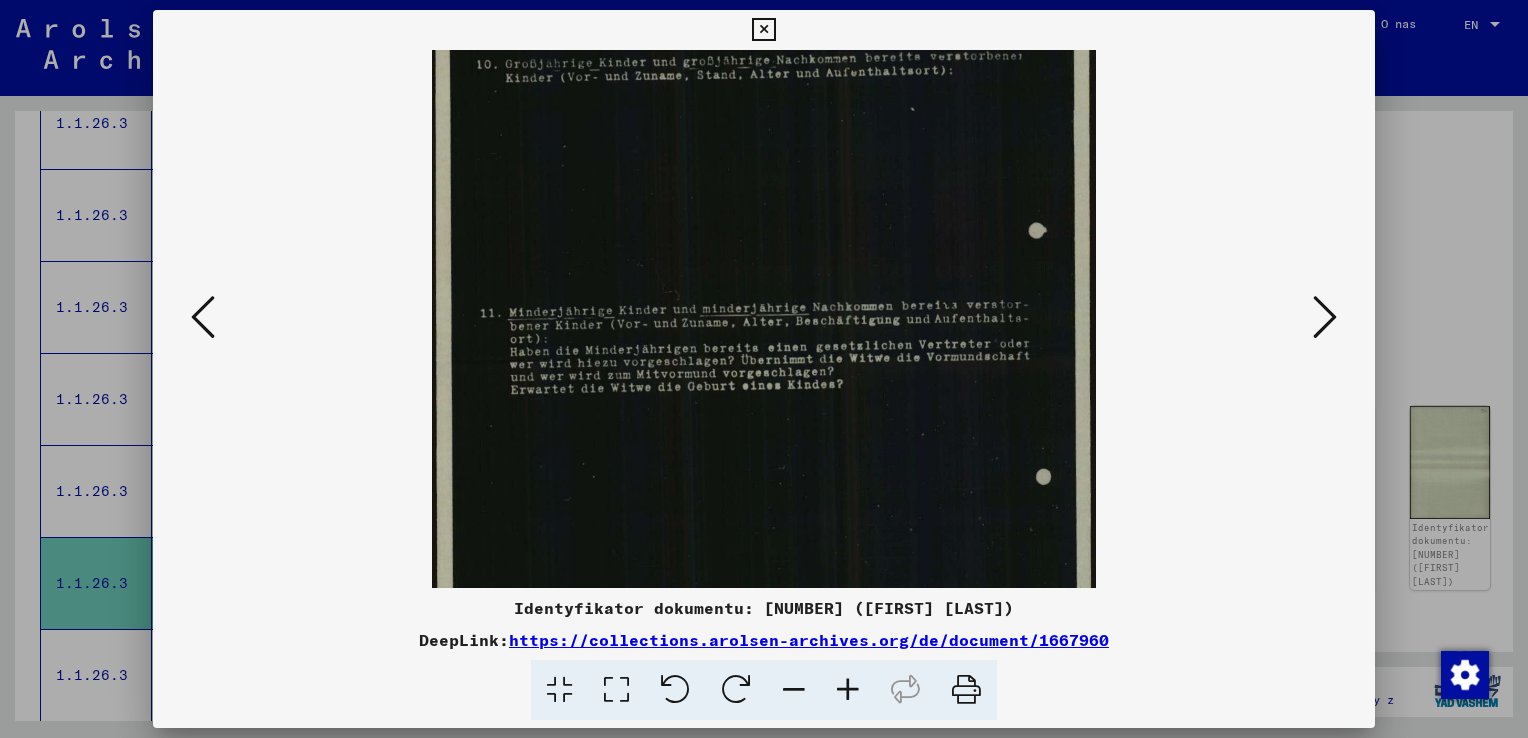 click at bounding box center (848, 690) 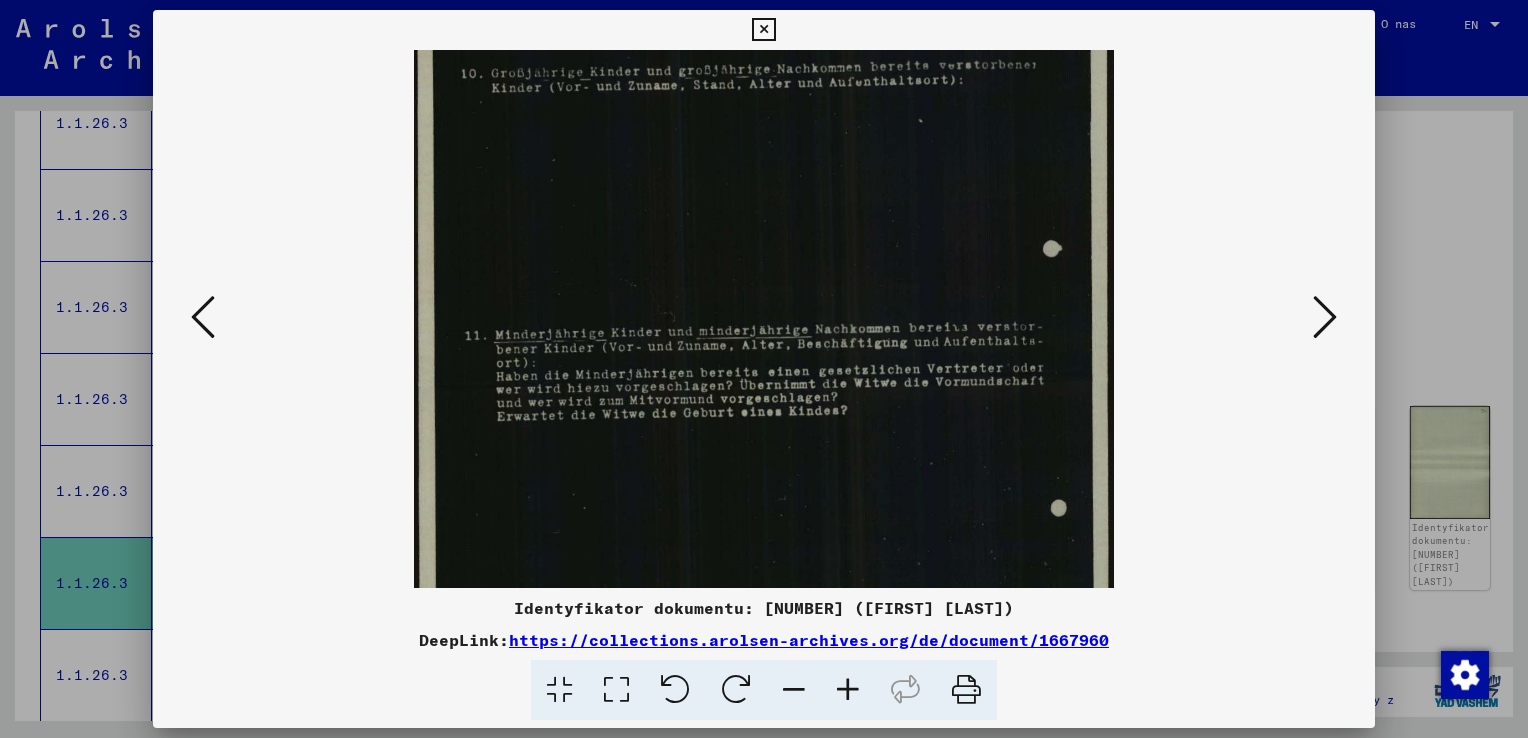 click at bounding box center (848, 690) 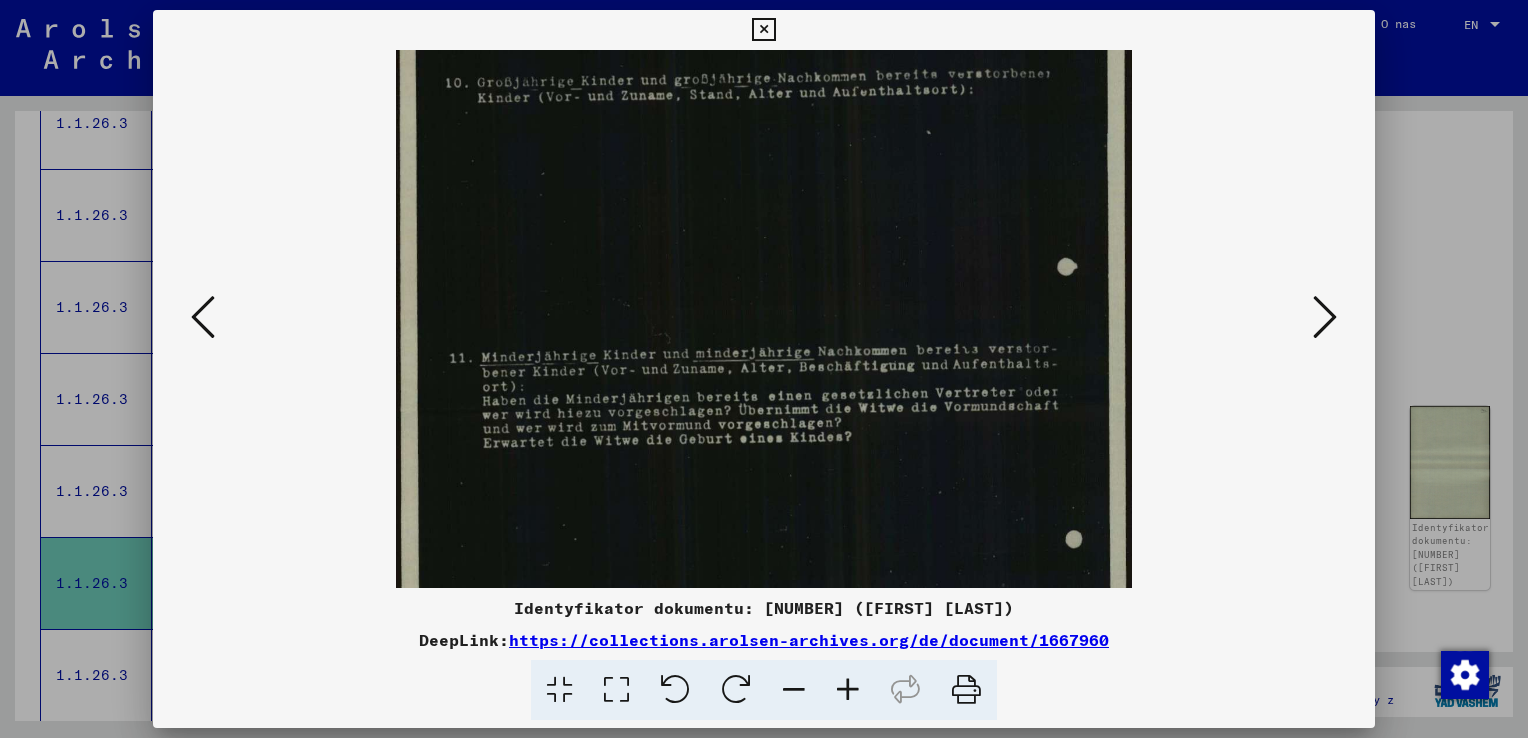 click at bounding box center (848, 690) 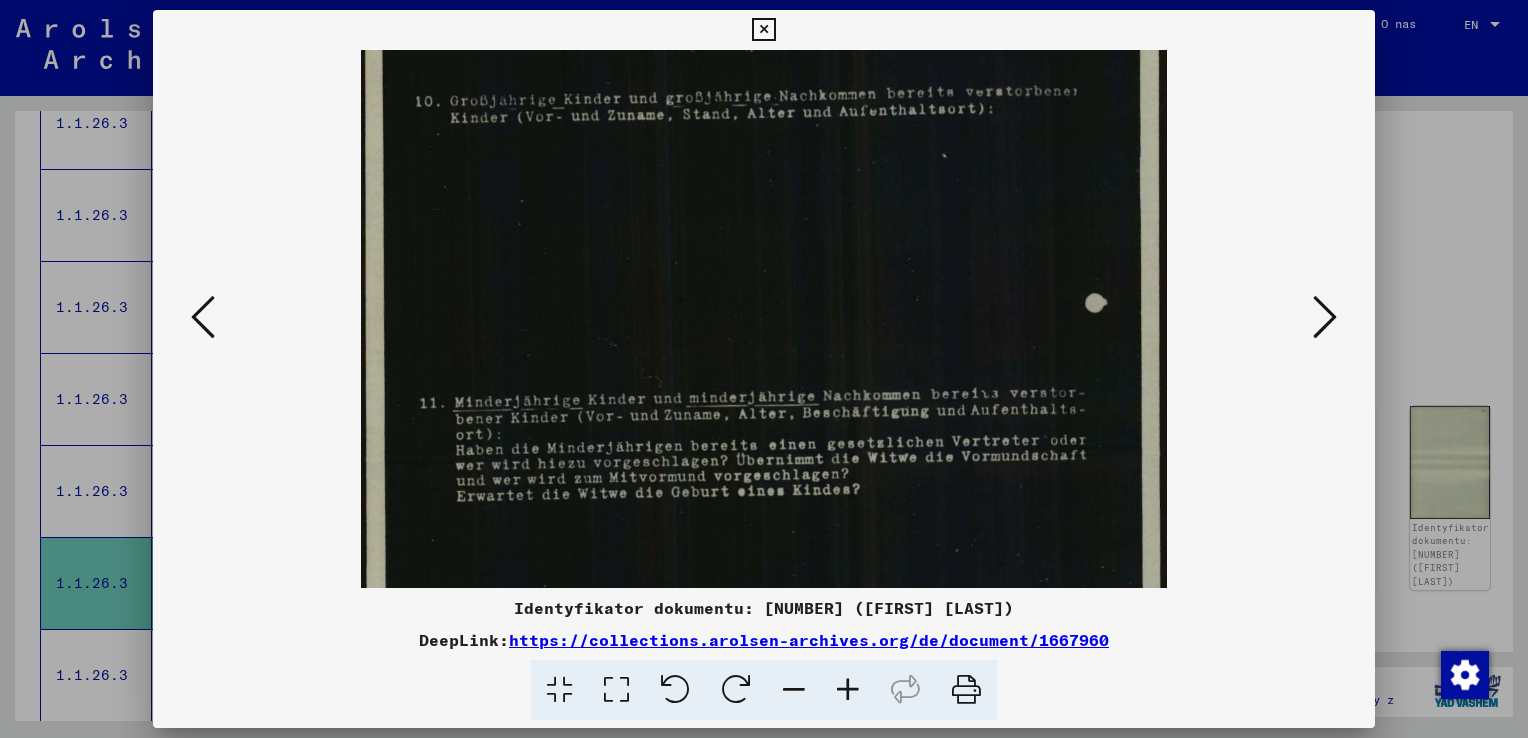 click at bounding box center (848, 690) 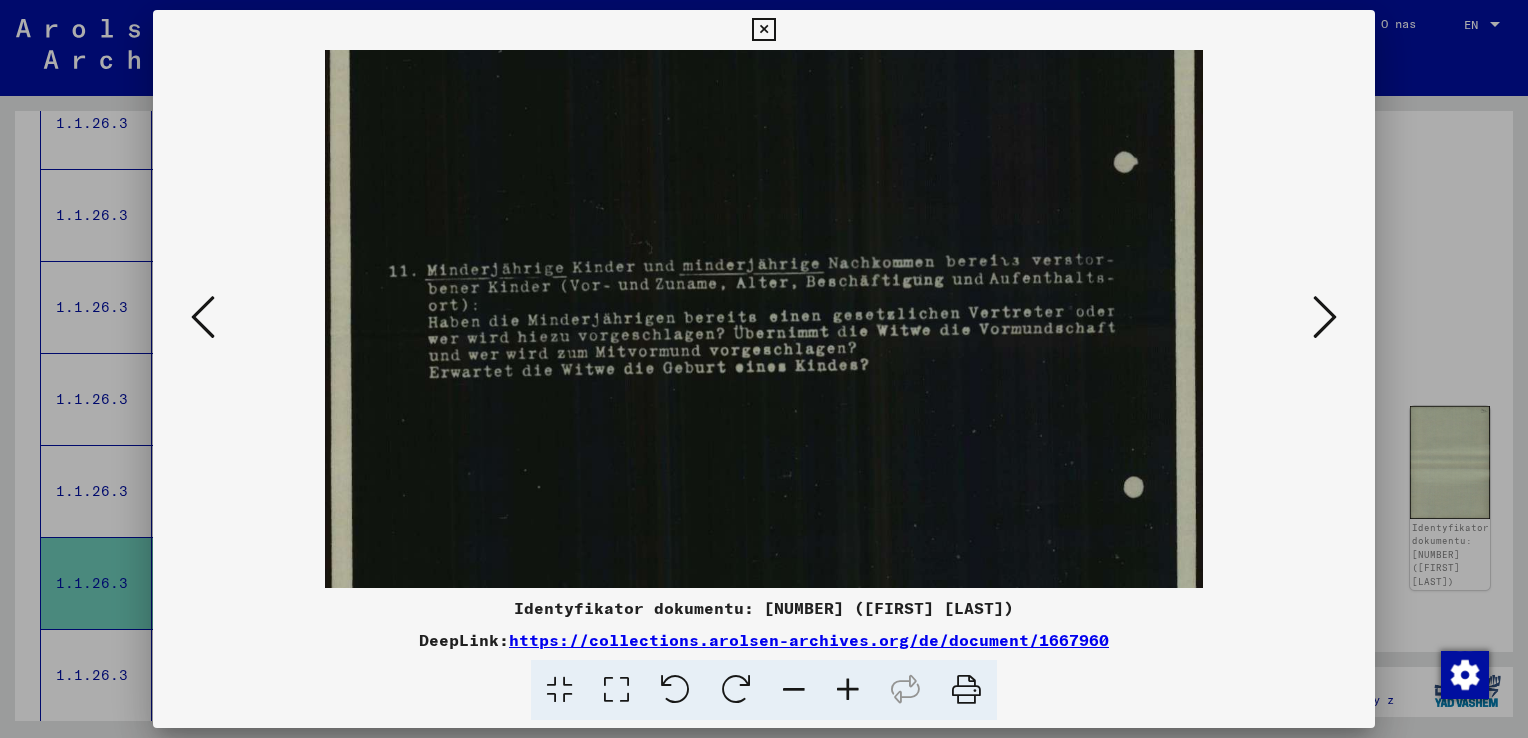 drag, startPoint x: 1020, startPoint y: 309, endPoint x: 1027, endPoint y: 134, distance: 175.13994 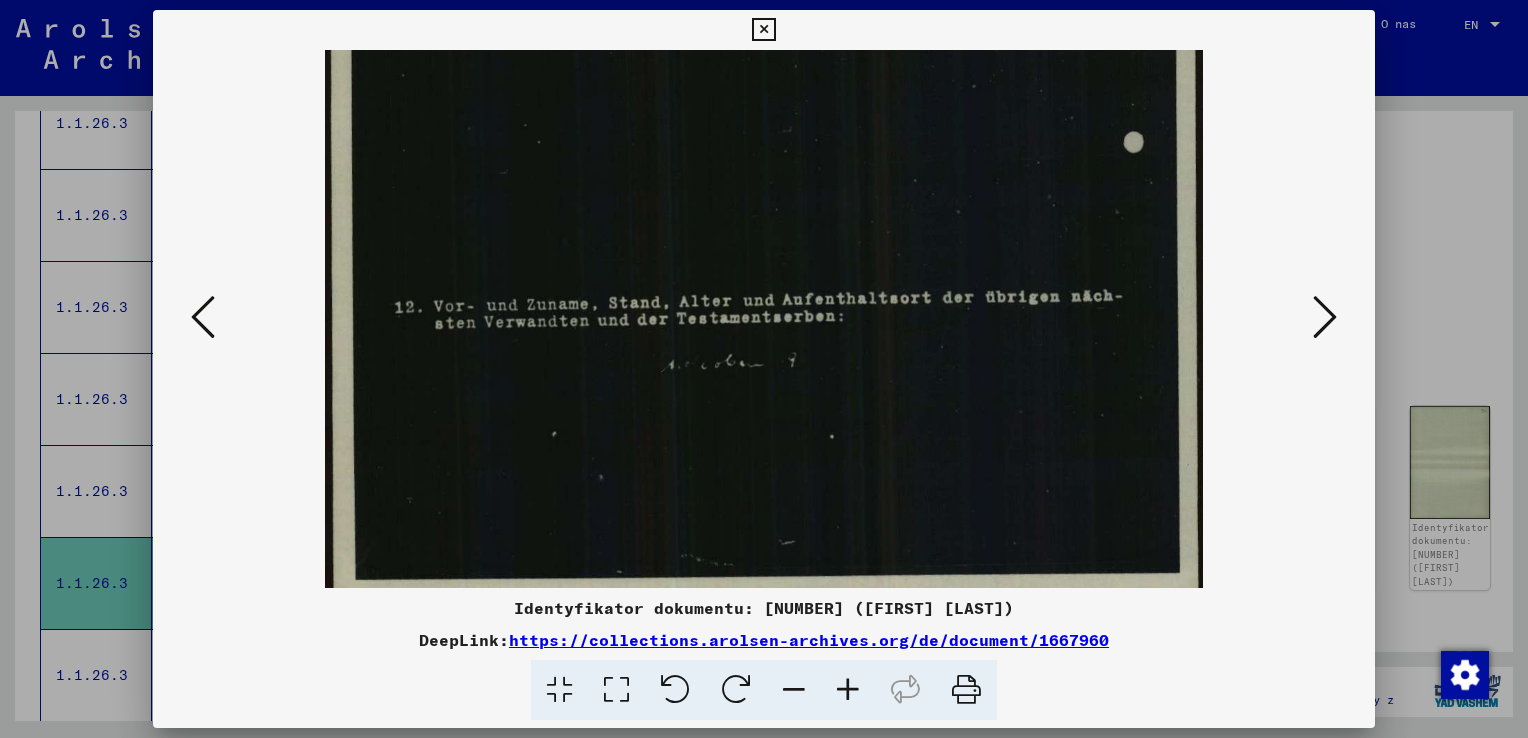 scroll, scrollTop: 700, scrollLeft: 0, axis: vertical 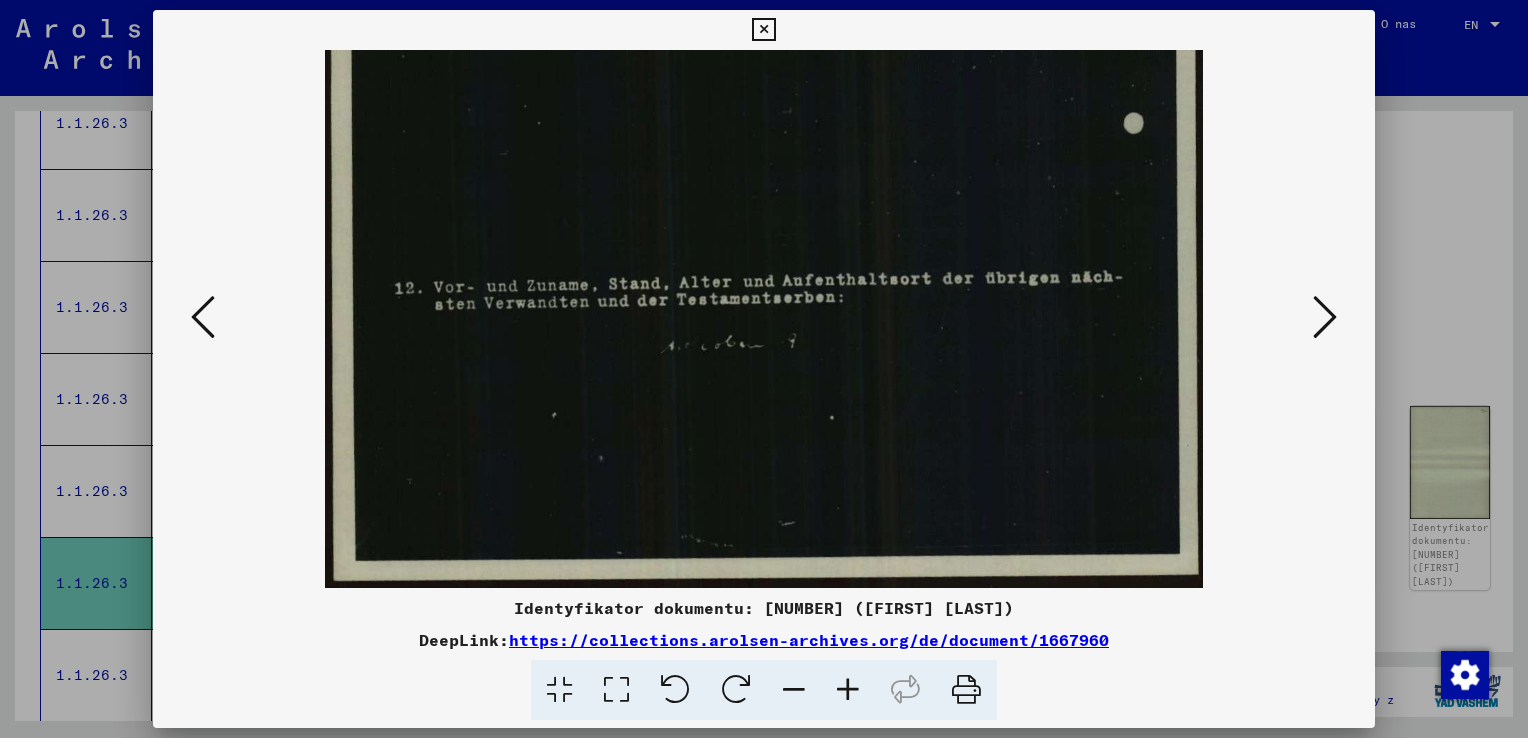 drag, startPoint x: 1000, startPoint y: 360, endPoint x: 950, endPoint y: 93, distance: 271.6413 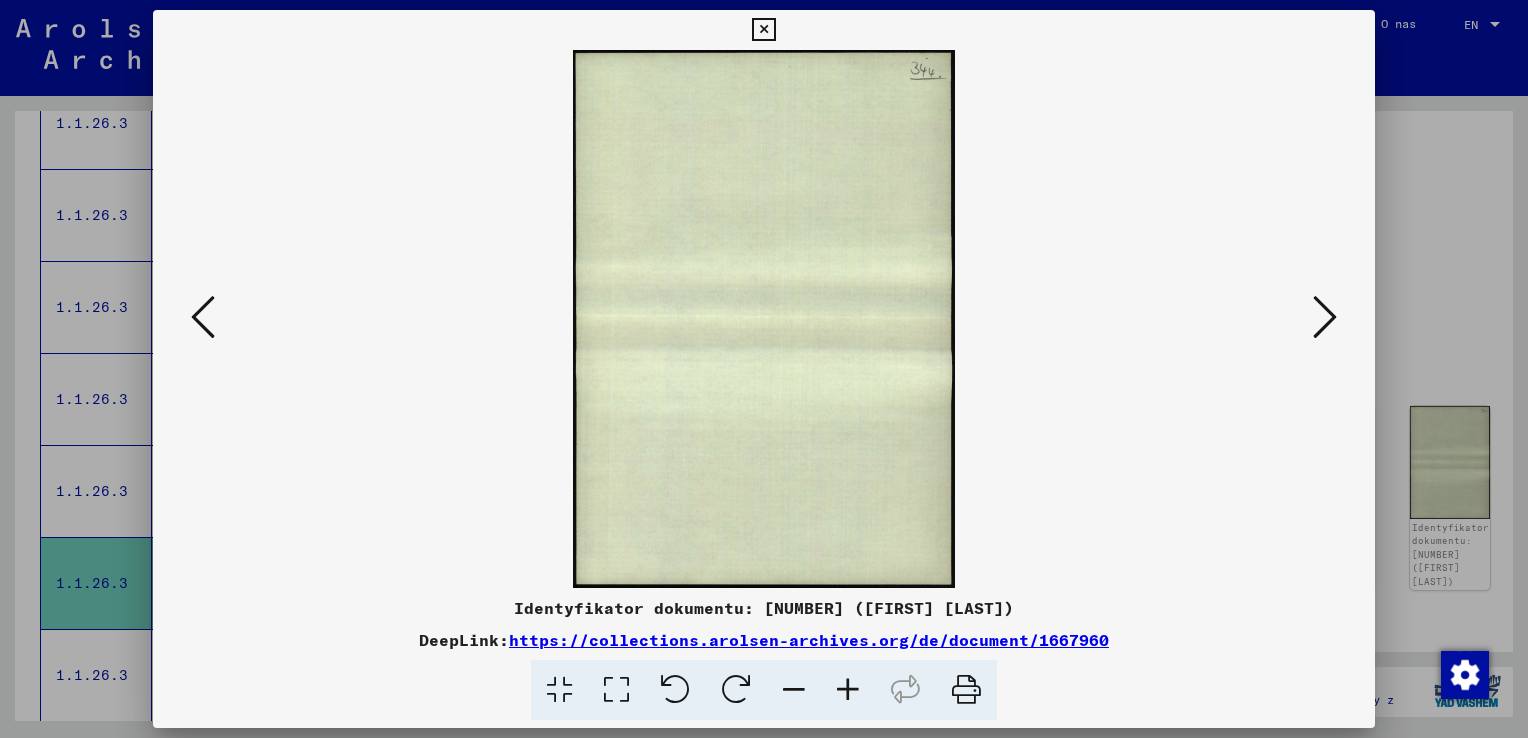 click at bounding box center [764, 319] 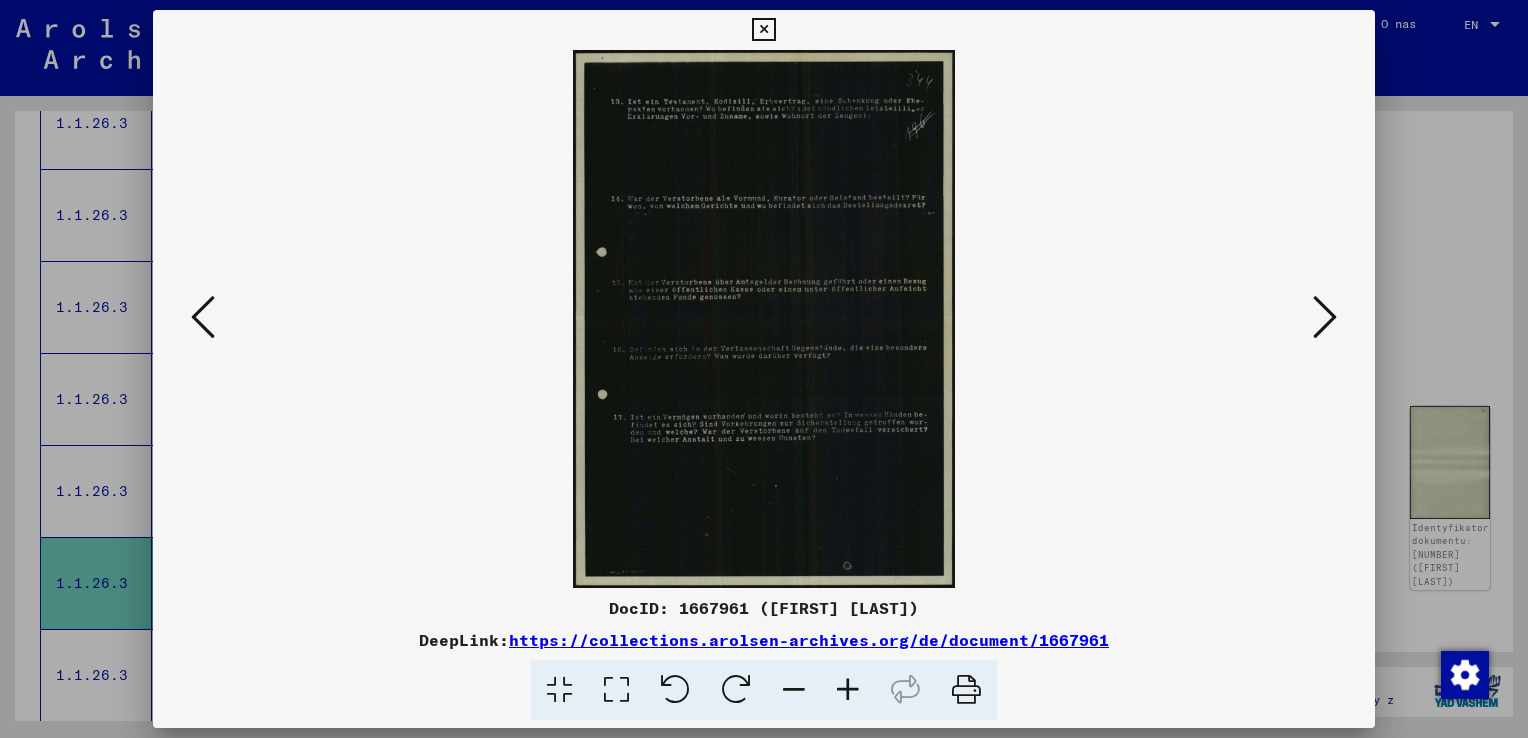 click at bounding box center [764, 319] 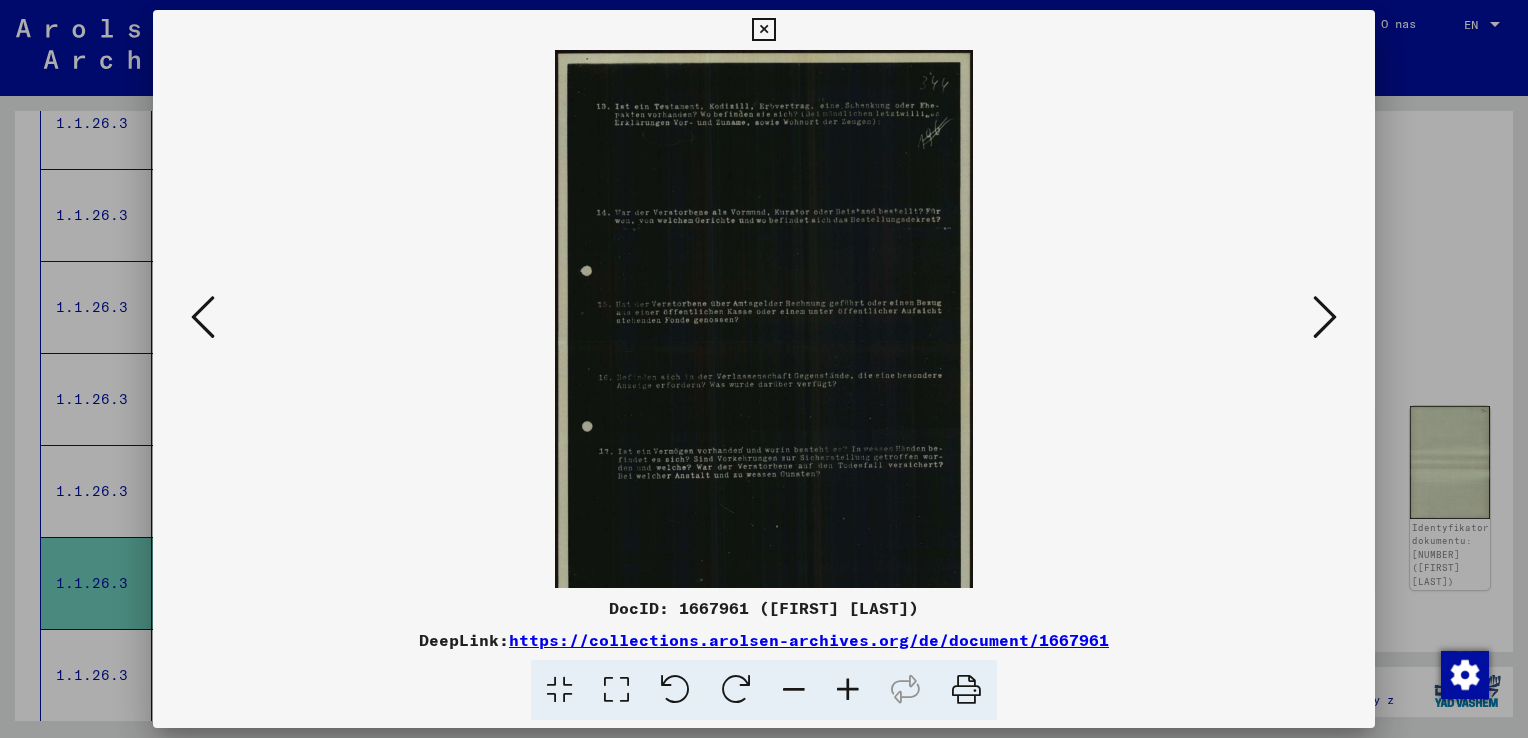 click at bounding box center (848, 690) 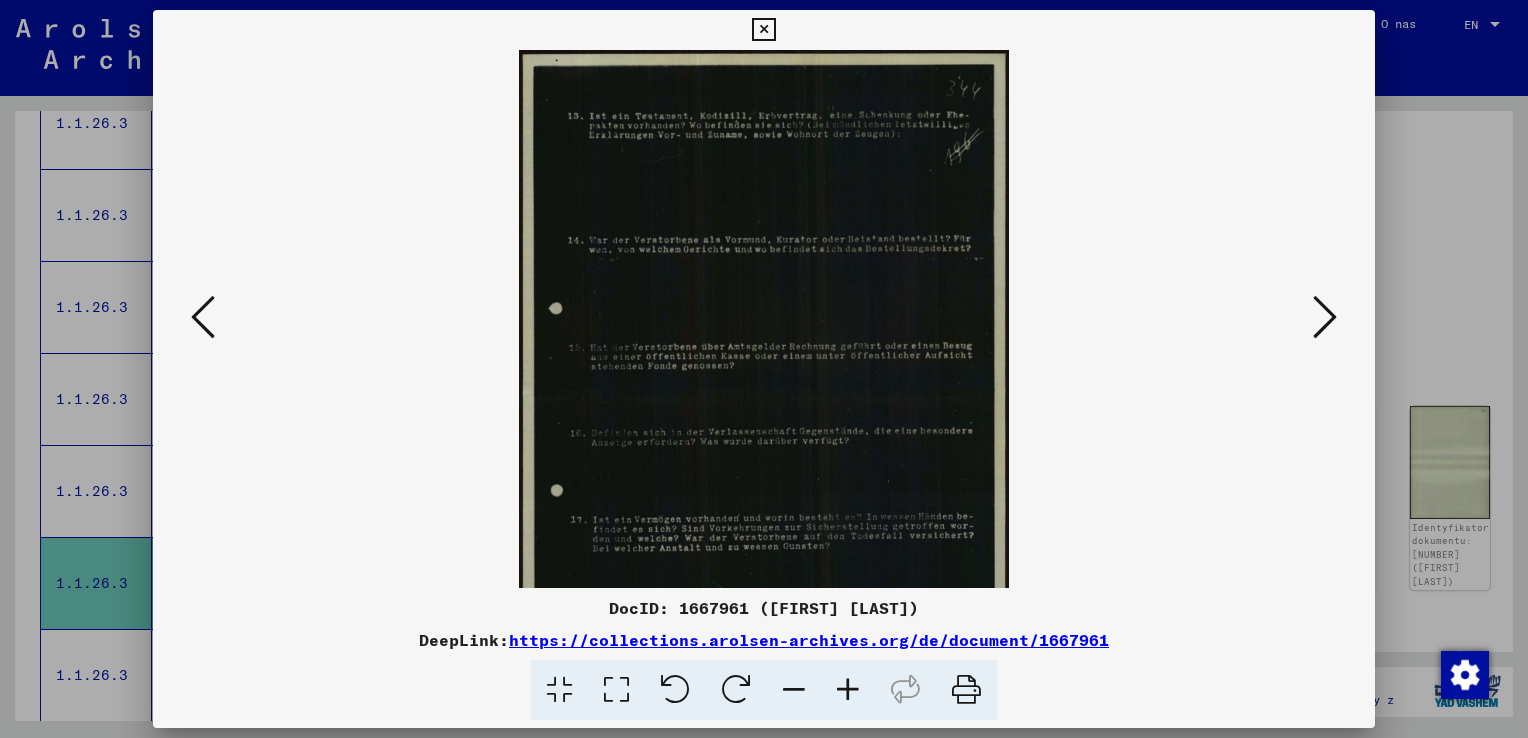 click at bounding box center (848, 690) 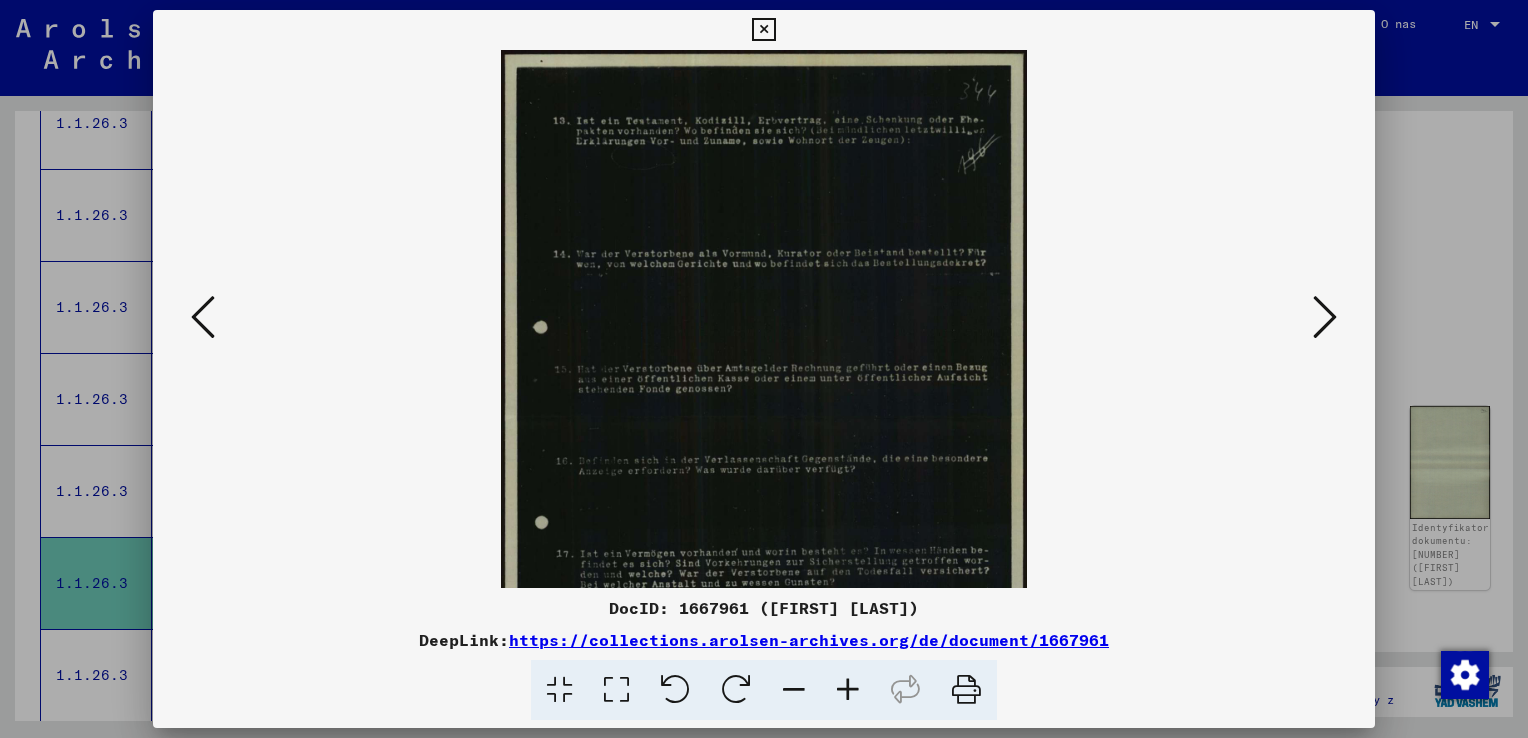 click at bounding box center (848, 690) 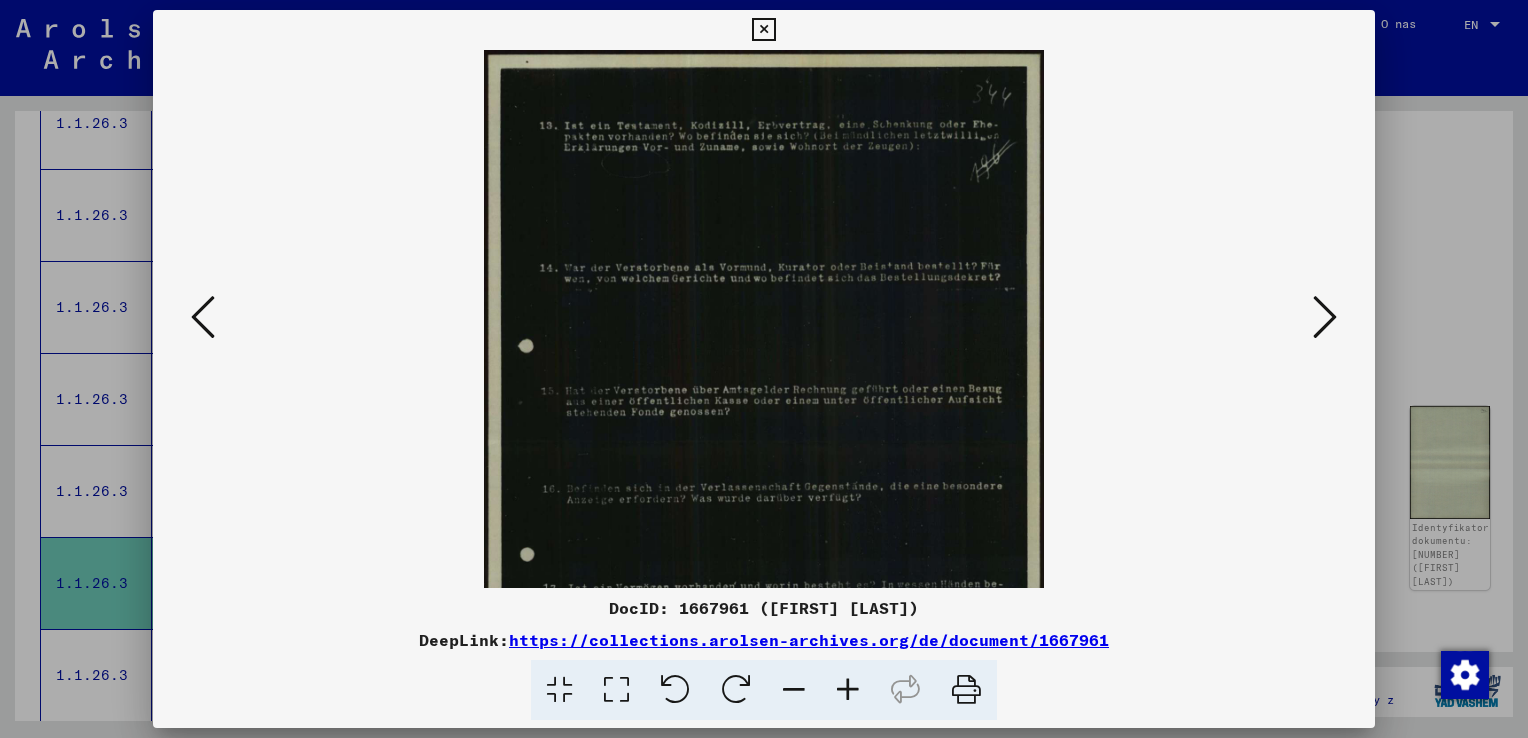 click at bounding box center [848, 690] 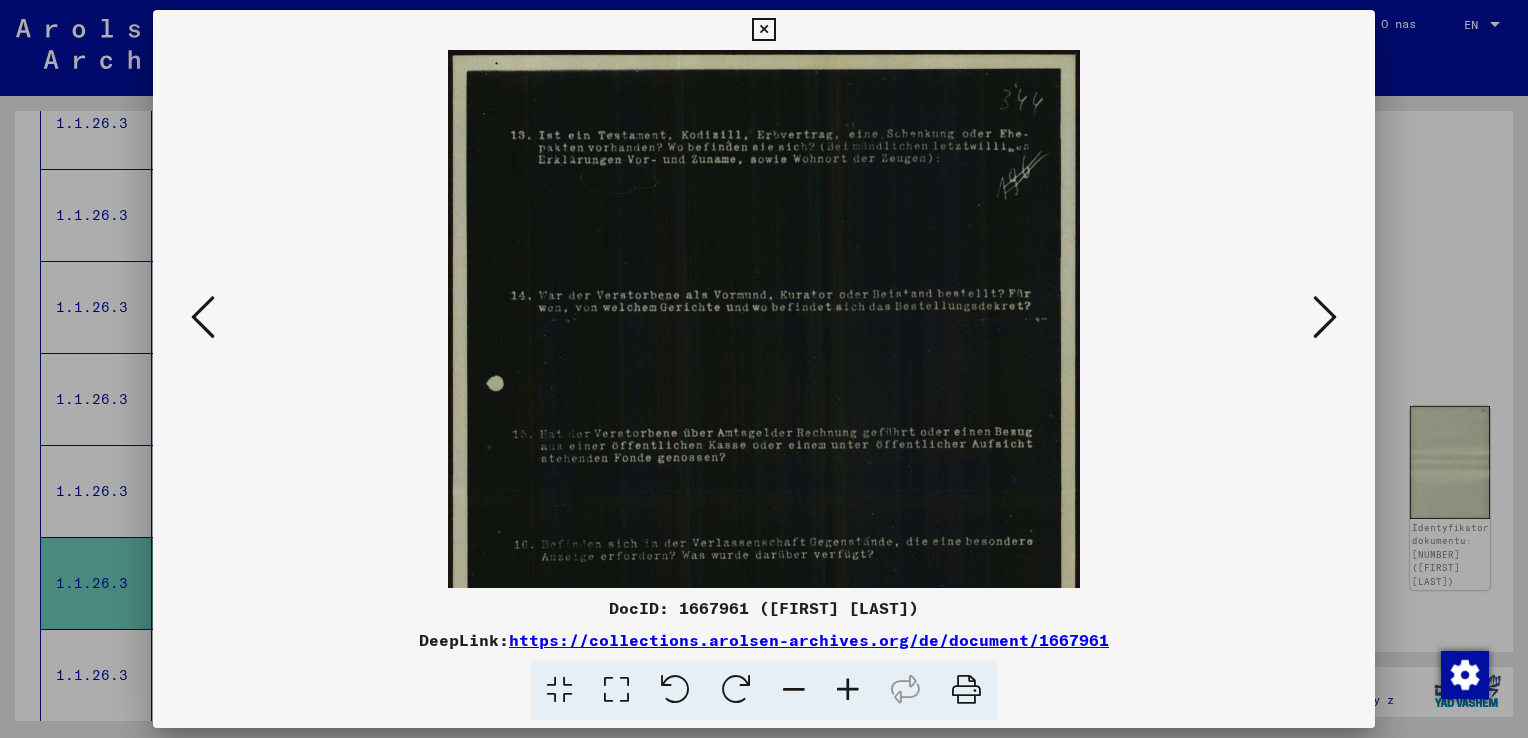 click at bounding box center [848, 690] 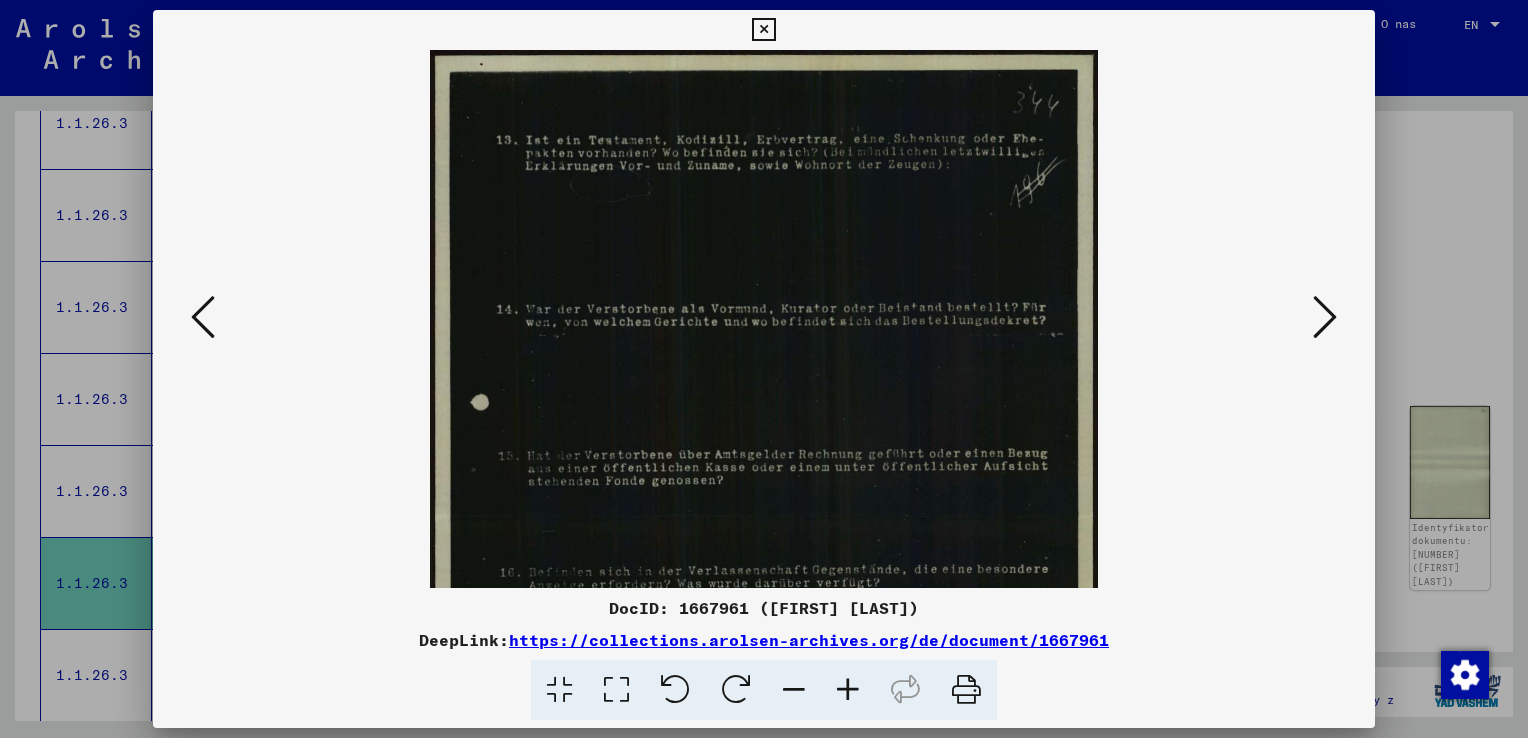 click at bounding box center [848, 690] 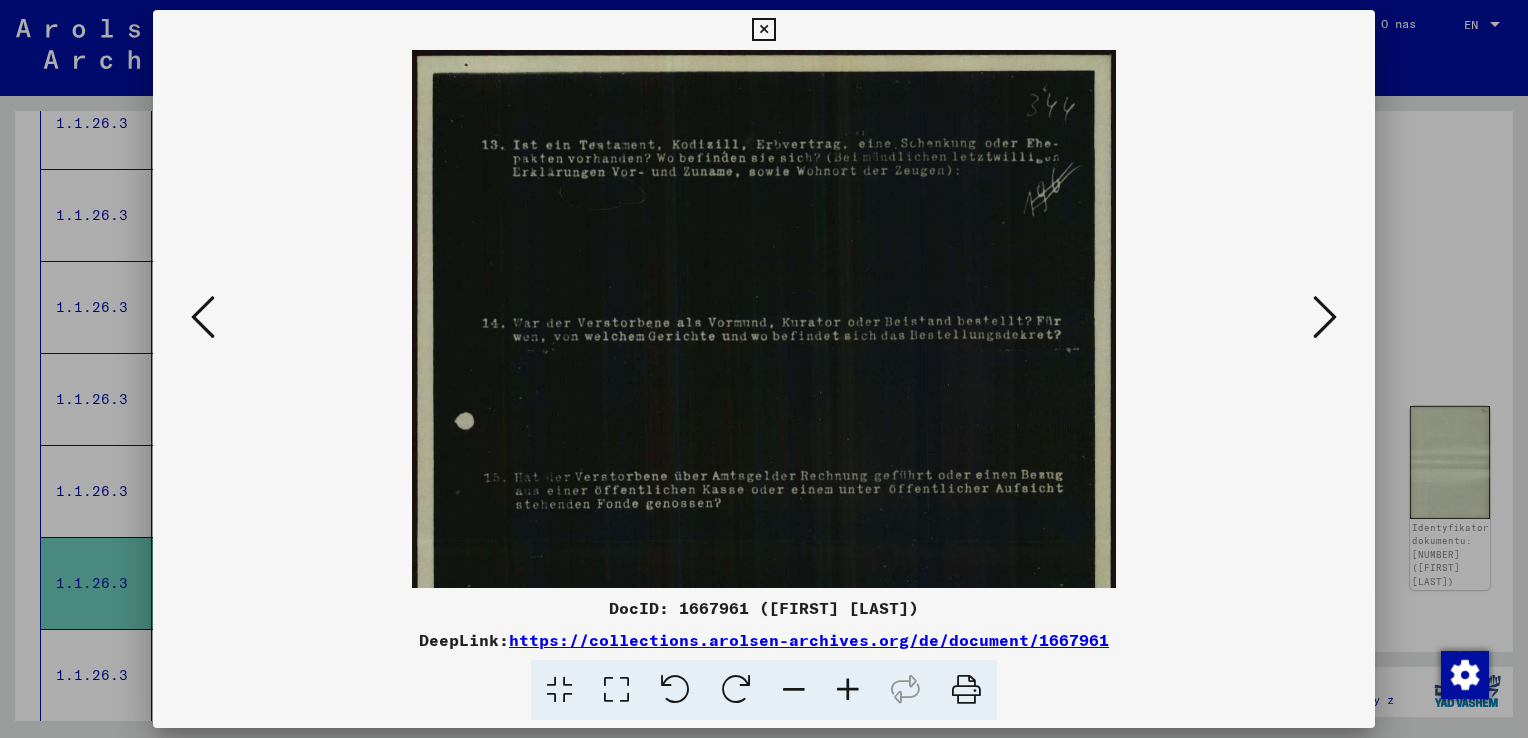 click at bounding box center [848, 690] 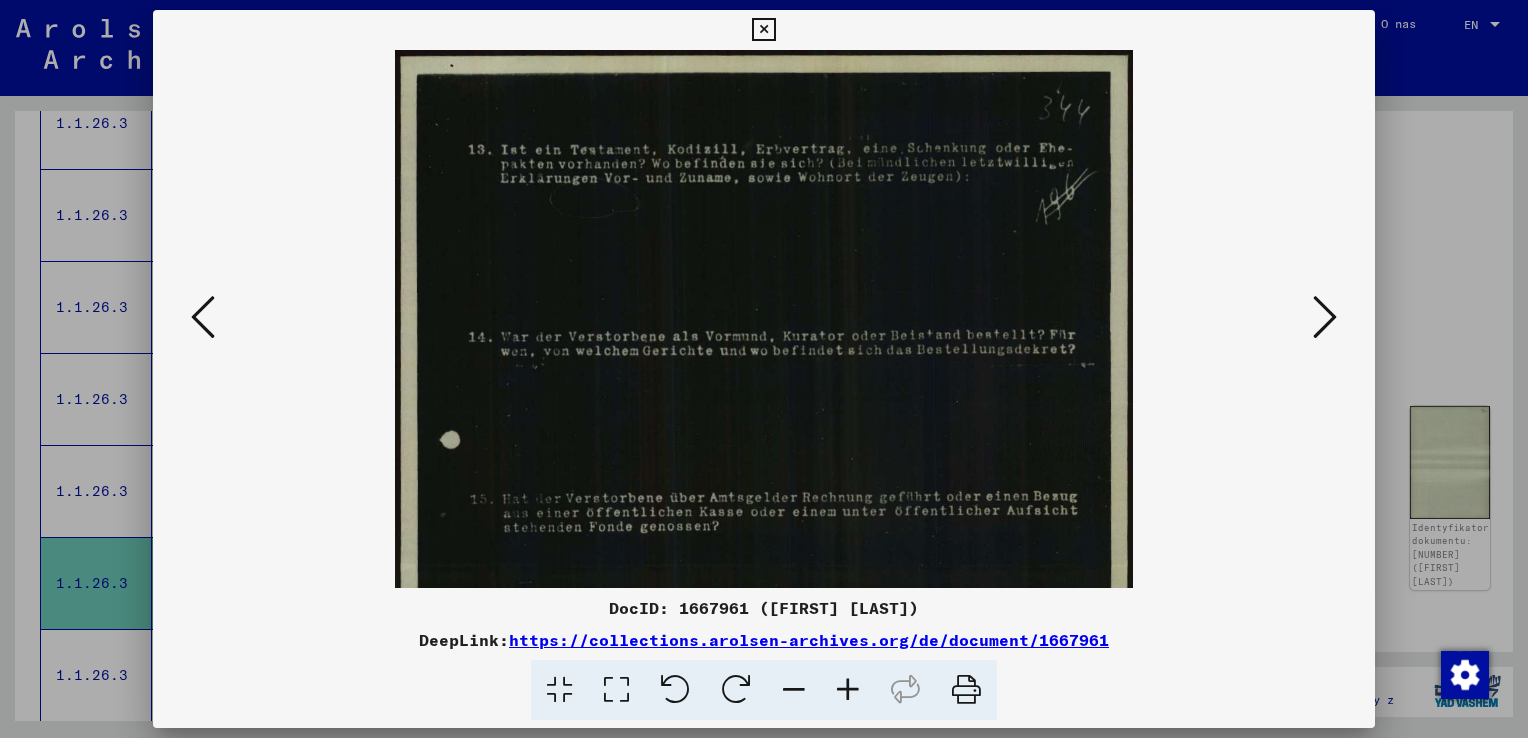 click at bounding box center [848, 690] 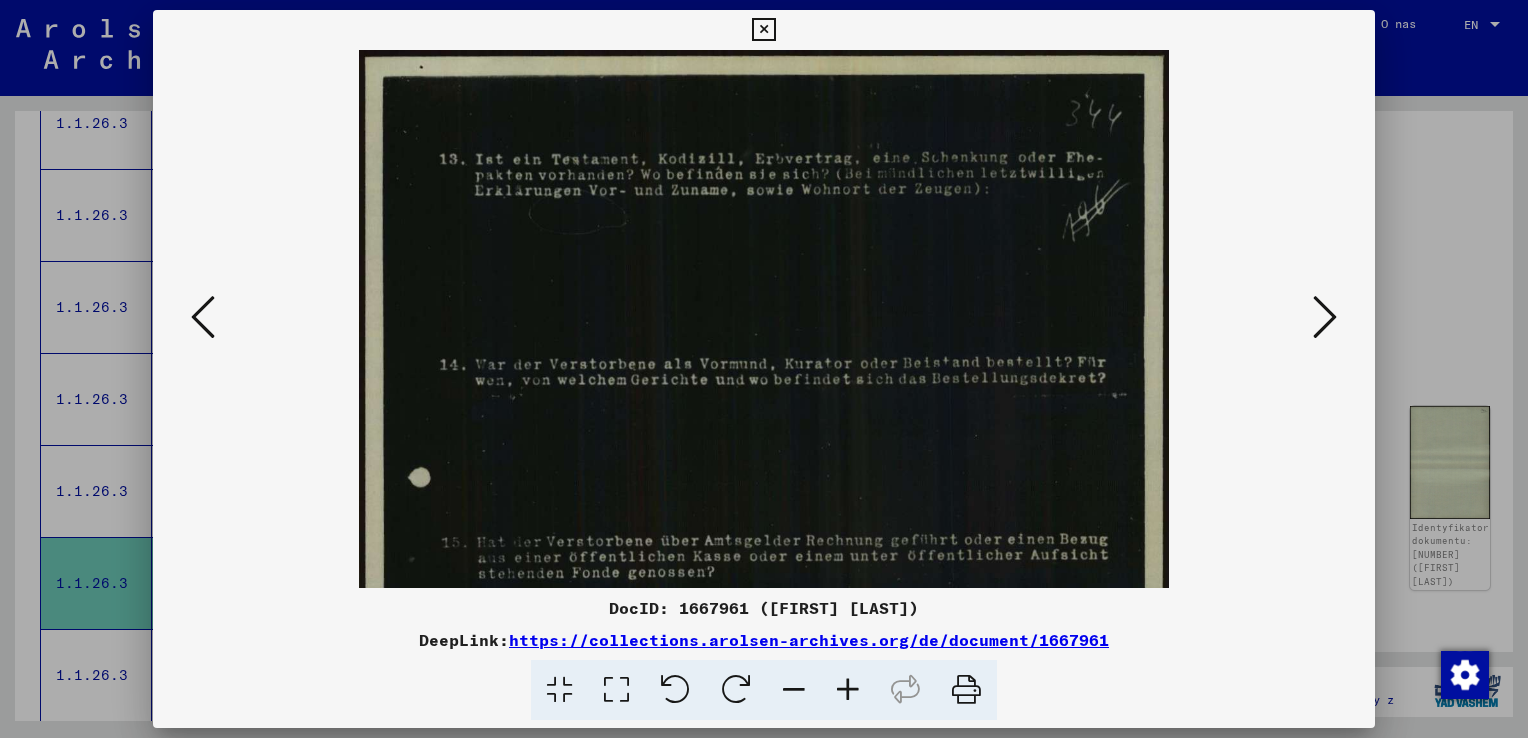 click at bounding box center (848, 690) 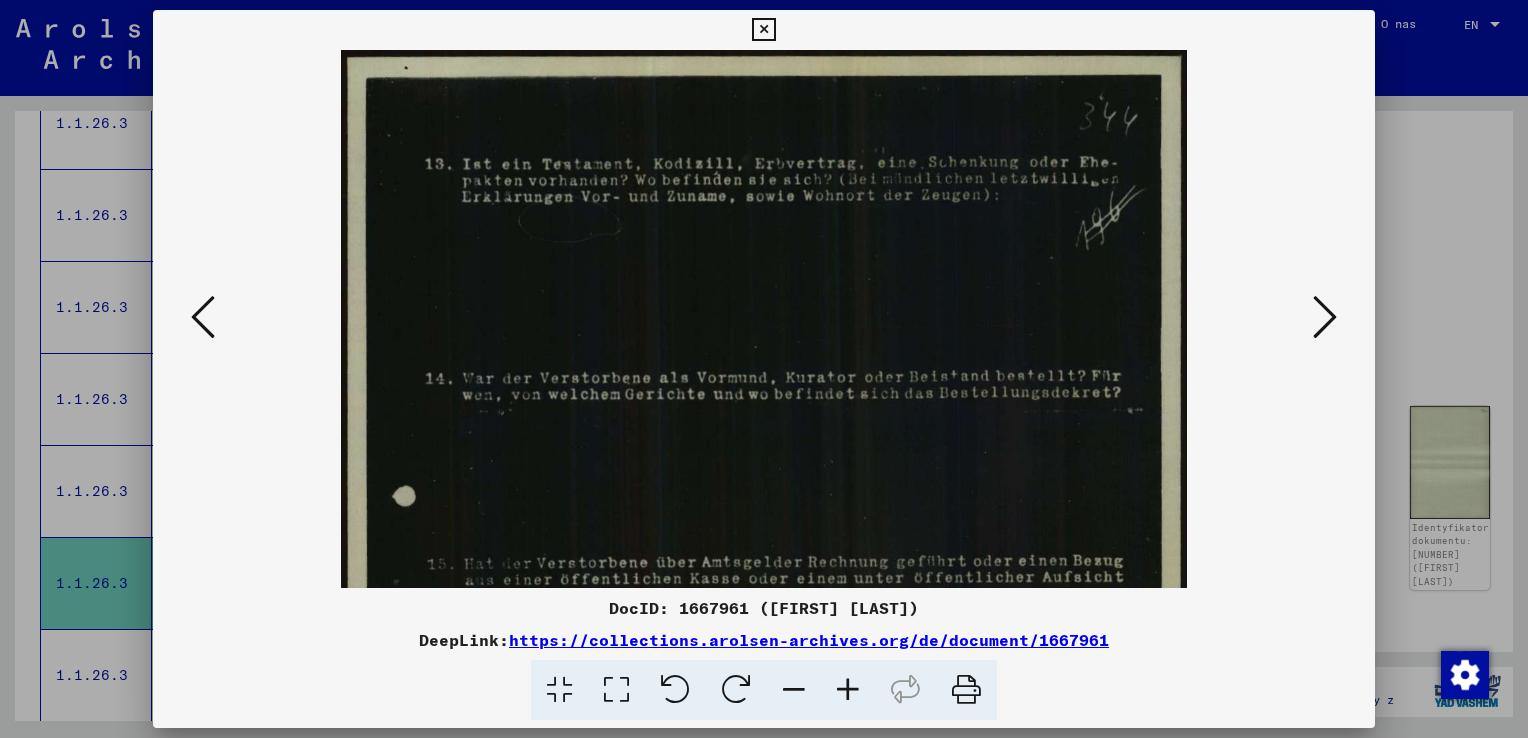 click at bounding box center [848, 690] 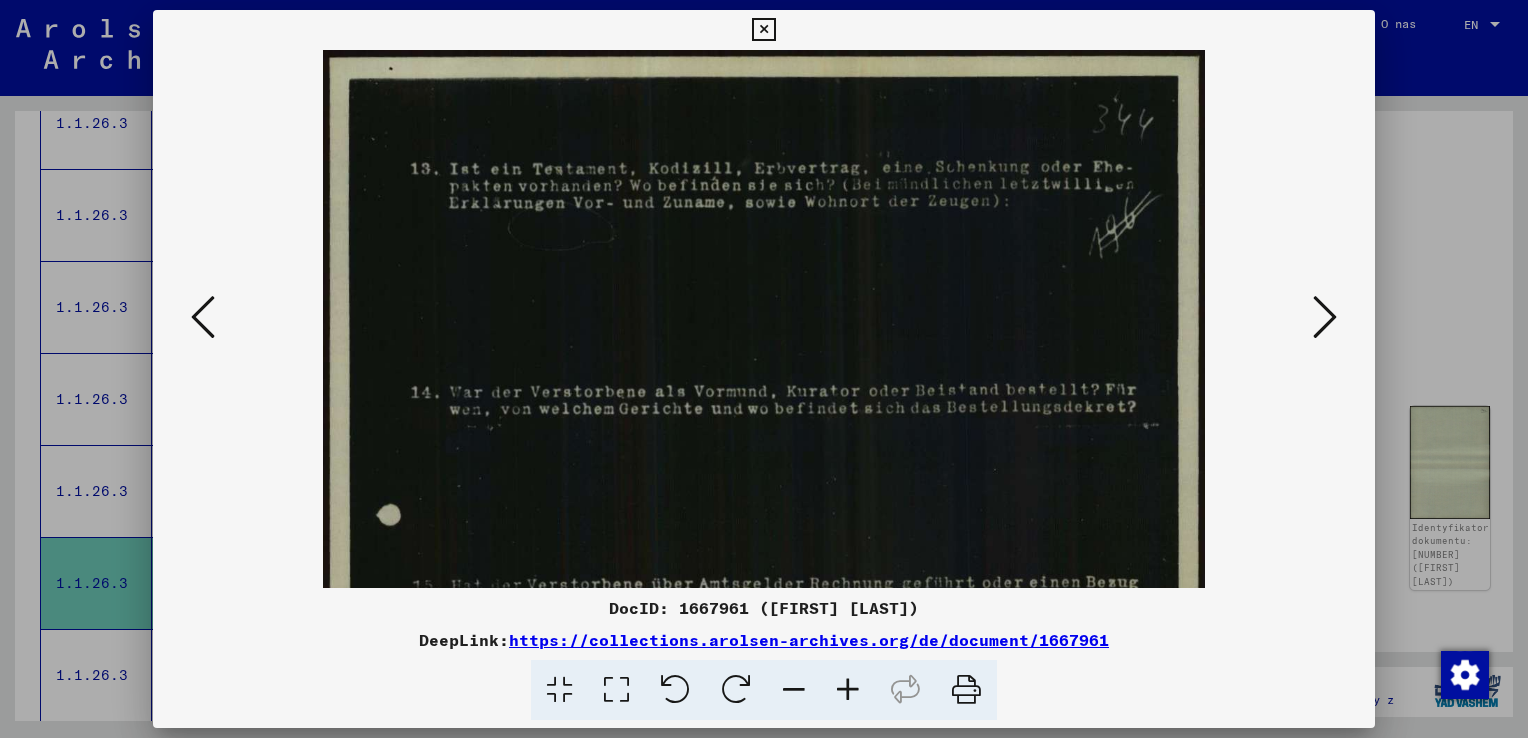click at bounding box center [848, 690] 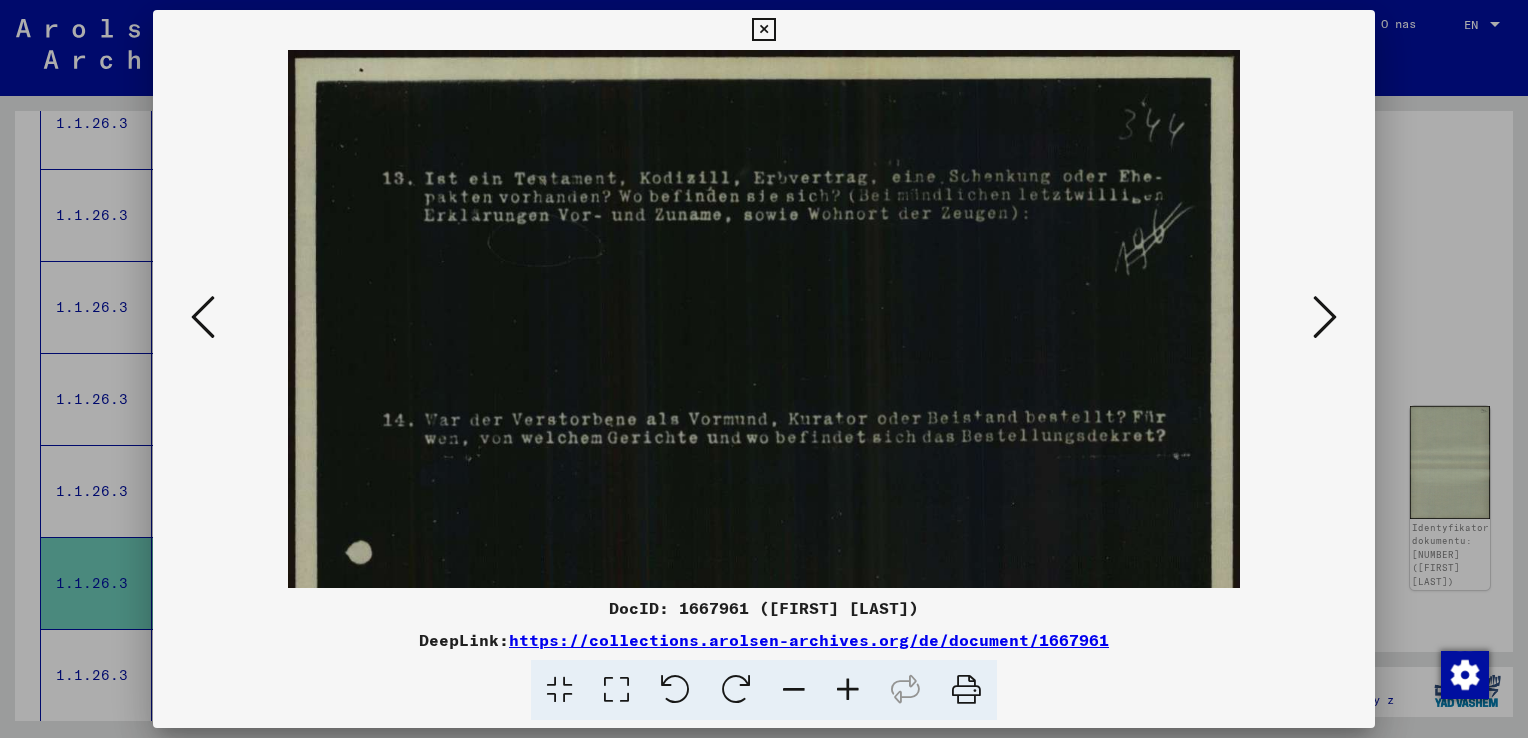 click at bounding box center [848, 690] 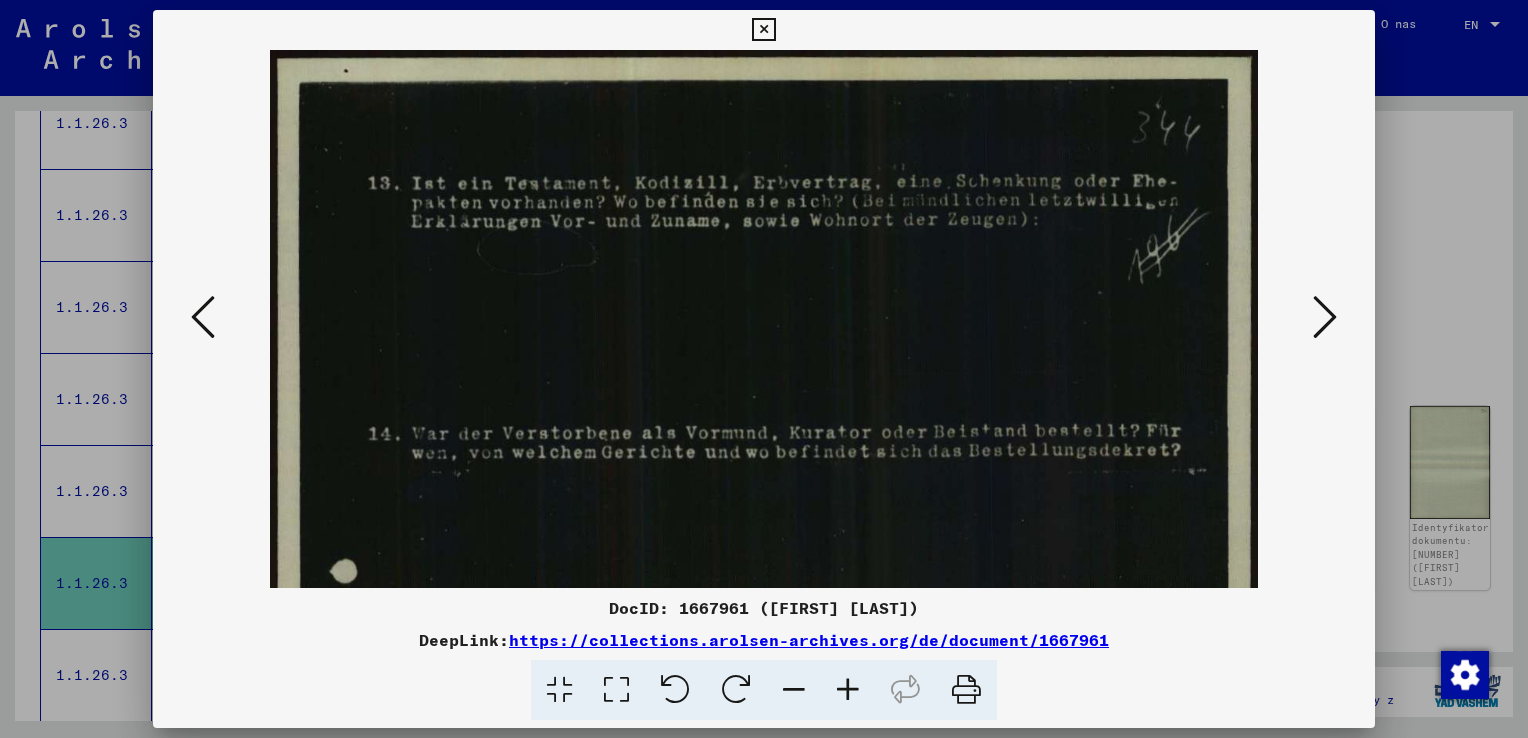 click at bounding box center (848, 690) 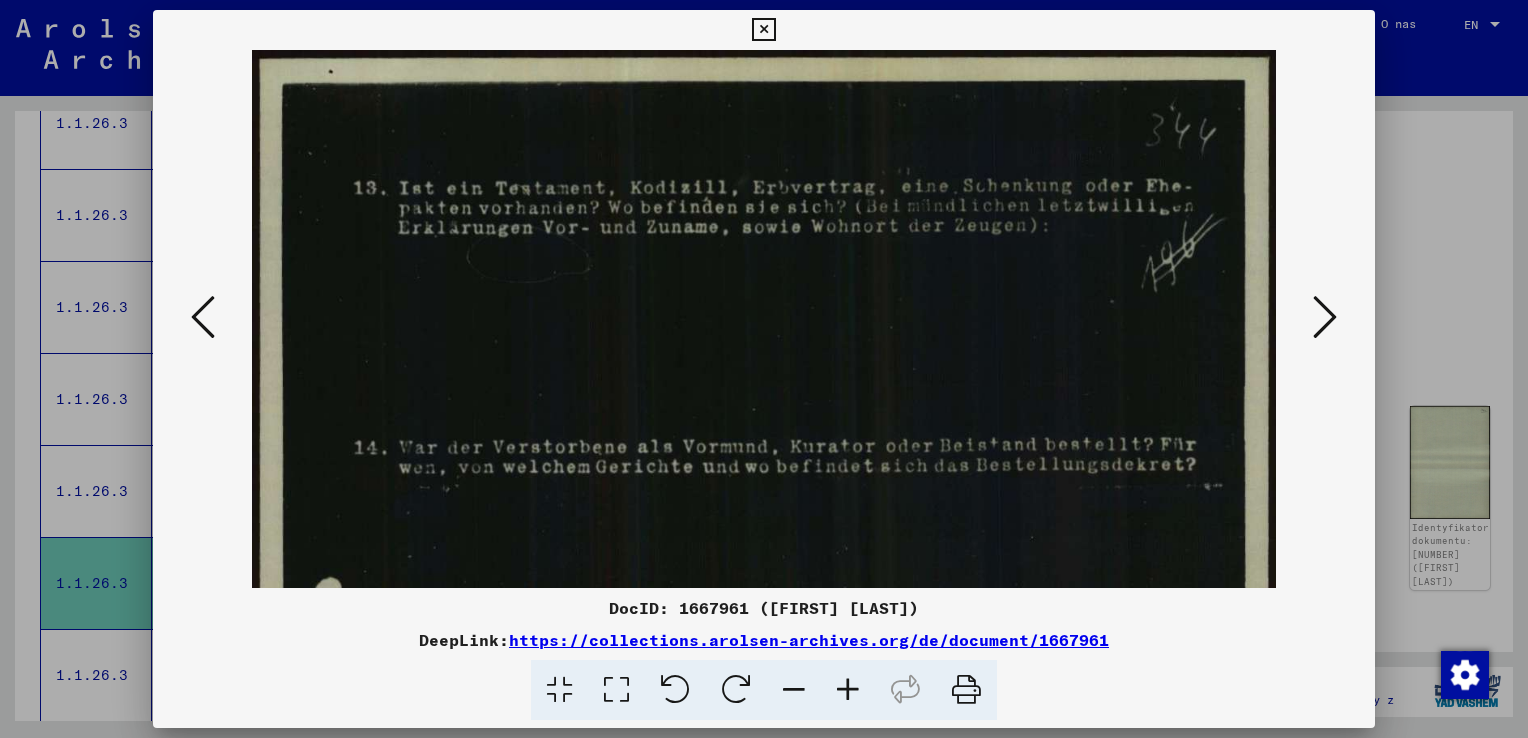 click at bounding box center (848, 690) 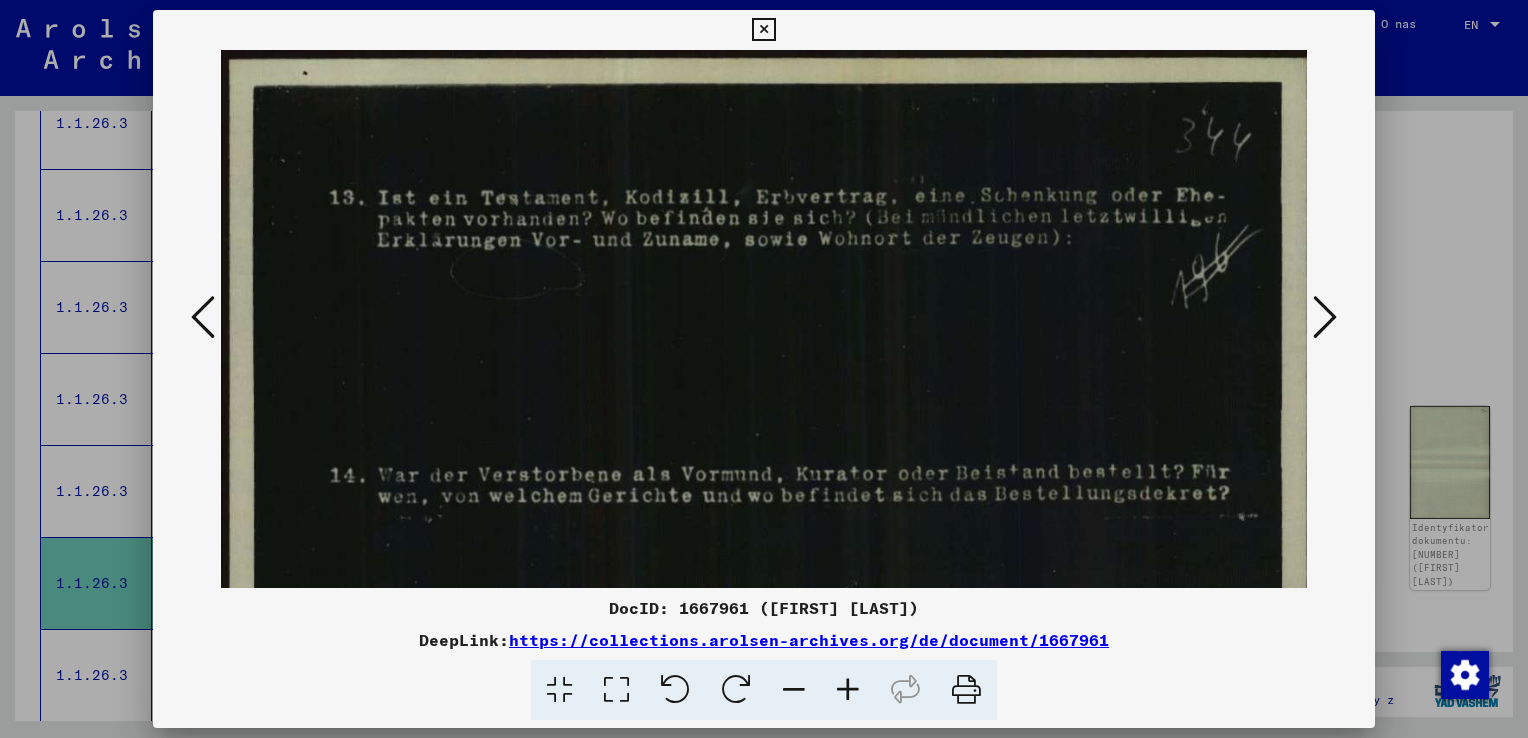 click at bounding box center [848, 690] 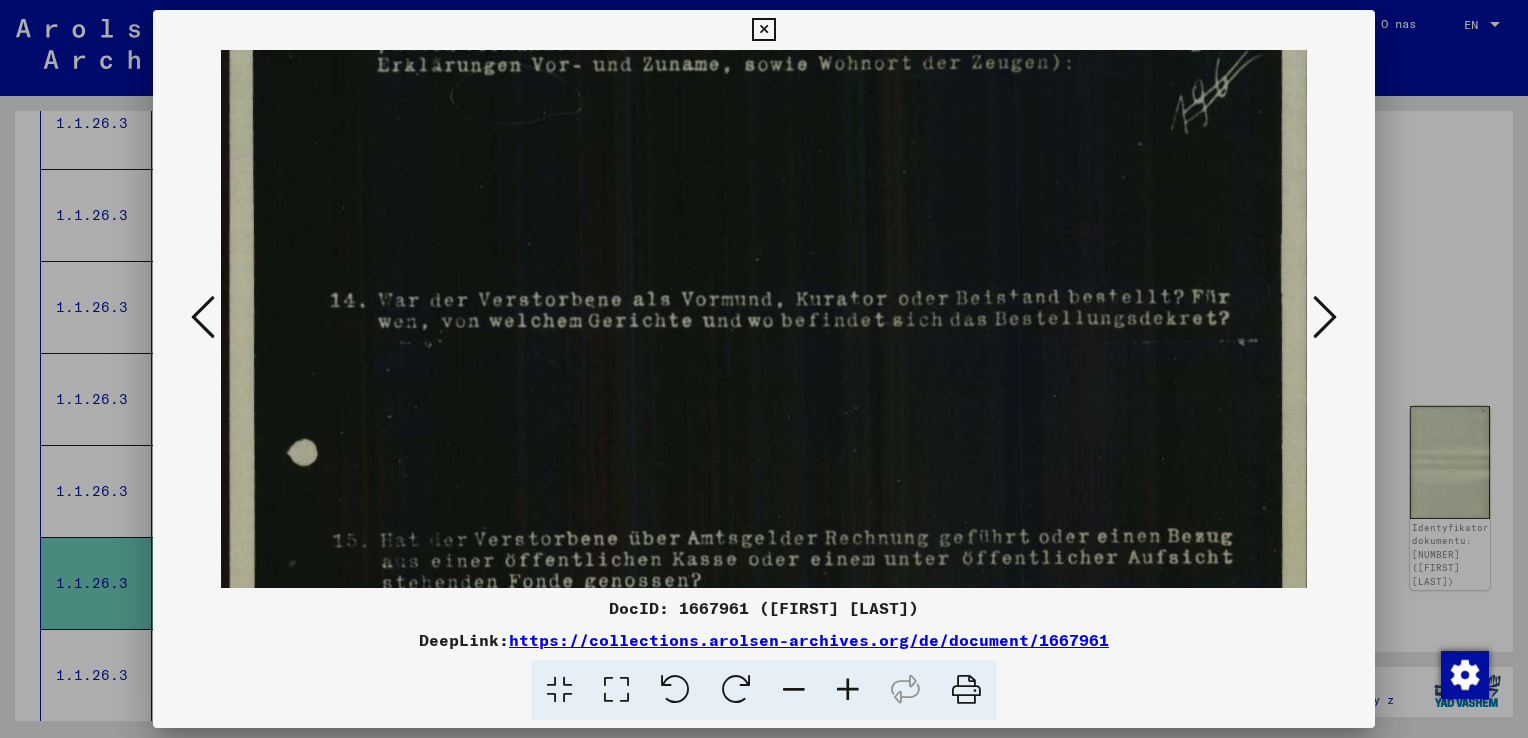 scroll, scrollTop: 176, scrollLeft: 0, axis: vertical 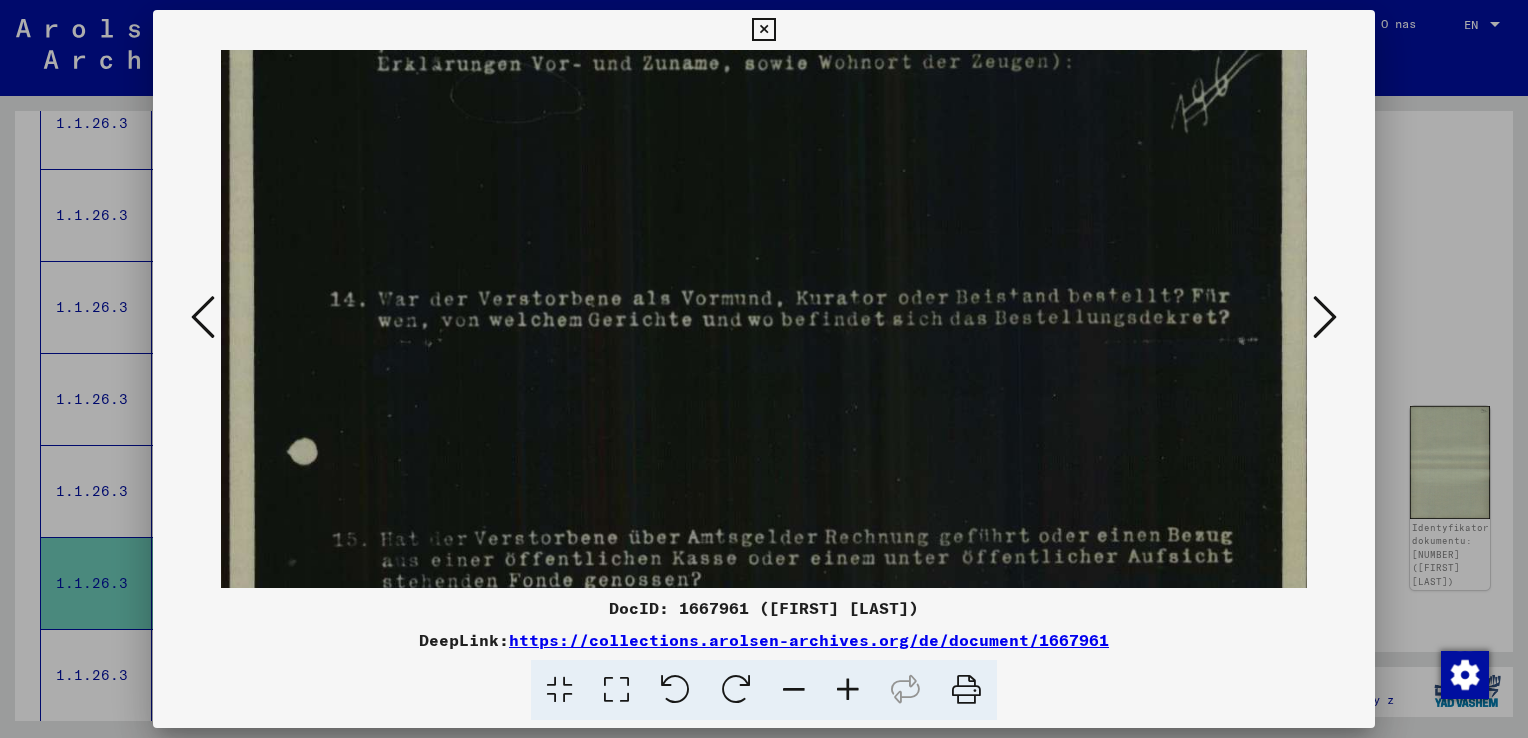 drag, startPoint x: 912, startPoint y: 407, endPoint x: 962, endPoint y: 233, distance: 181.04143 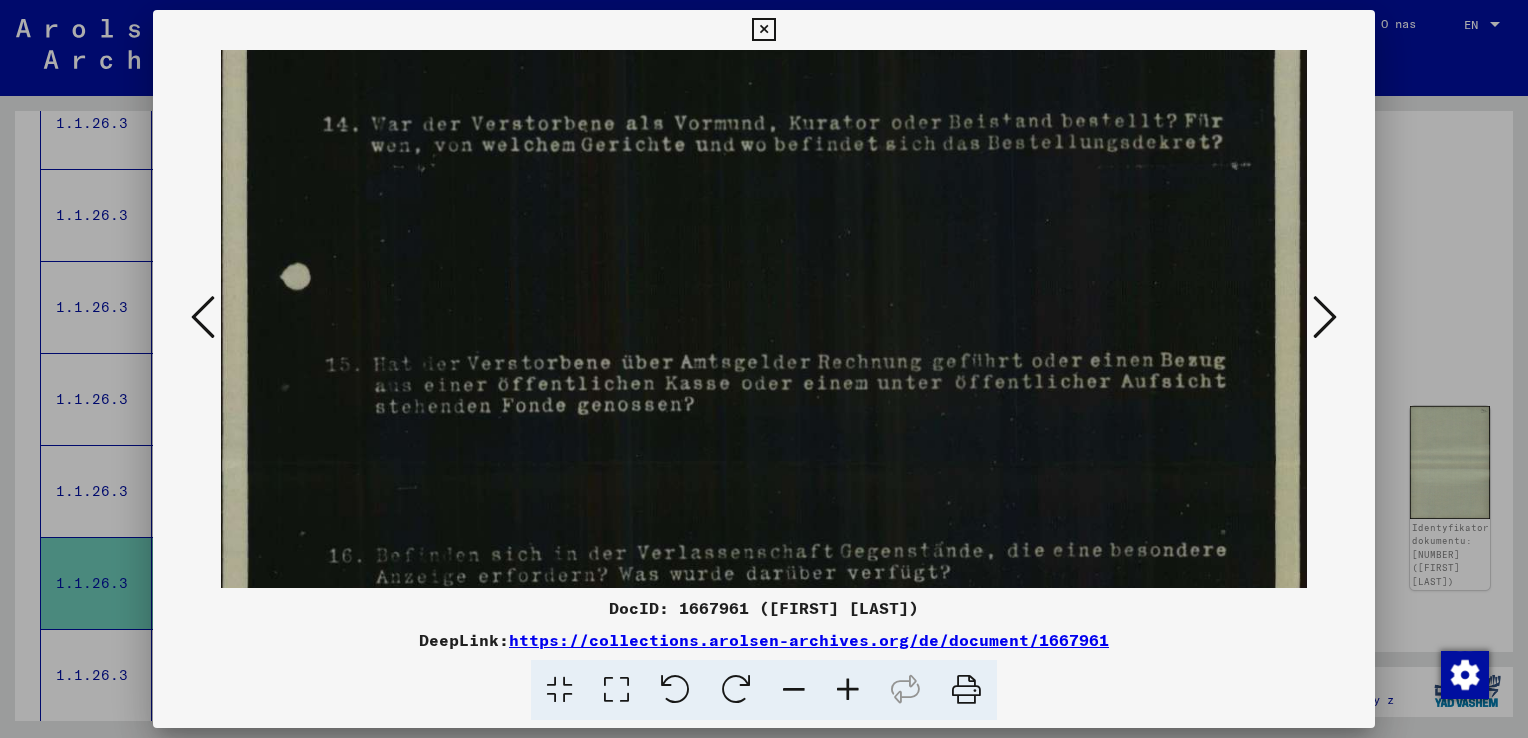 scroll, scrollTop: 409, scrollLeft: 8, axis: both 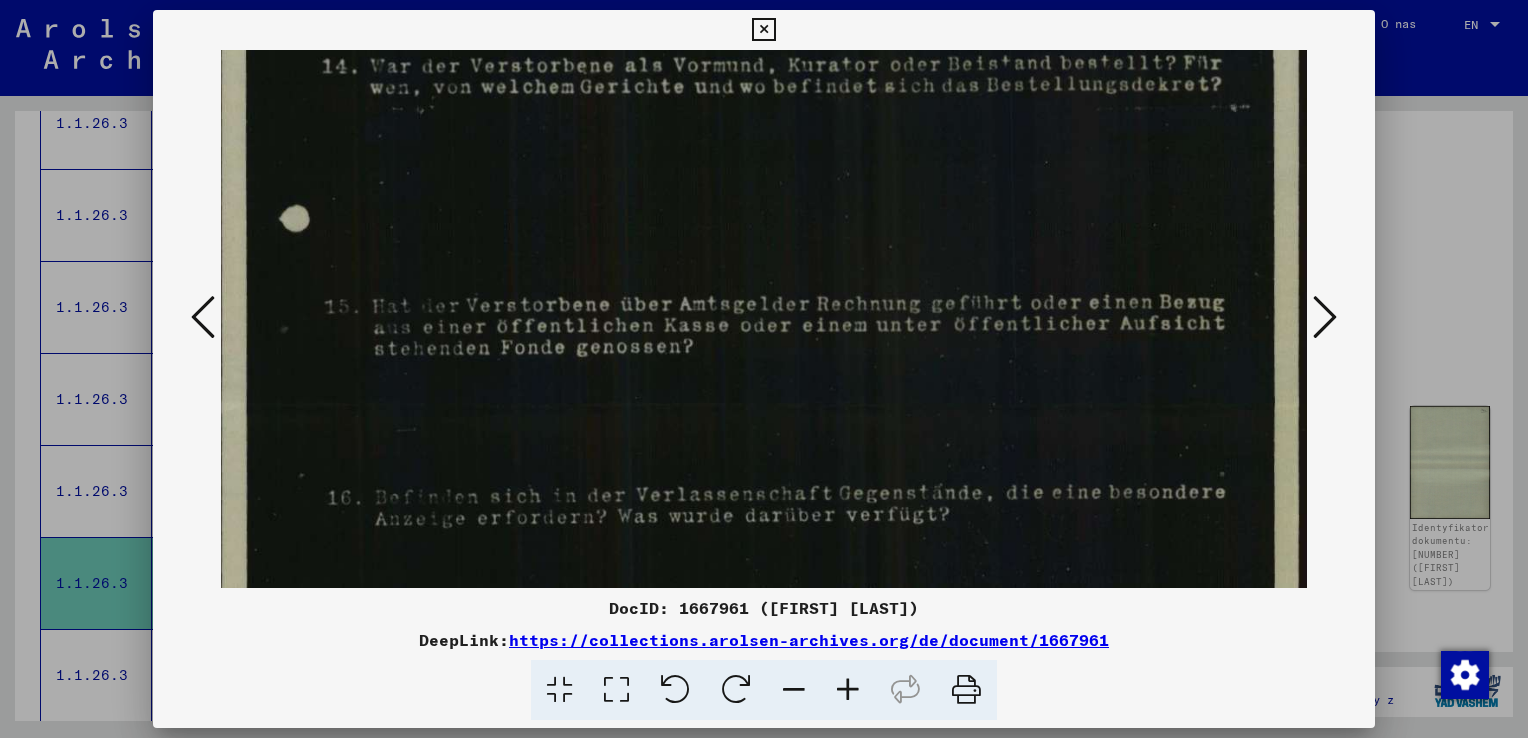 drag, startPoint x: 940, startPoint y: 439, endPoint x: 930, endPoint y: 213, distance: 226.22113 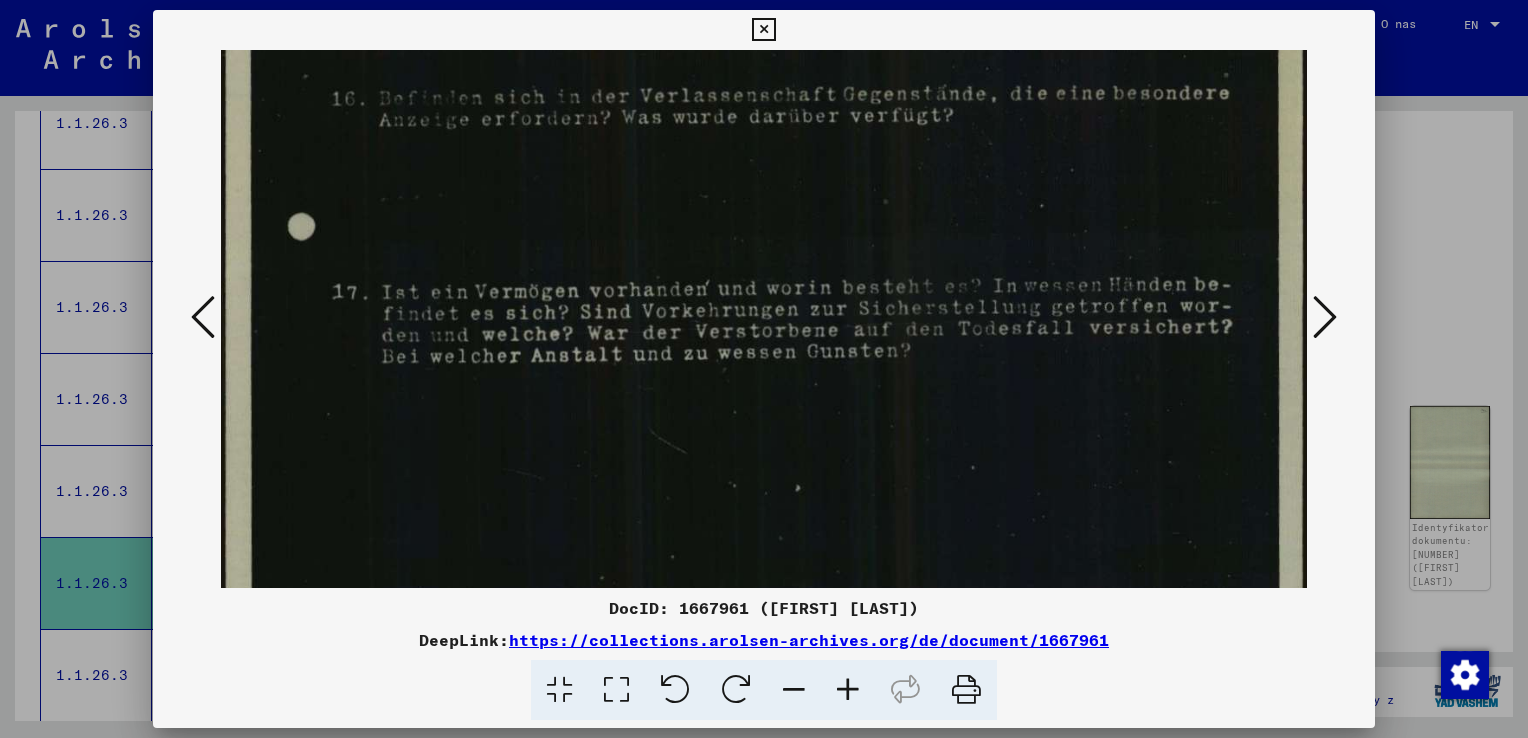 drag, startPoint x: 851, startPoint y: 326, endPoint x: 873, endPoint y: 39, distance: 287.84198 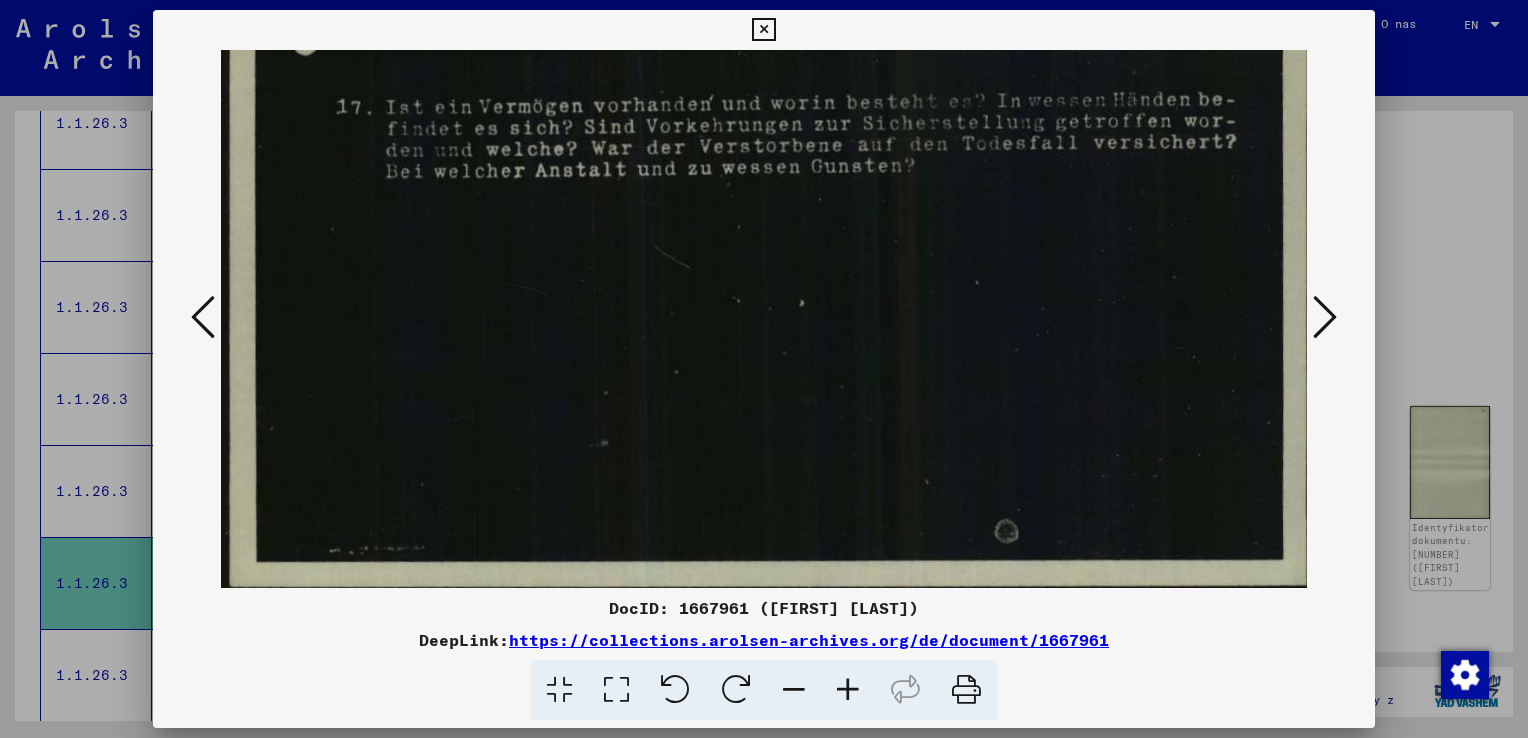 scroll, scrollTop: 1000, scrollLeft: 0, axis: vertical 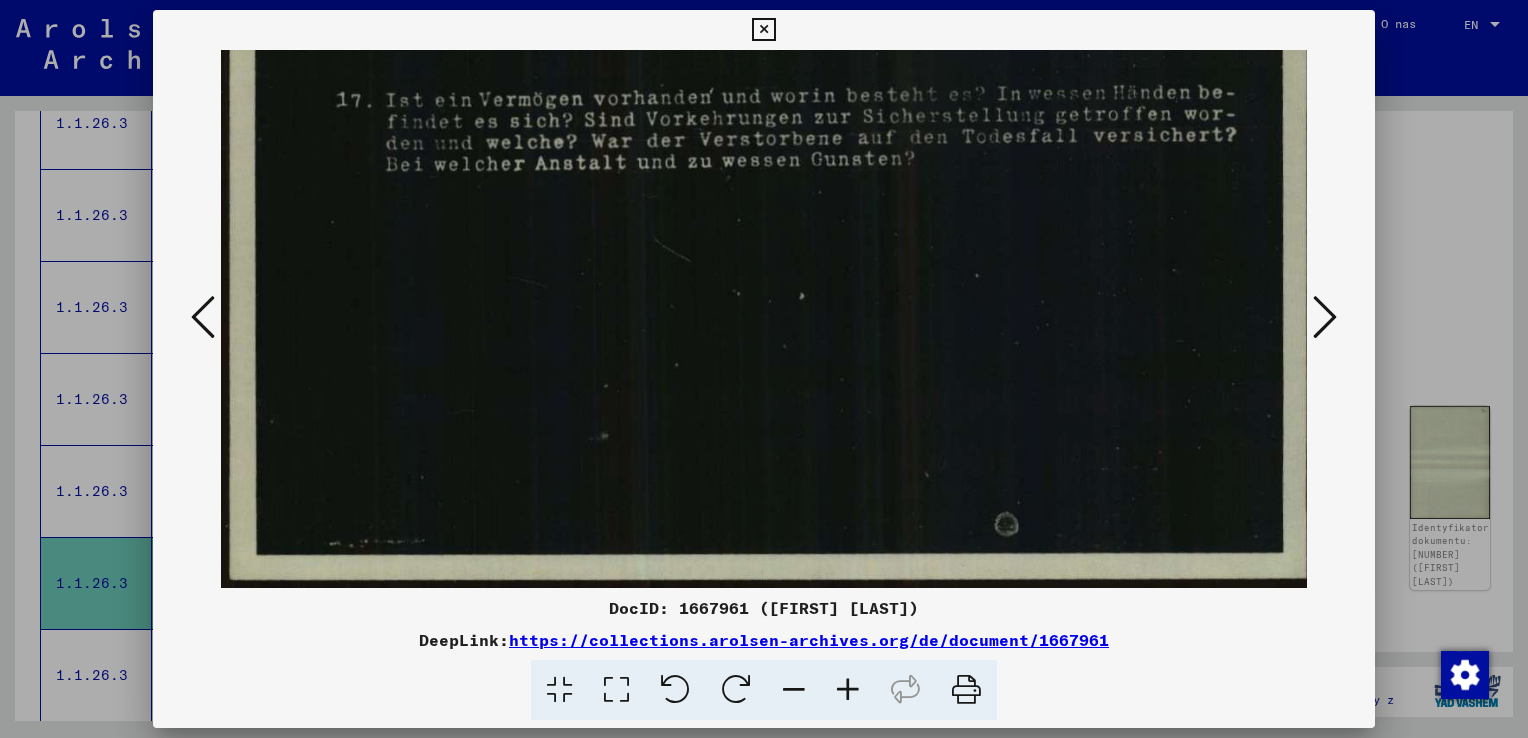 drag, startPoint x: 802, startPoint y: 384, endPoint x: 872, endPoint y: 89, distance: 303.19135 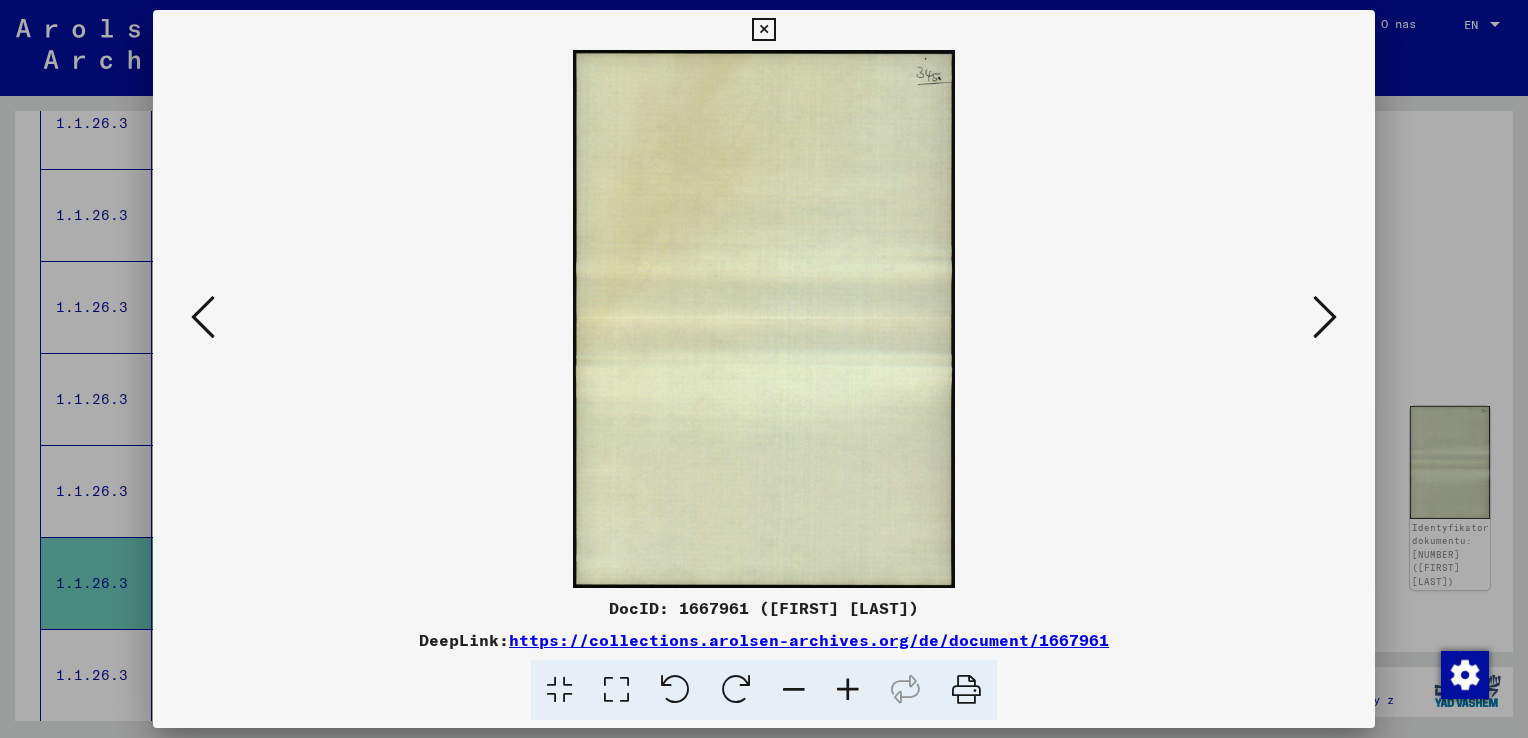 scroll, scrollTop: 0, scrollLeft: 0, axis: both 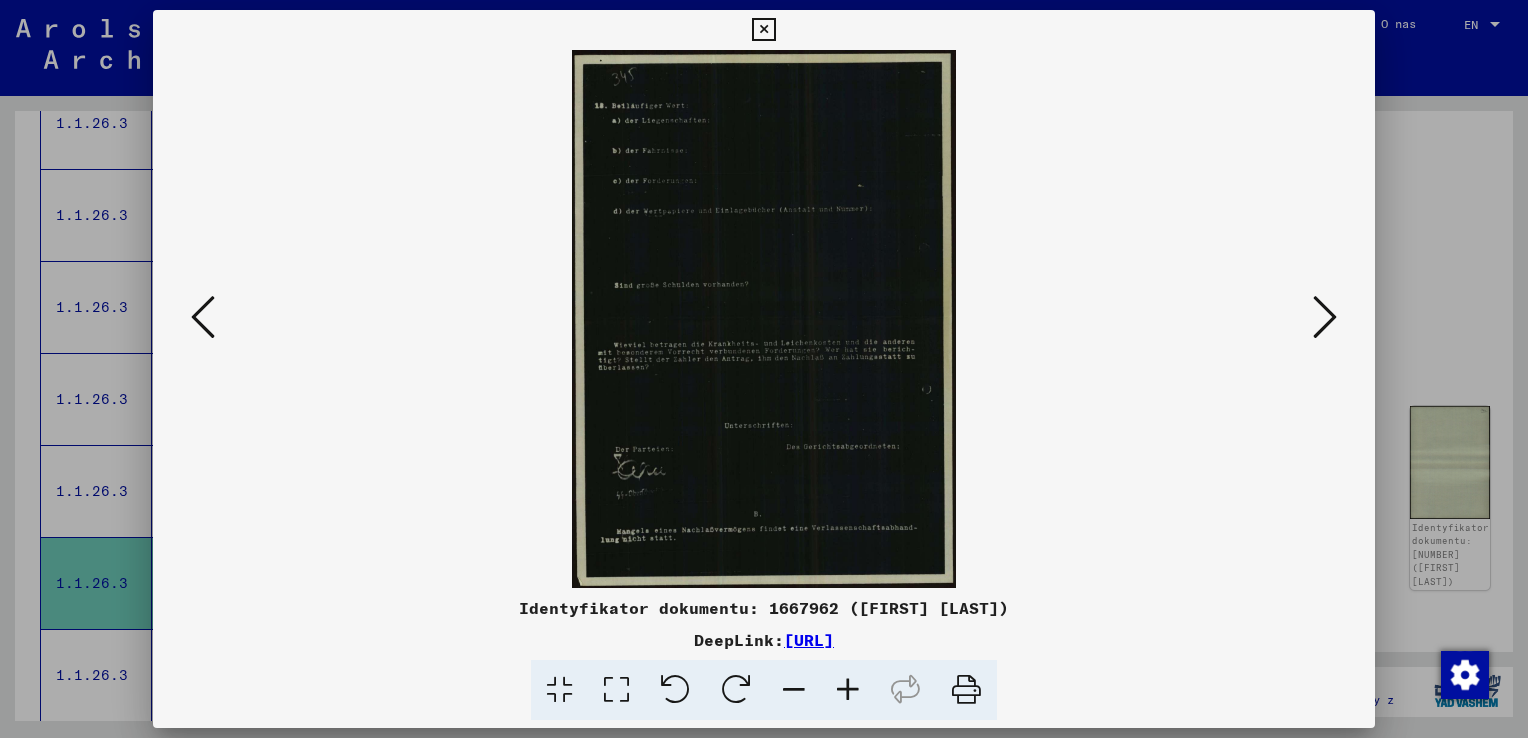 click at bounding box center (848, 690) 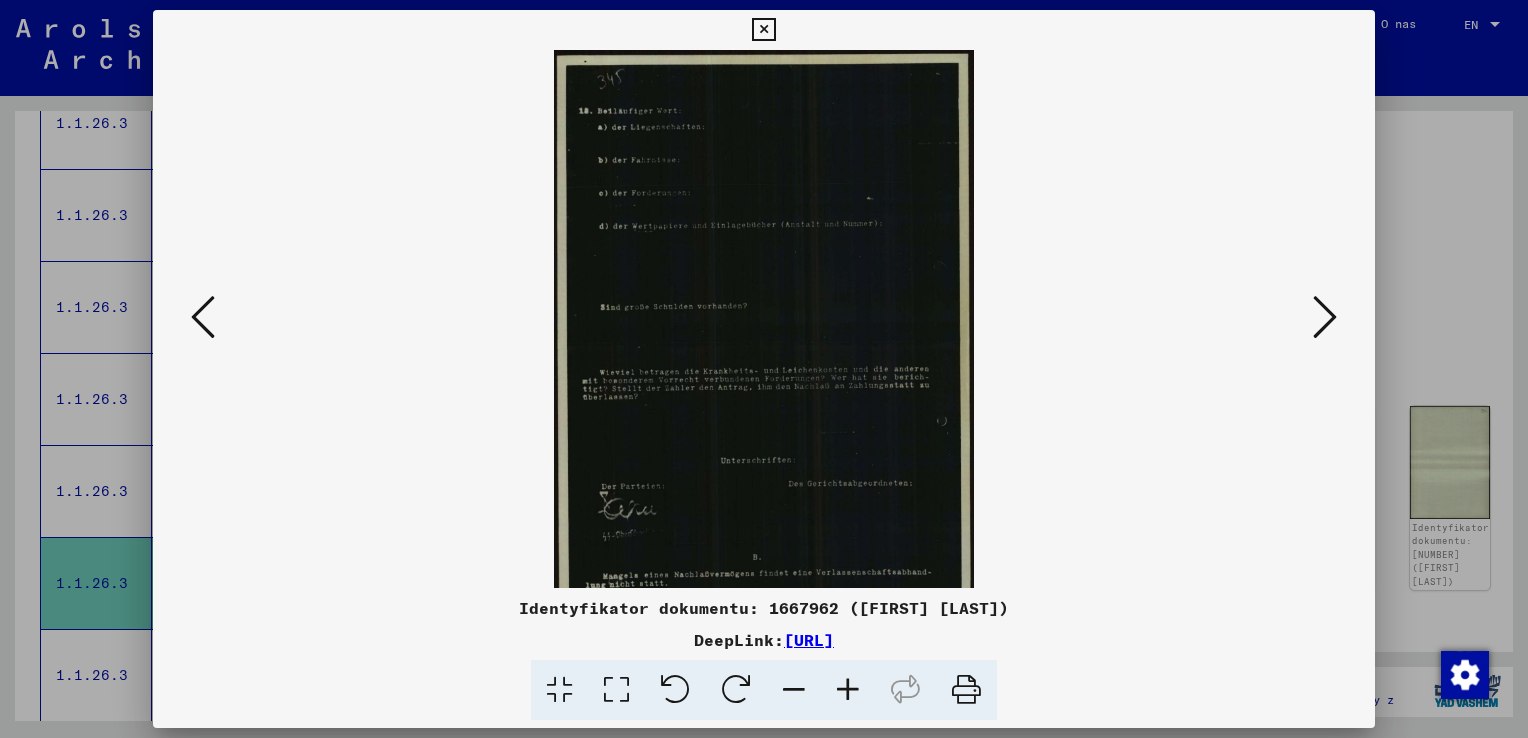 click at bounding box center [848, 690] 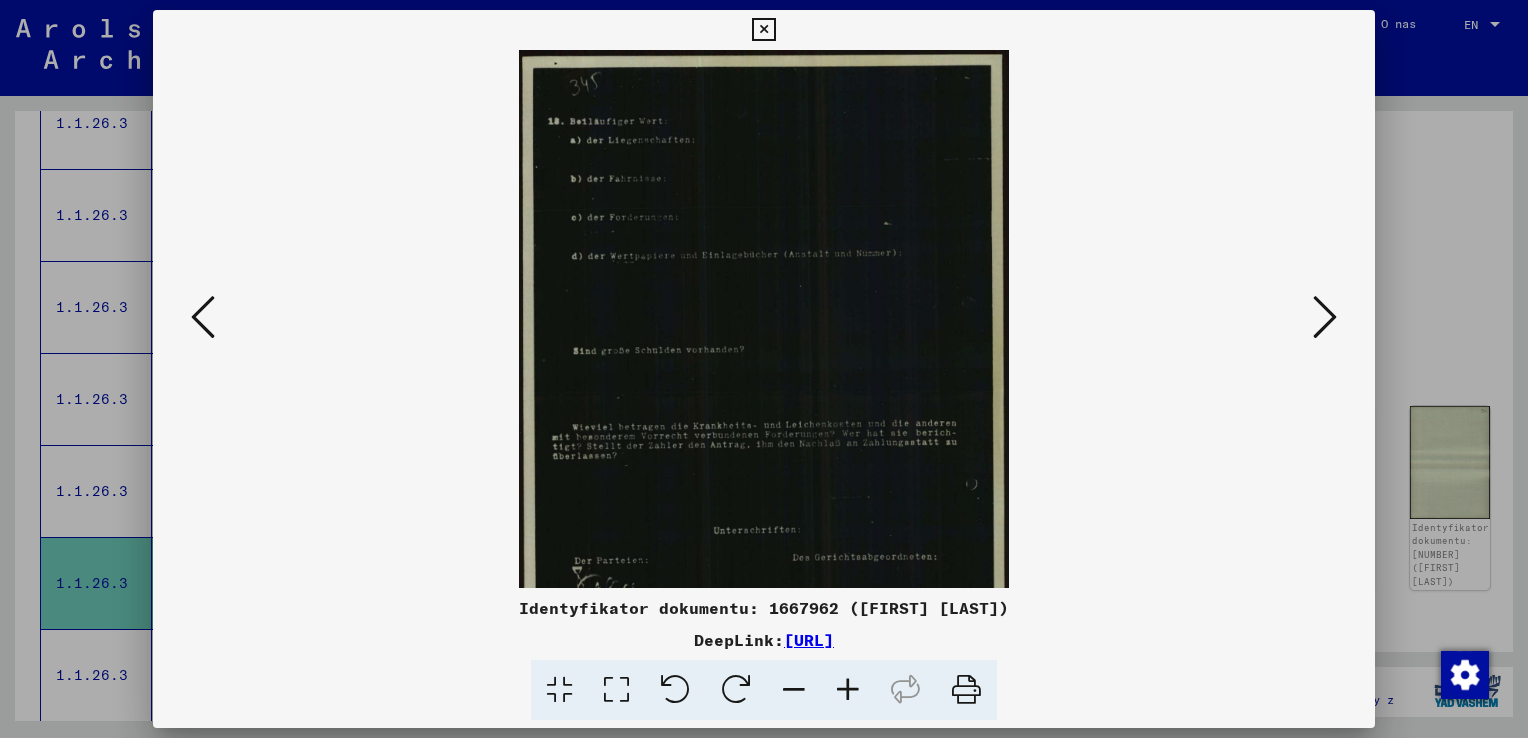 click at bounding box center (848, 690) 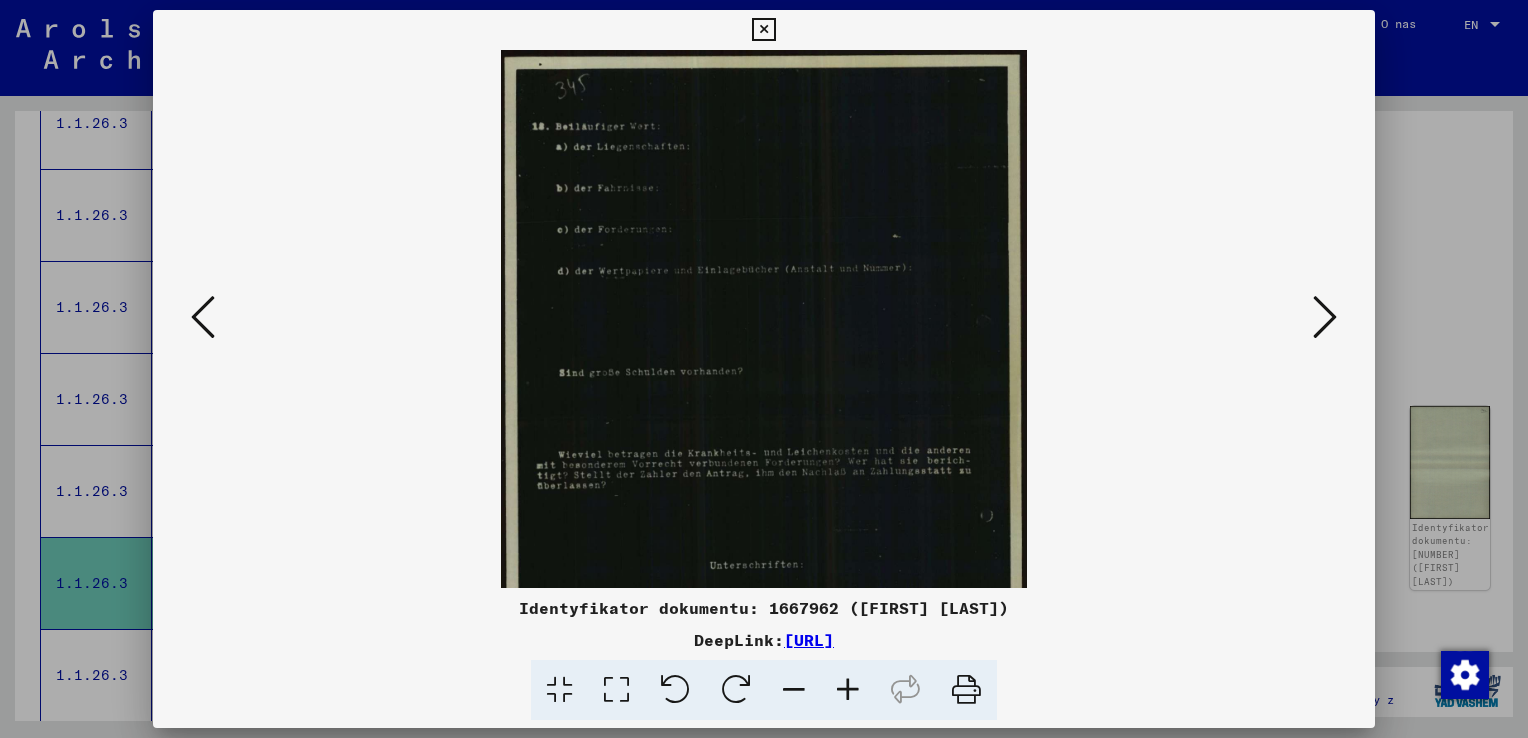 click at bounding box center [848, 690] 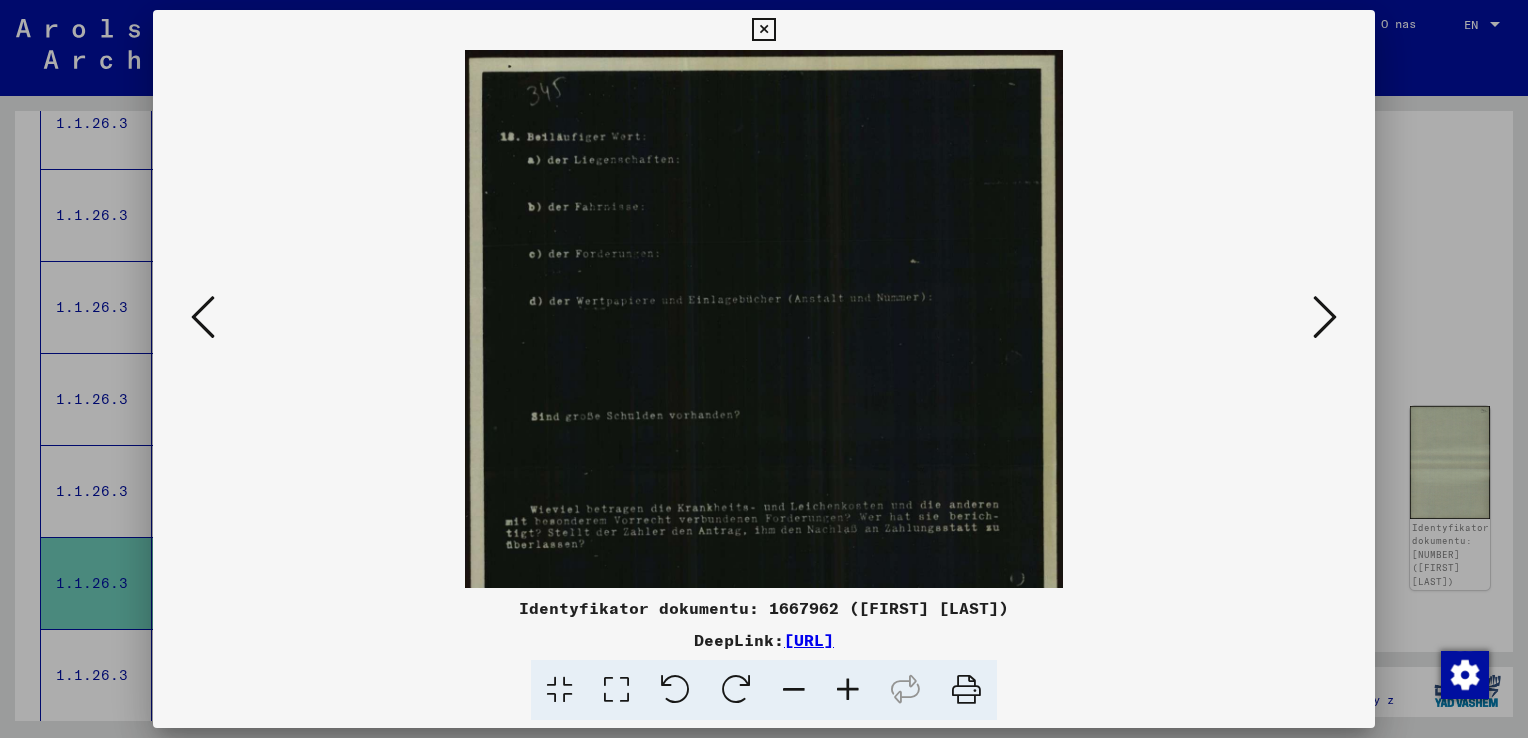 click at bounding box center [848, 690] 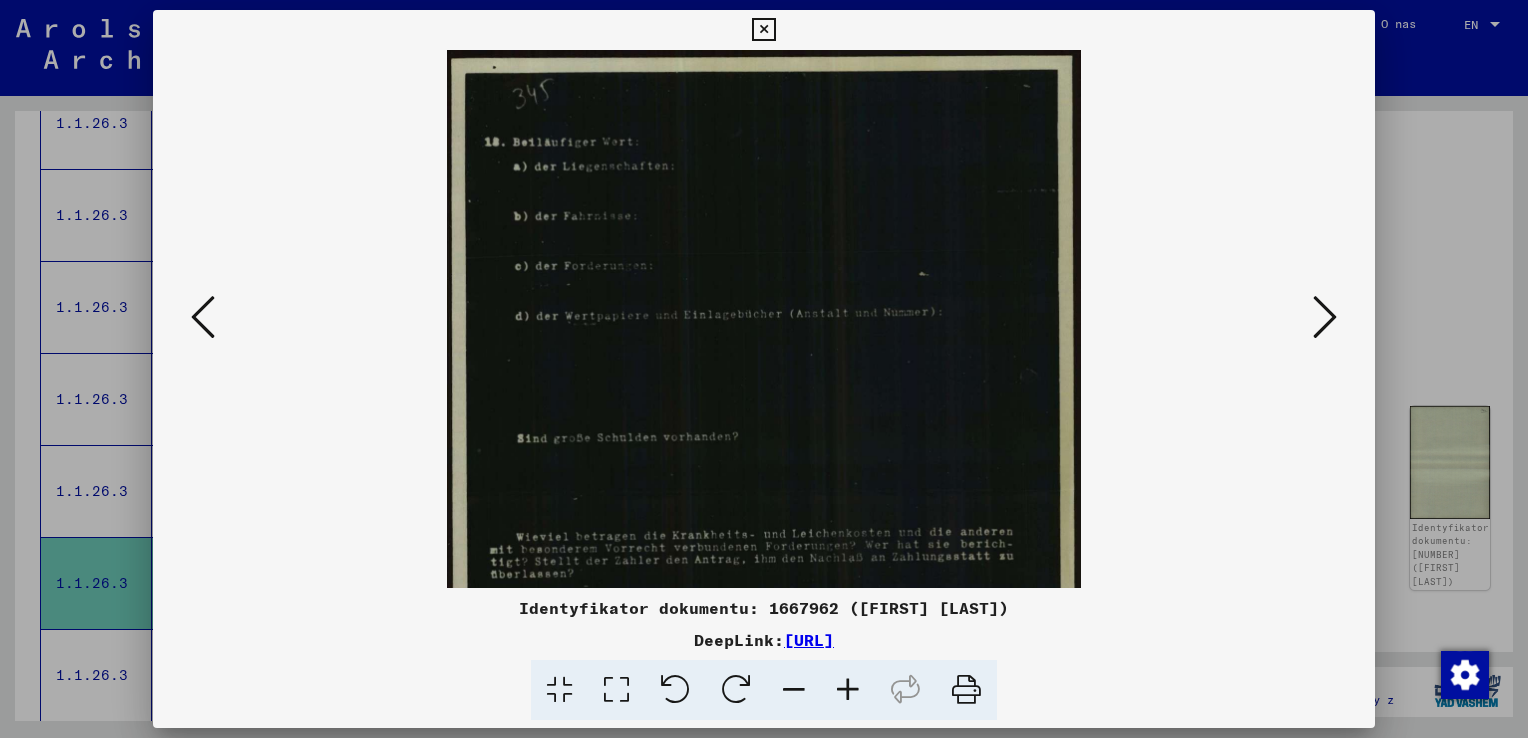 click at bounding box center [848, 690] 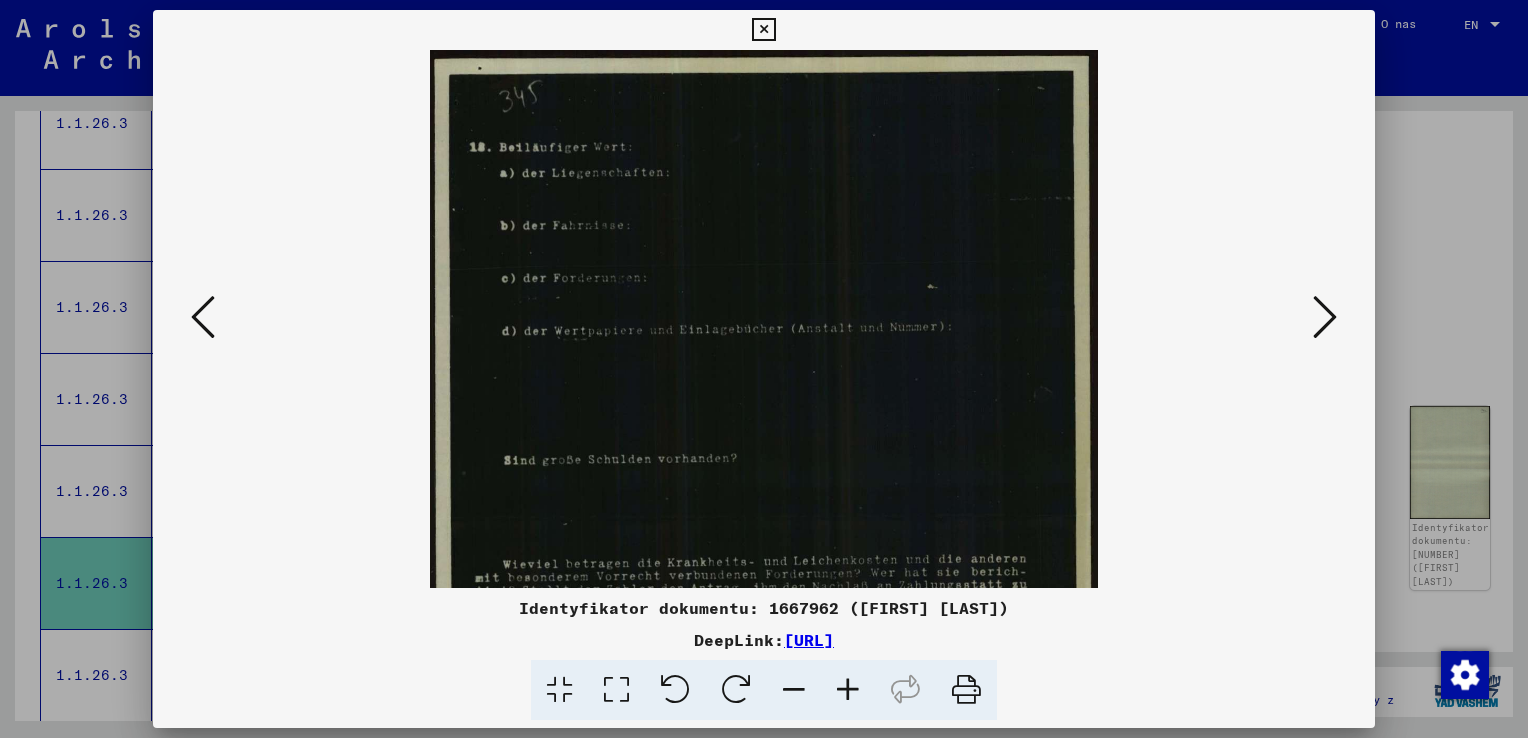 click at bounding box center (848, 690) 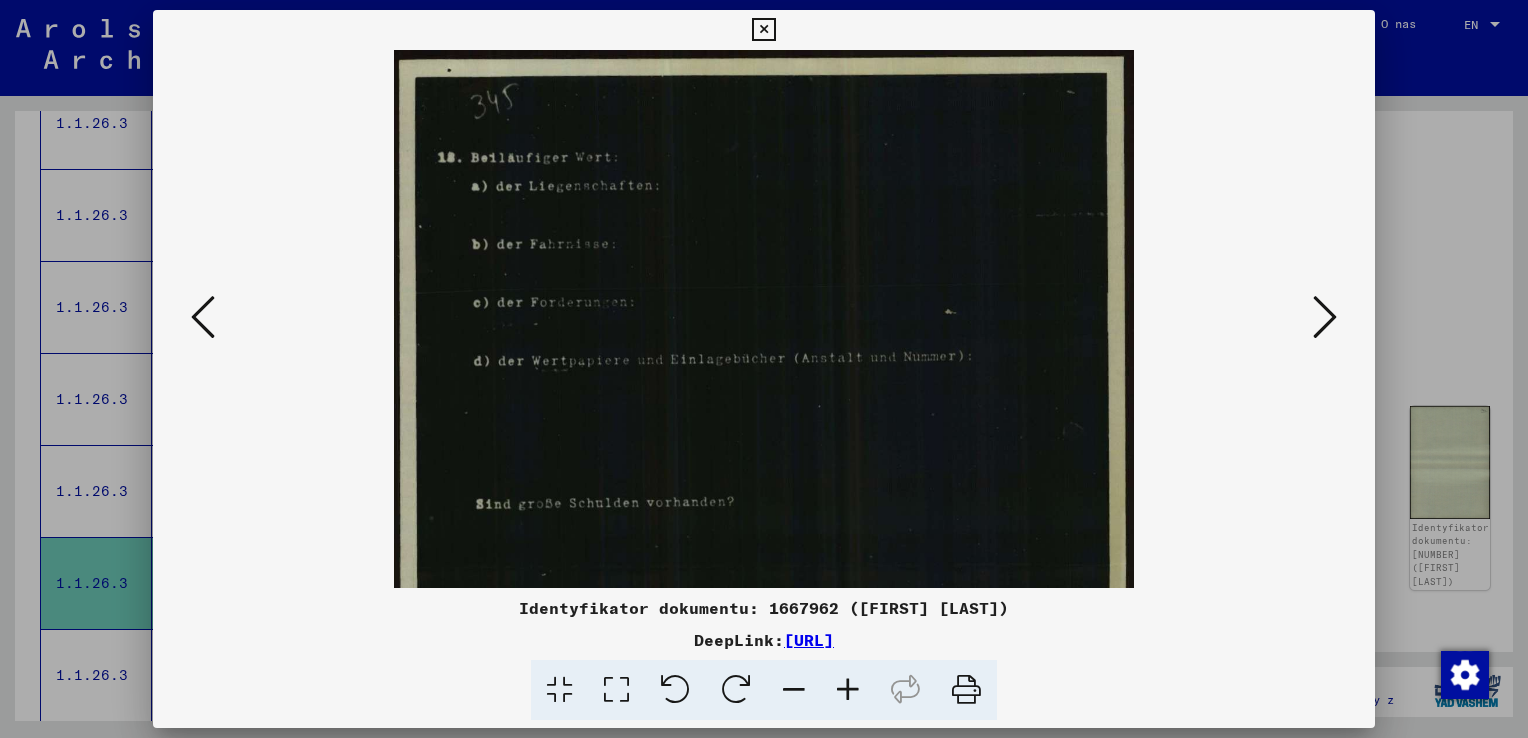 click at bounding box center (848, 690) 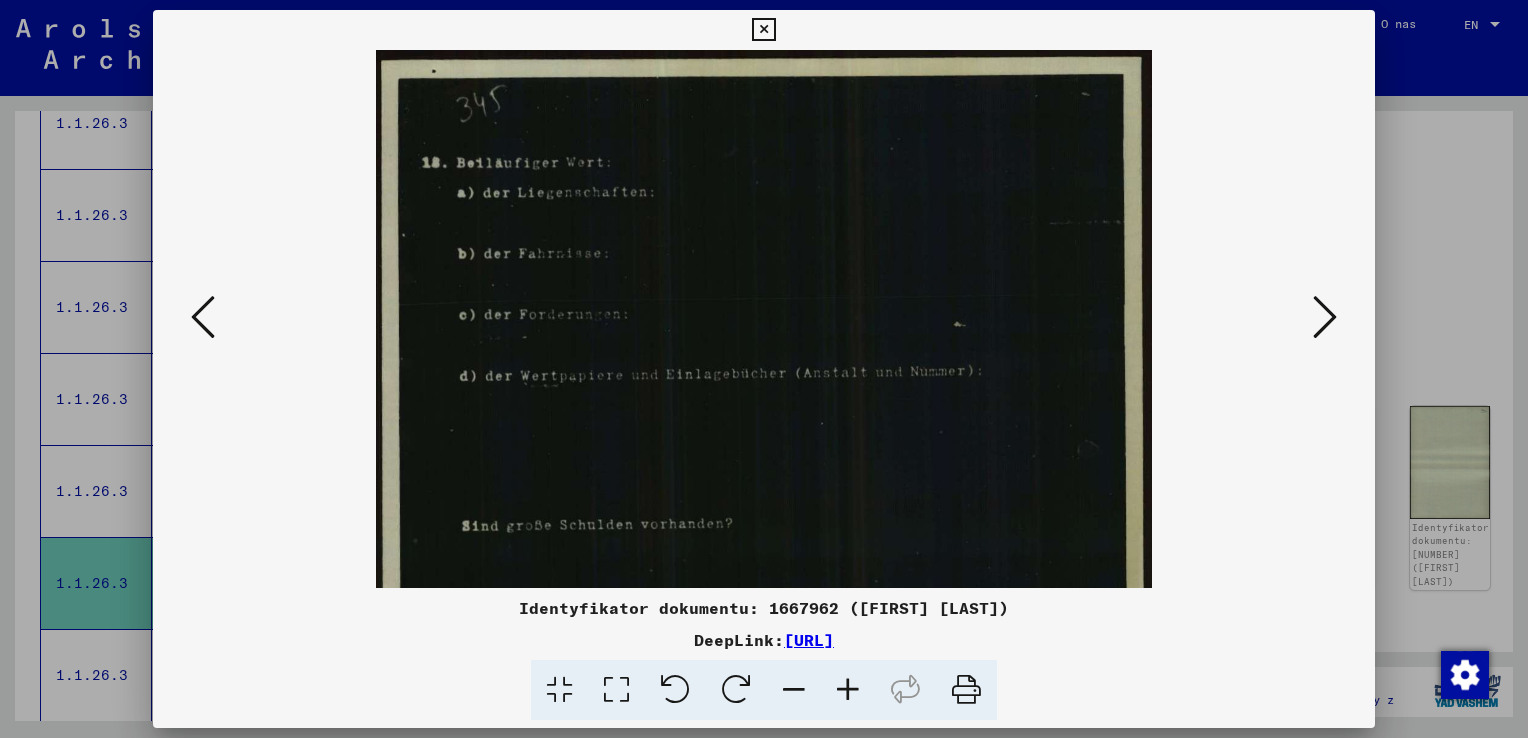 click at bounding box center (848, 690) 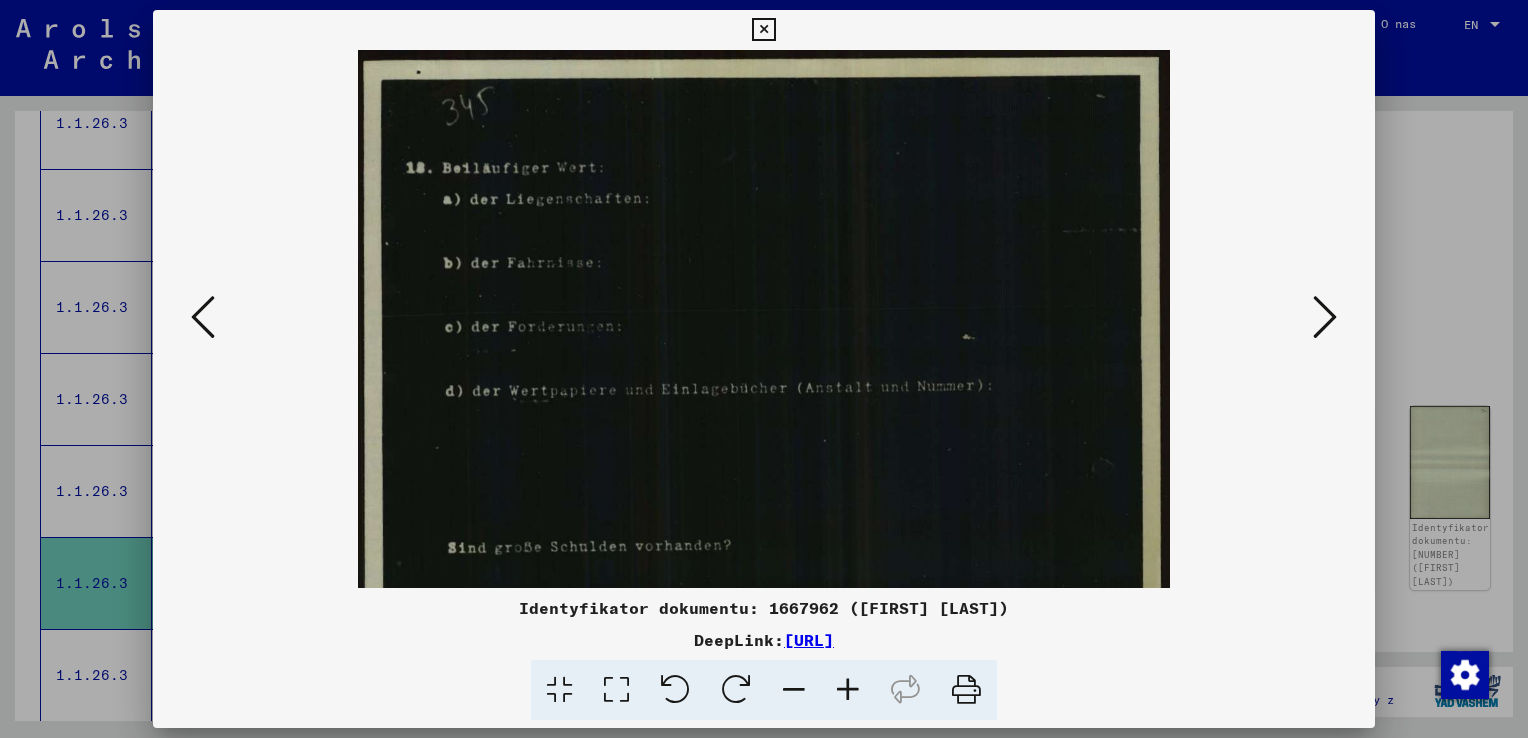 click at bounding box center (848, 690) 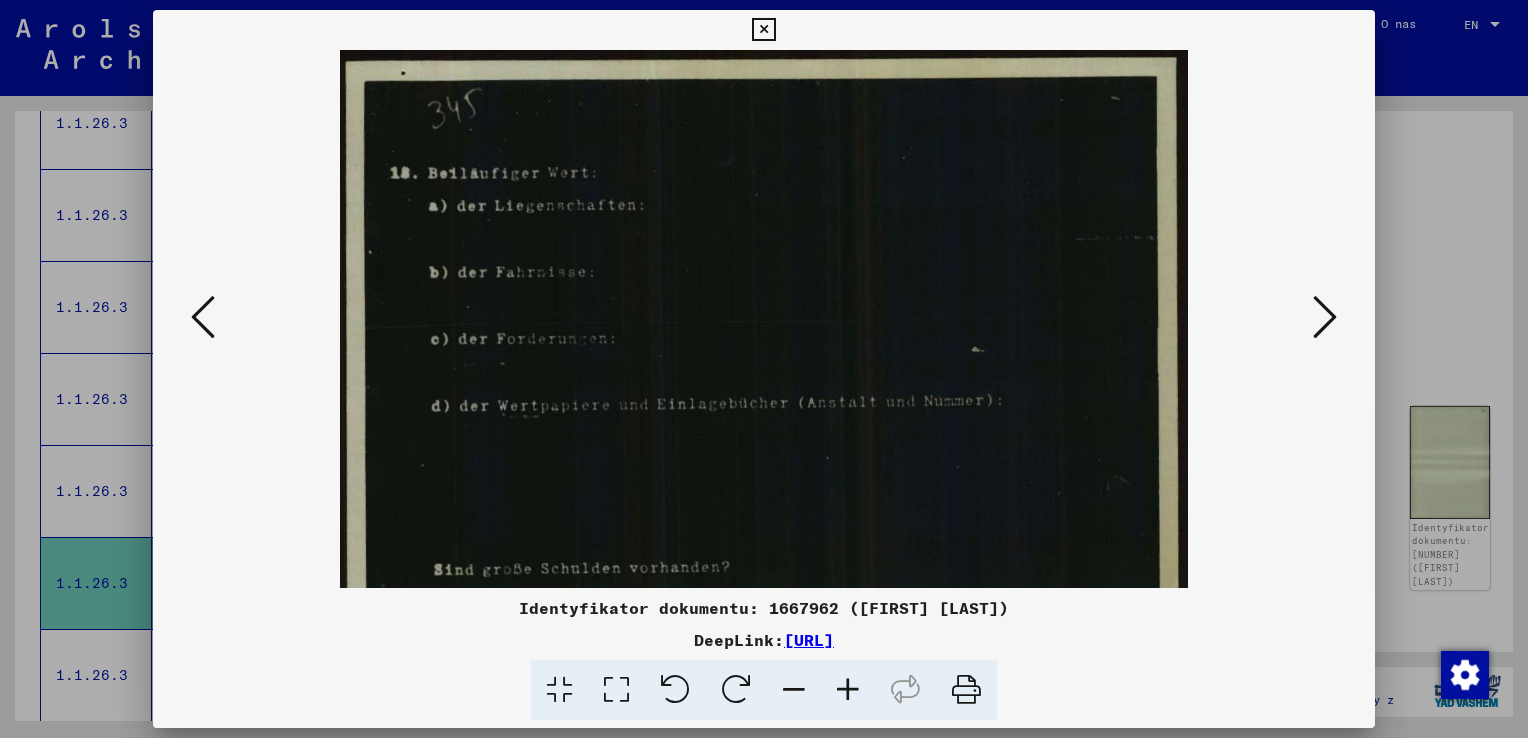 click at bounding box center (848, 690) 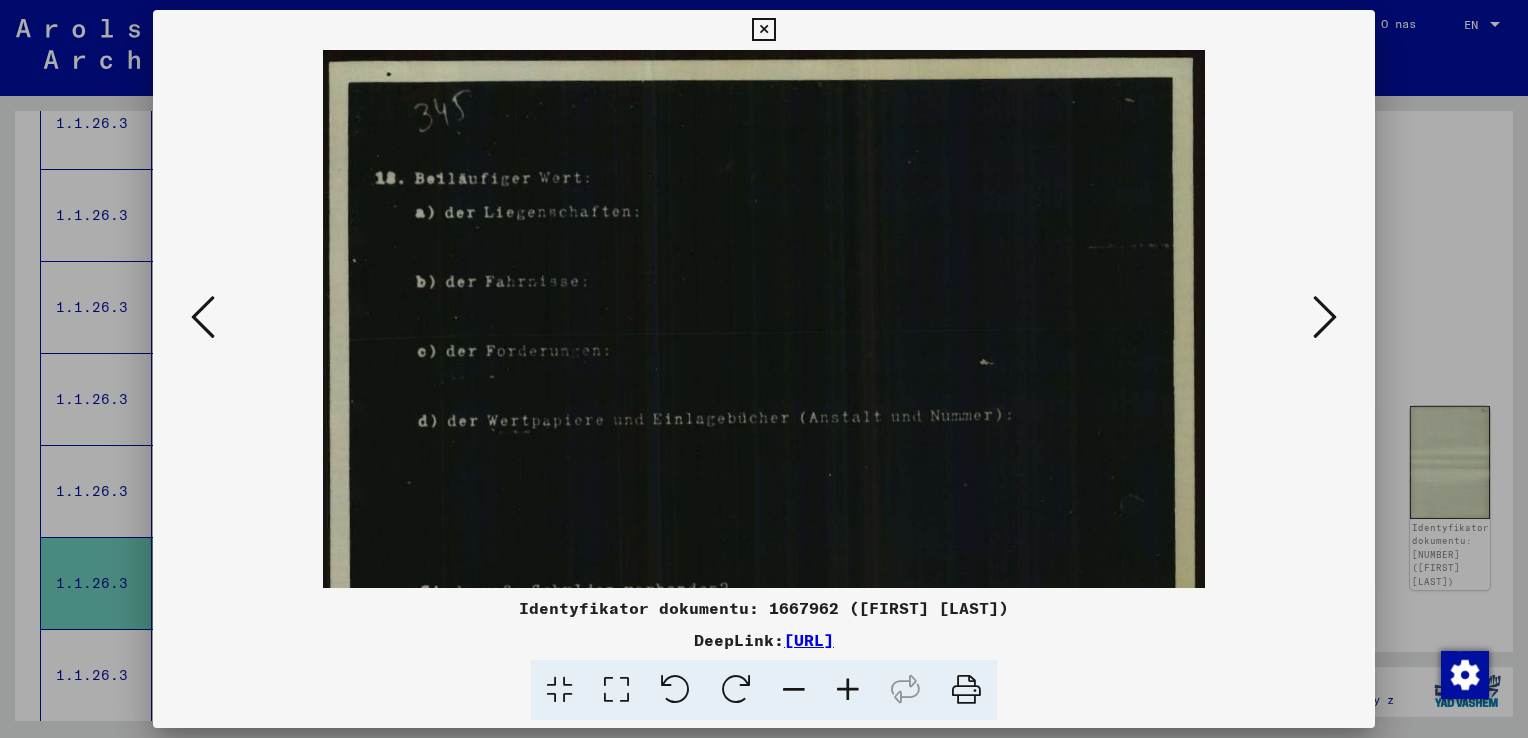click at bounding box center [848, 690] 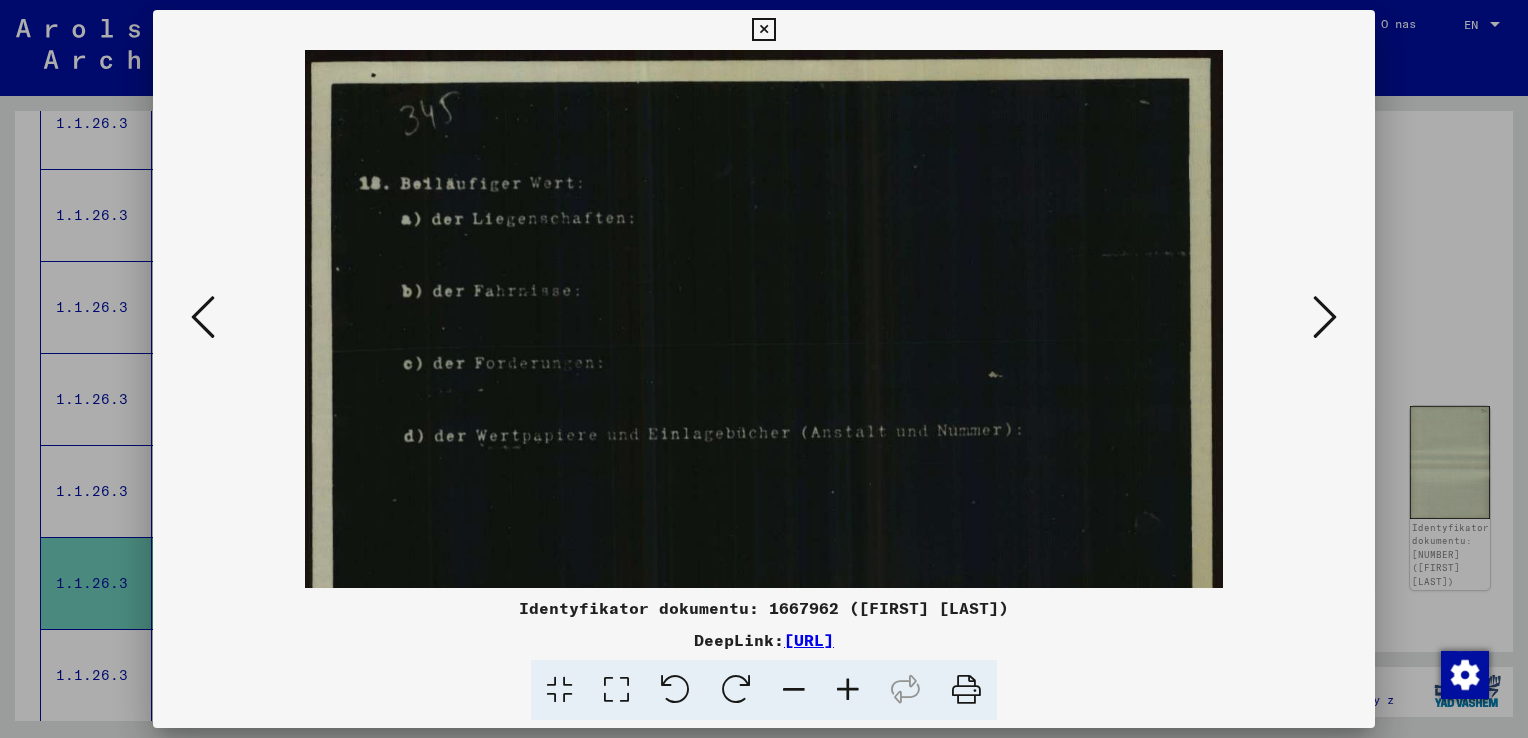 click at bounding box center (848, 690) 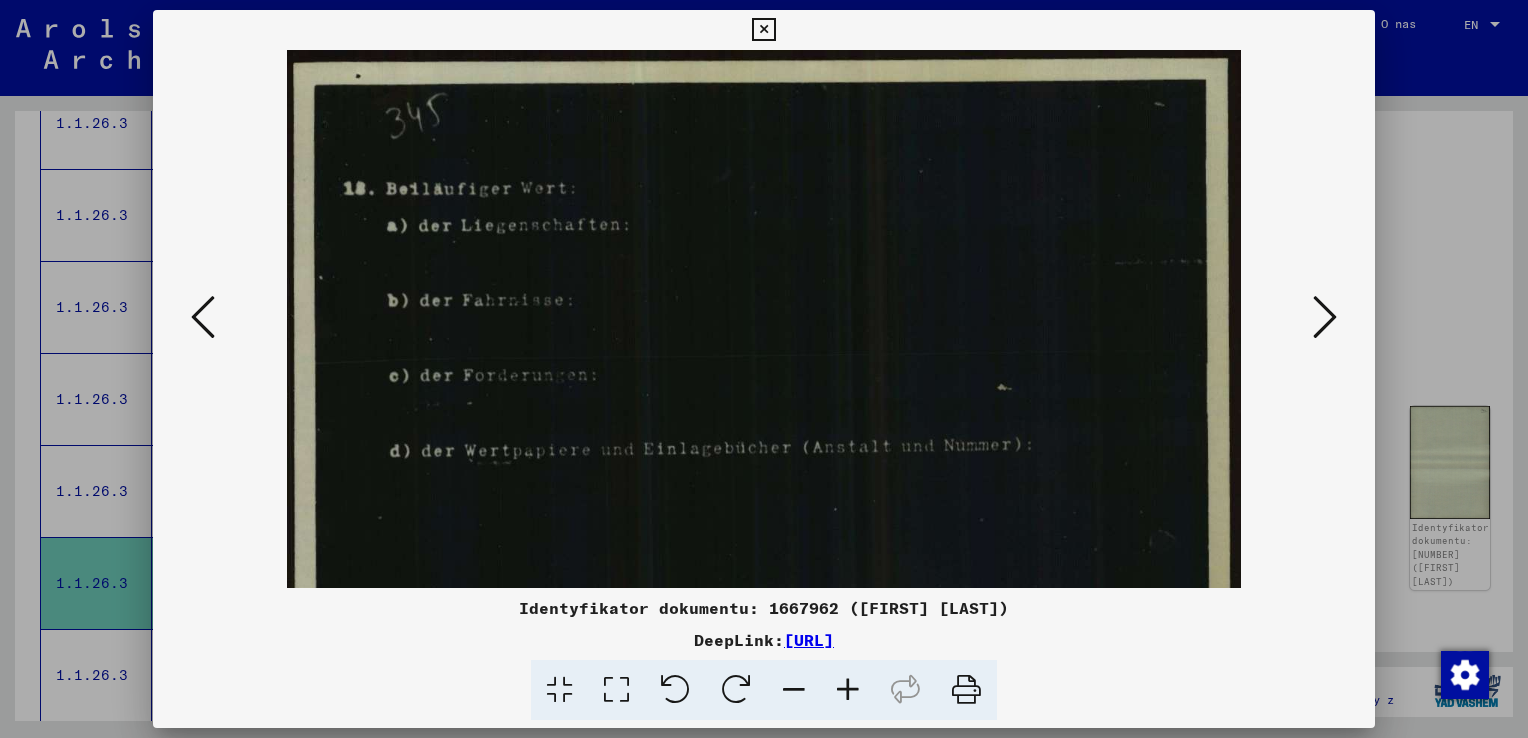 click at bounding box center (848, 690) 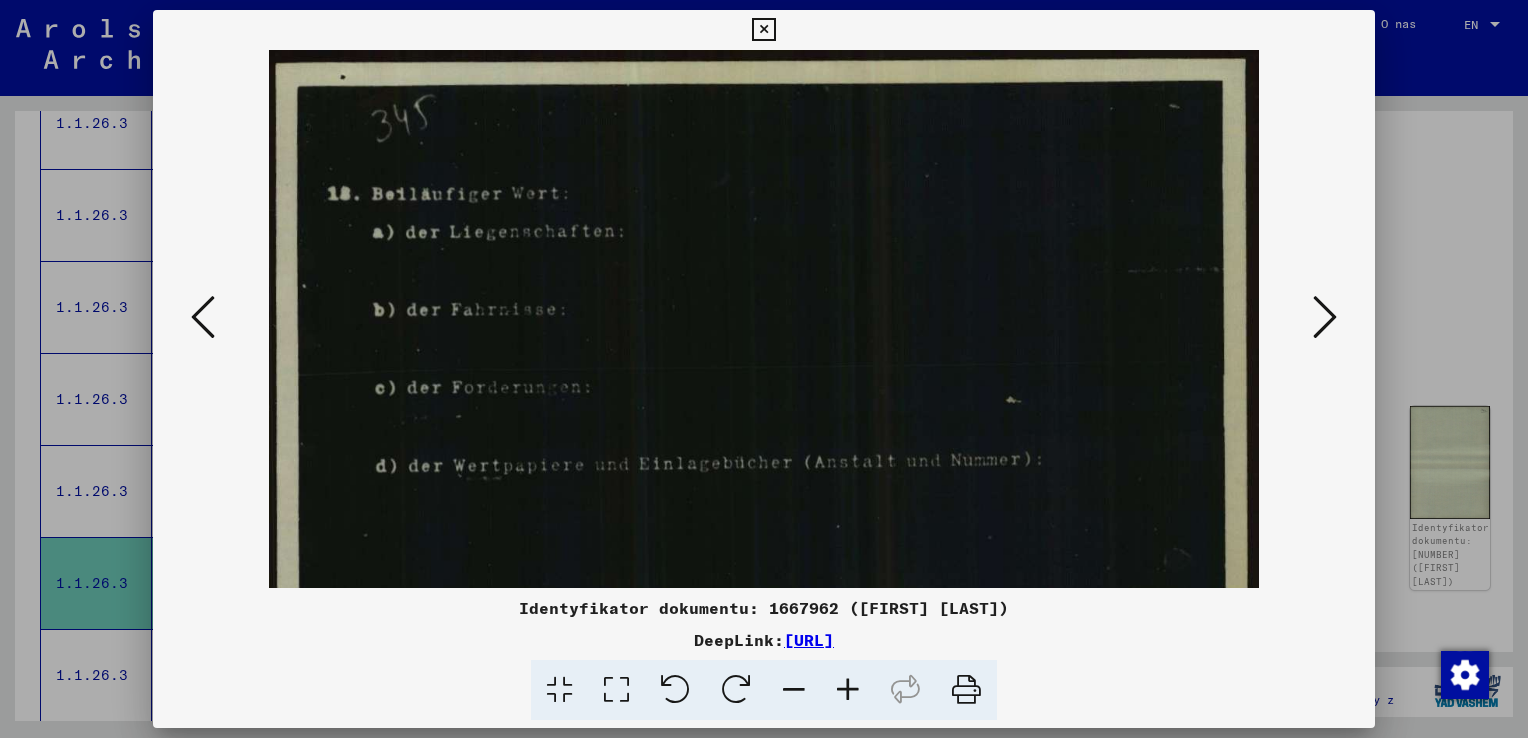 click at bounding box center [1325, 317] 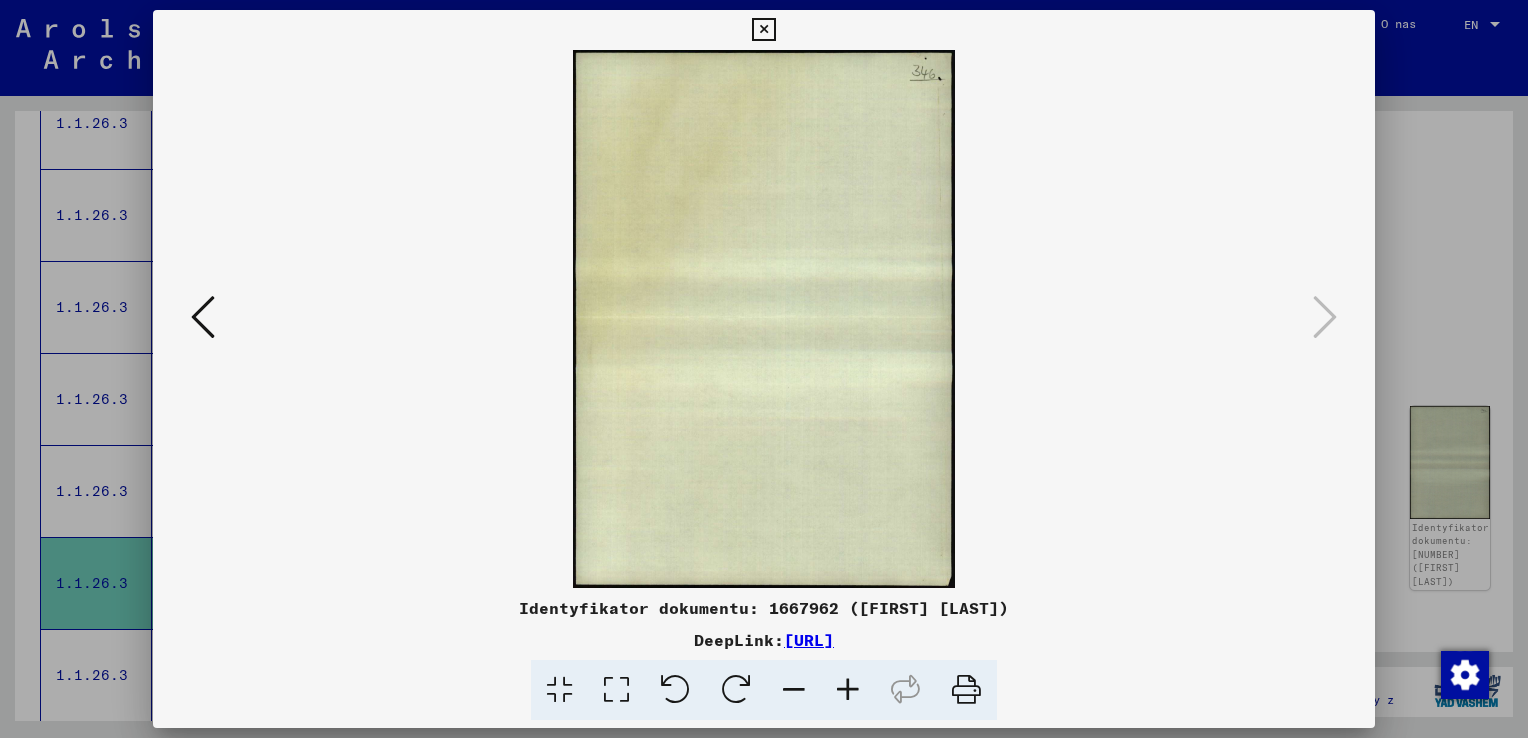 click at bounding box center [763, 30] 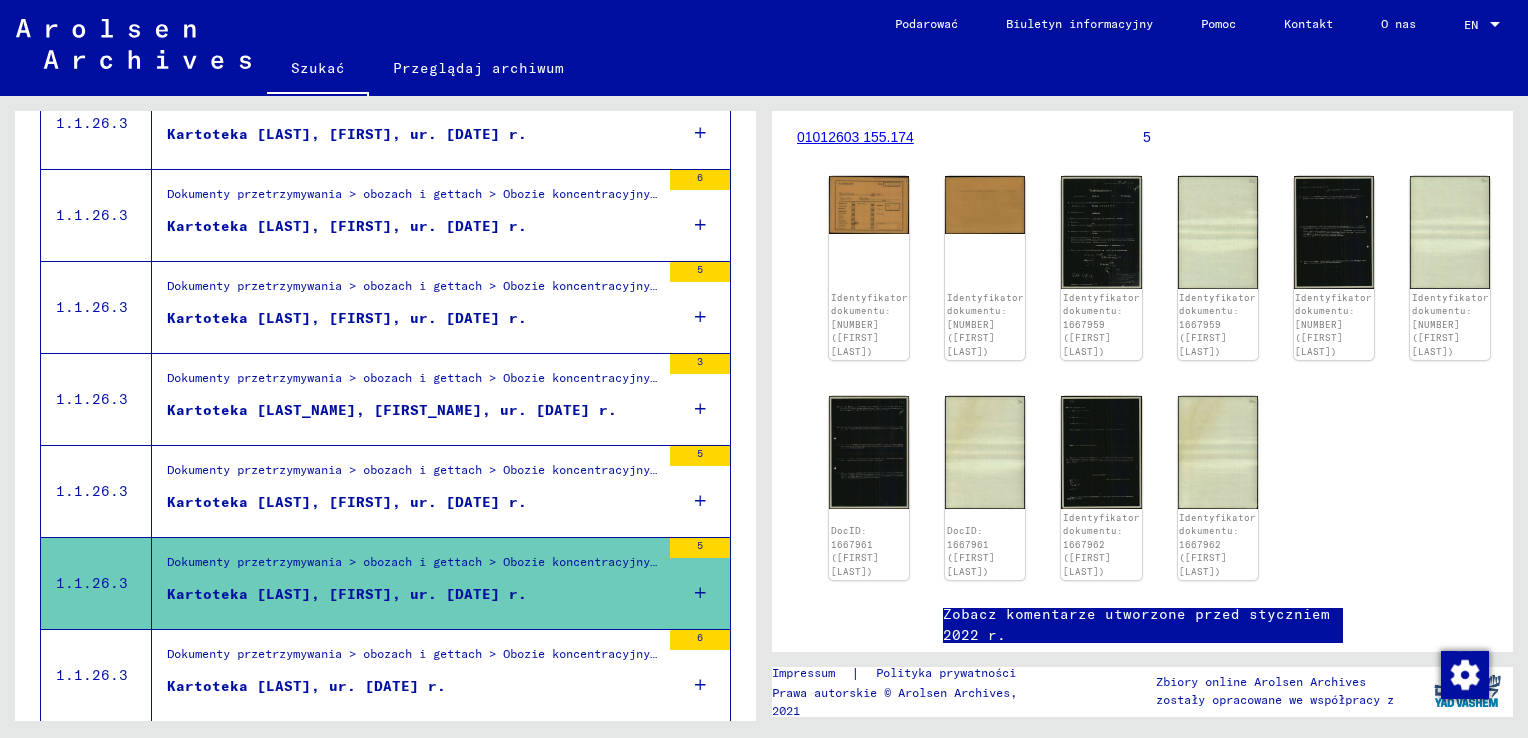 scroll, scrollTop: 400, scrollLeft: 0, axis: vertical 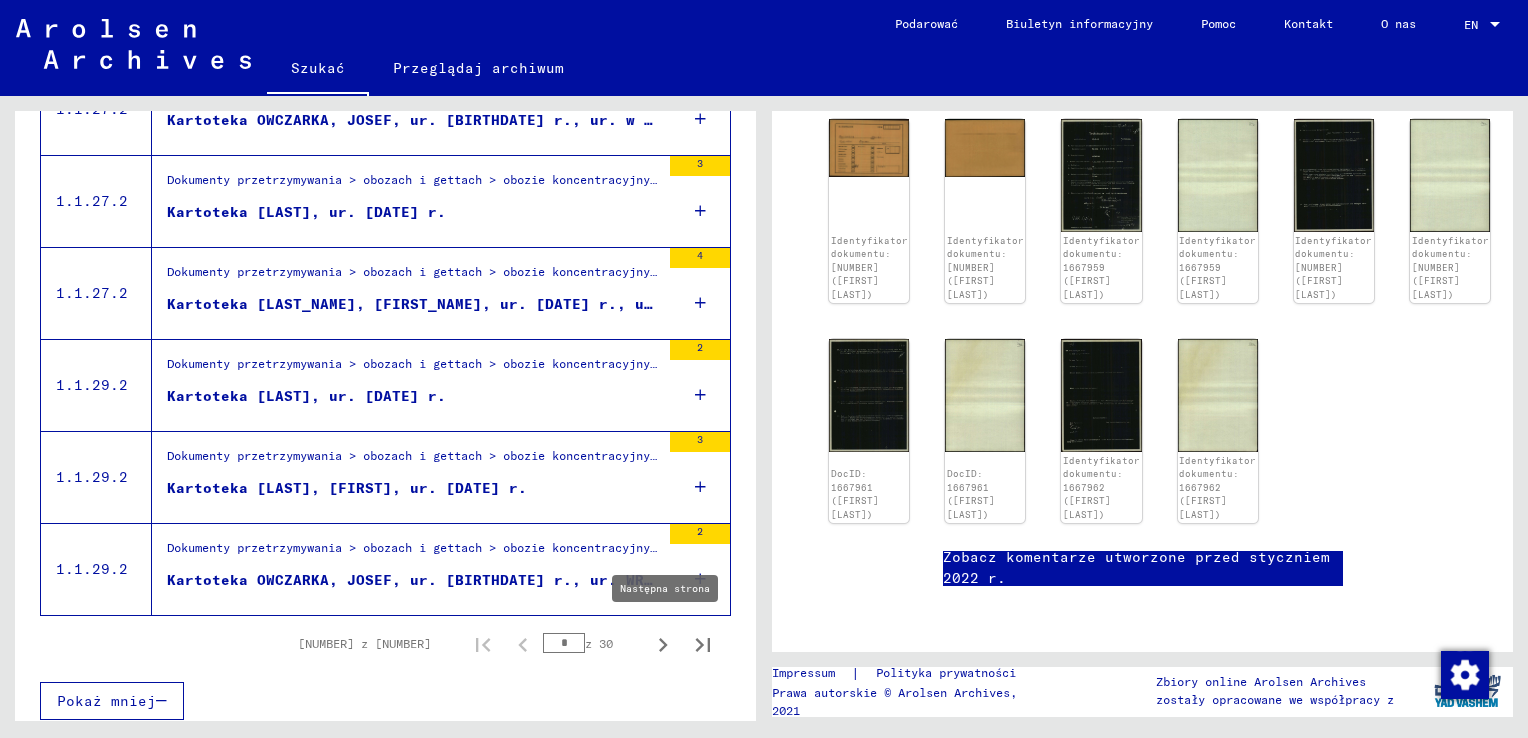 click 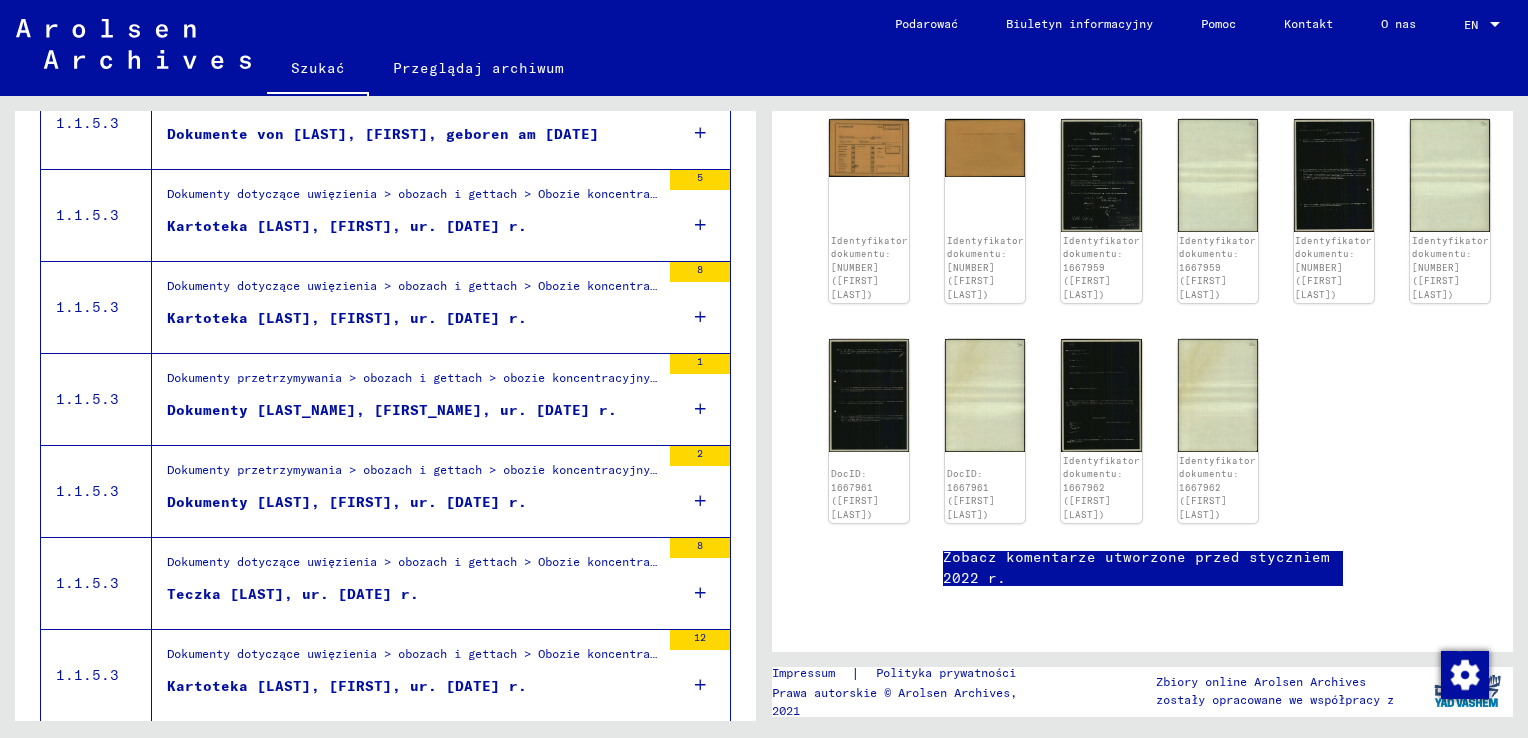 scroll, scrollTop: 1907, scrollLeft: 0, axis: vertical 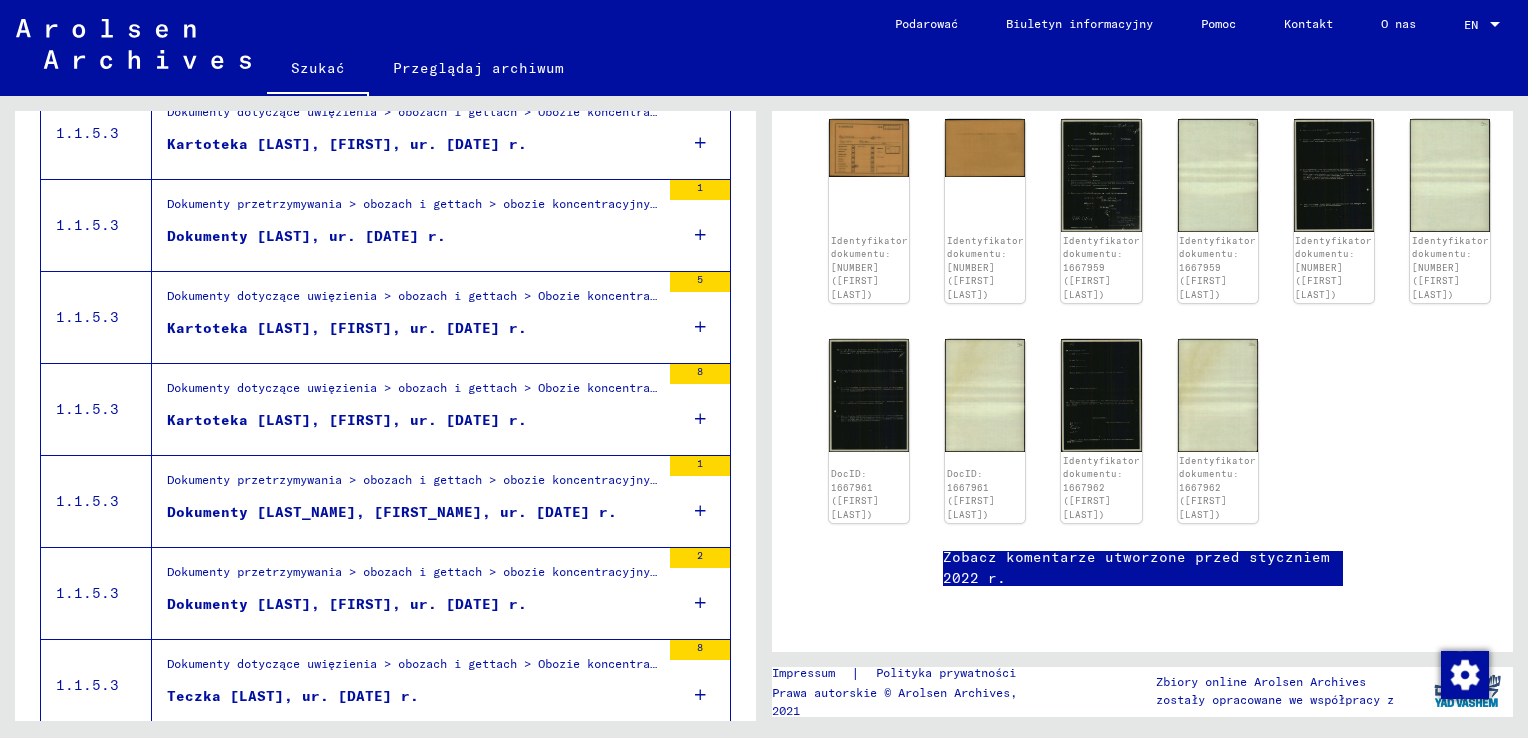 click on "Kartoteka [LAST], [FIRST], ur. [DATE] r." at bounding box center [347, 420] 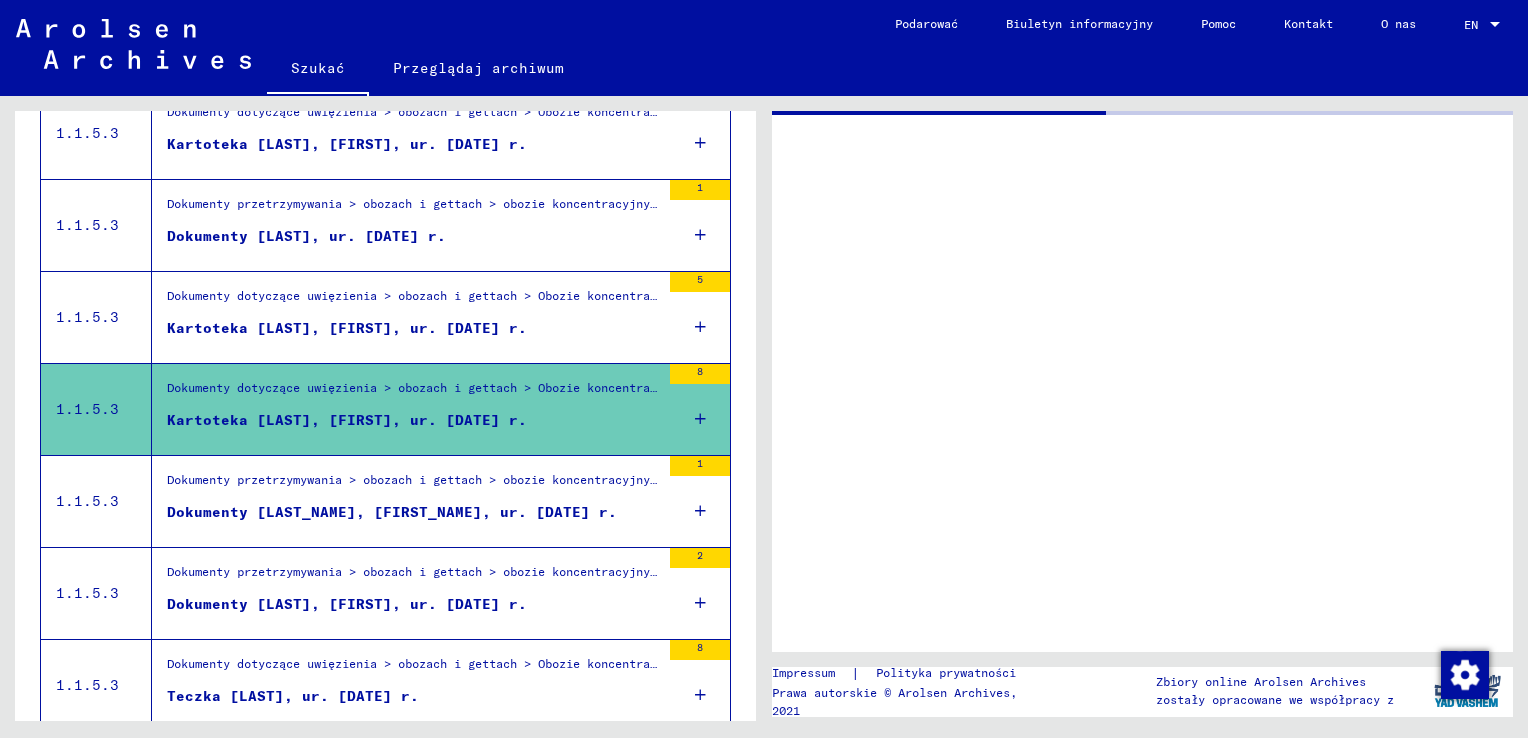 scroll, scrollTop: 0, scrollLeft: 0, axis: both 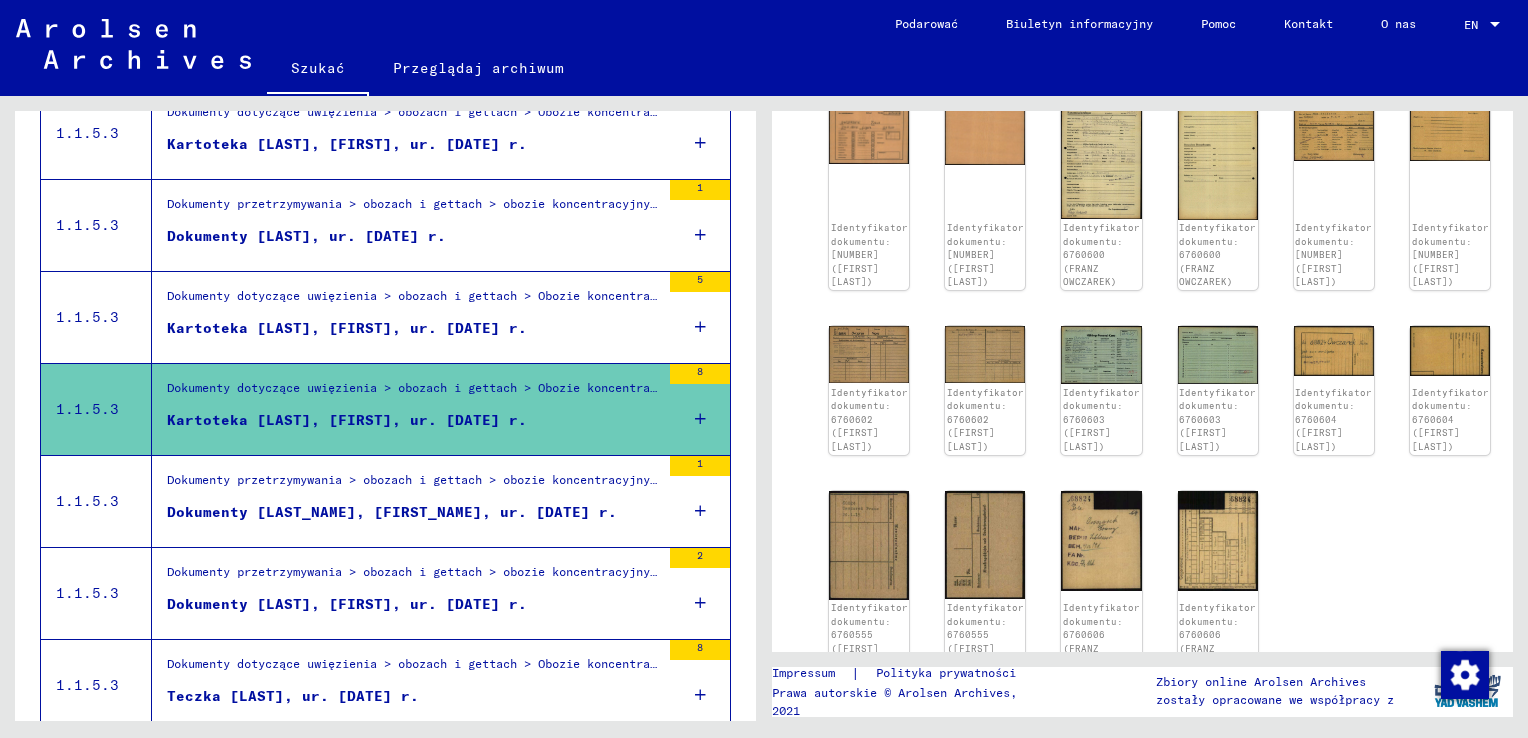 click at bounding box center (700, 419) 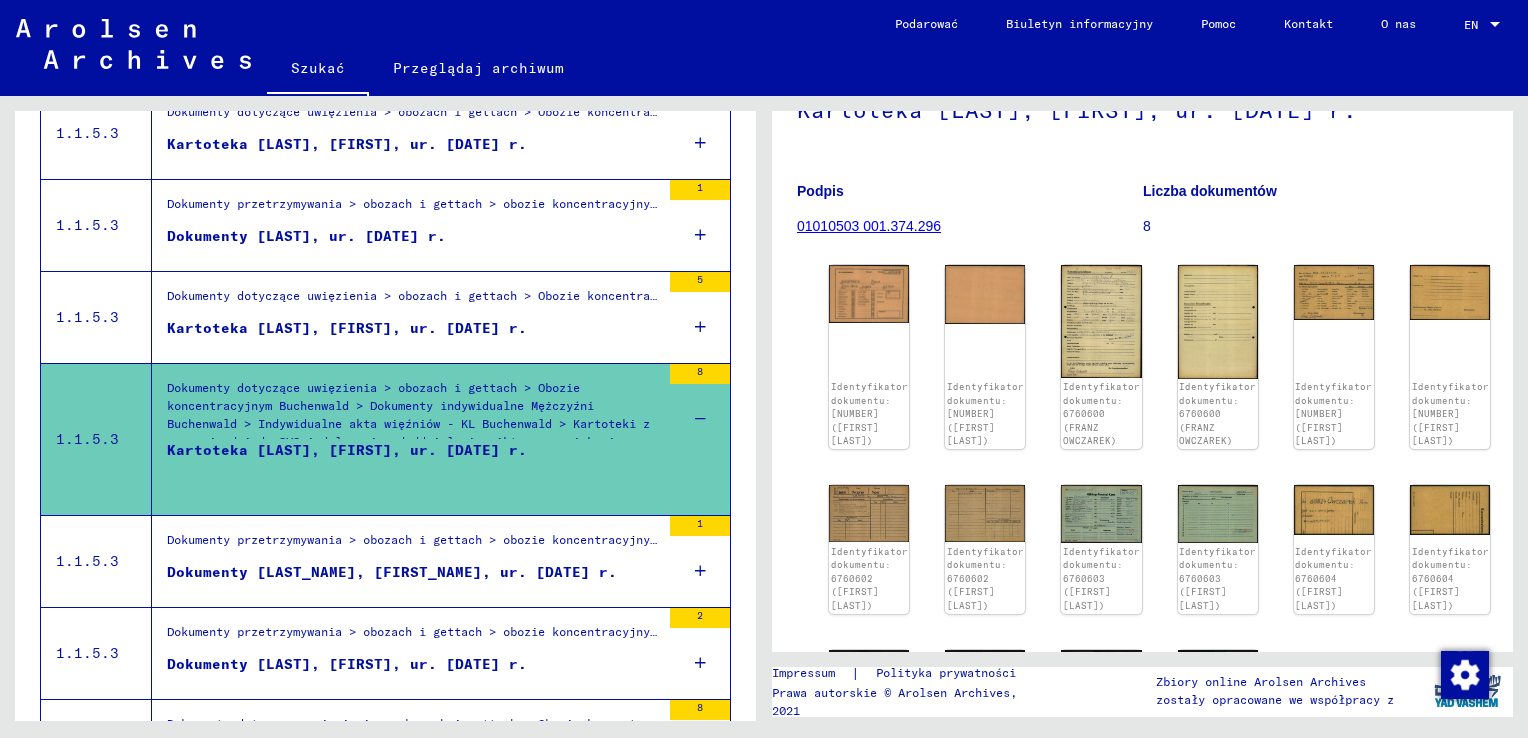 scroll, scrollTop: 0, scrollLeft: 0, axis: both 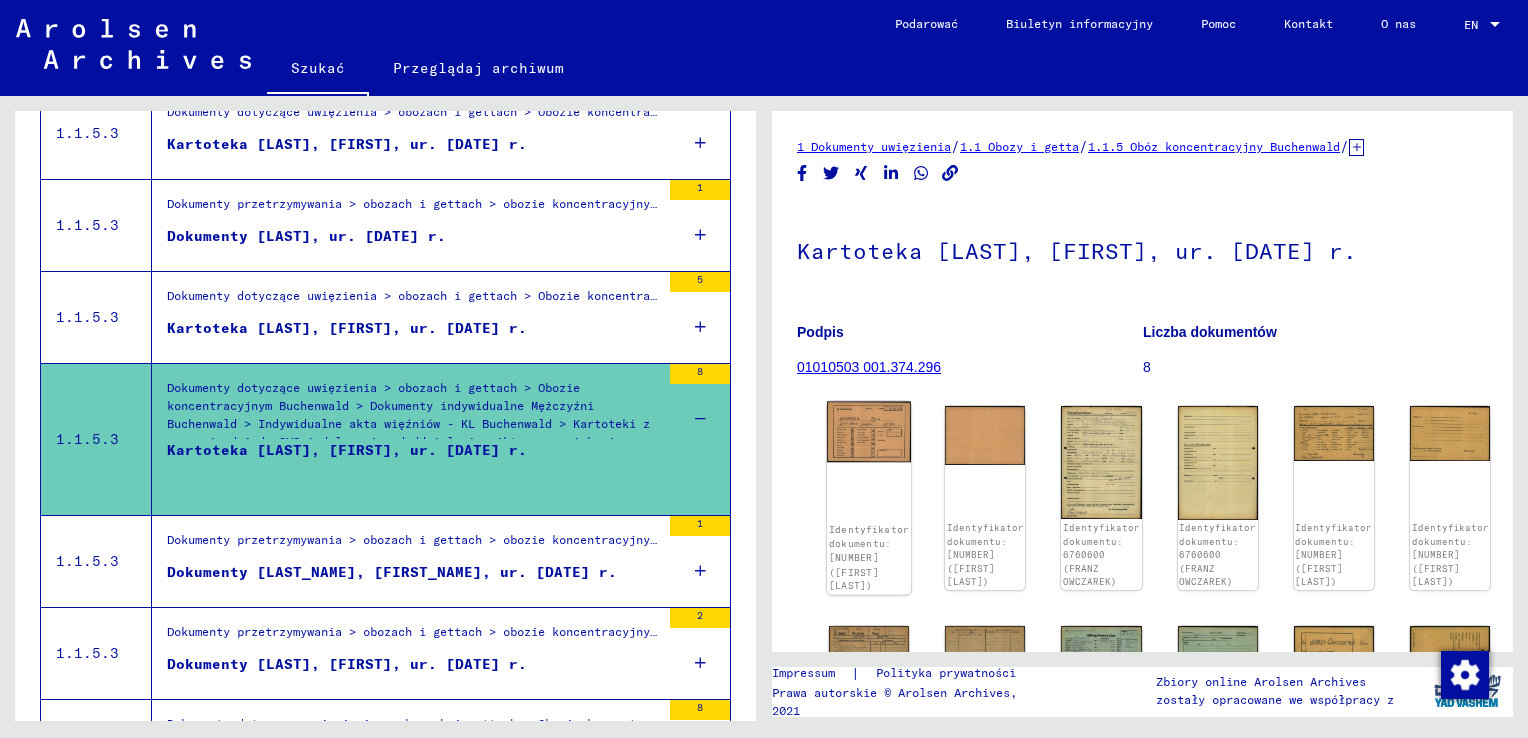 click 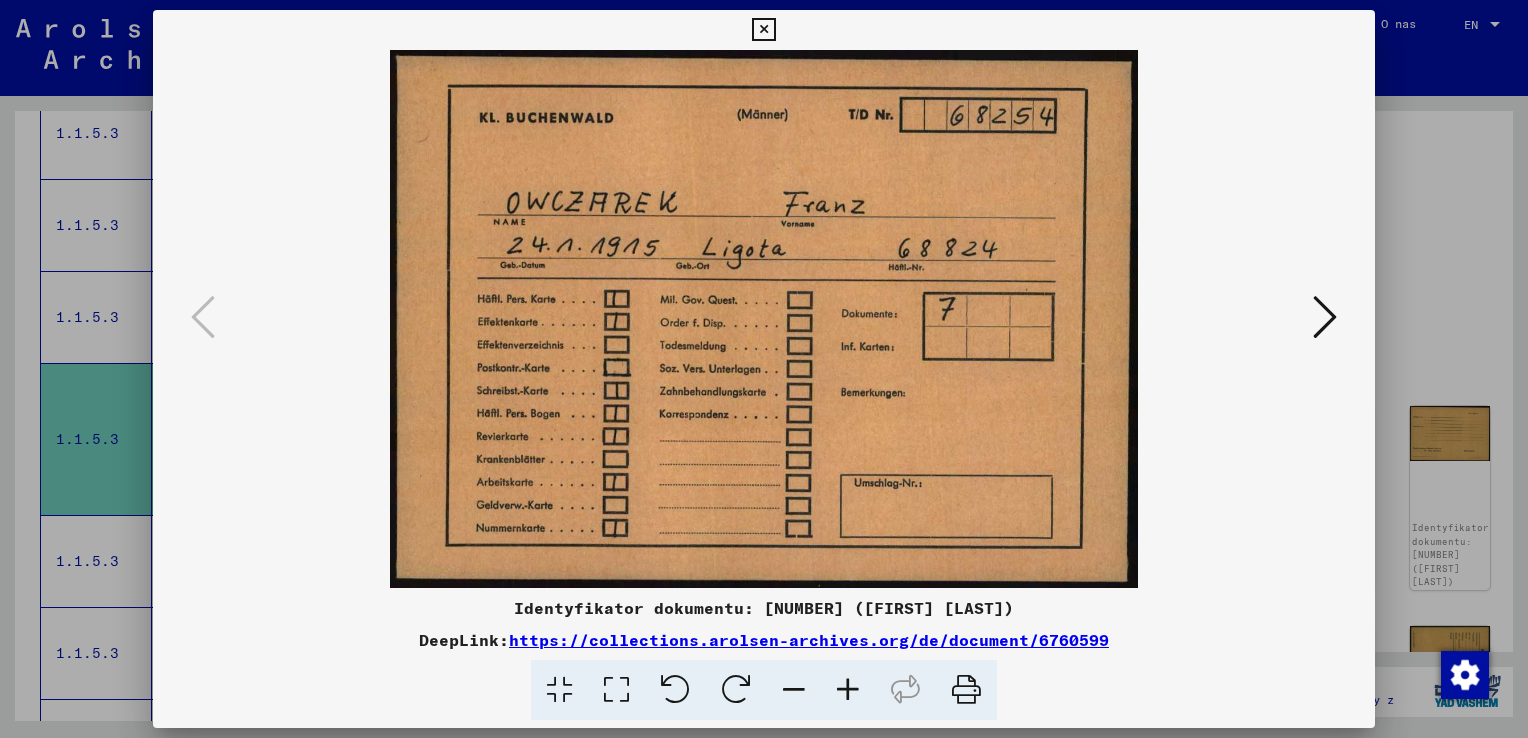 click at bounding box center (1325, 317) 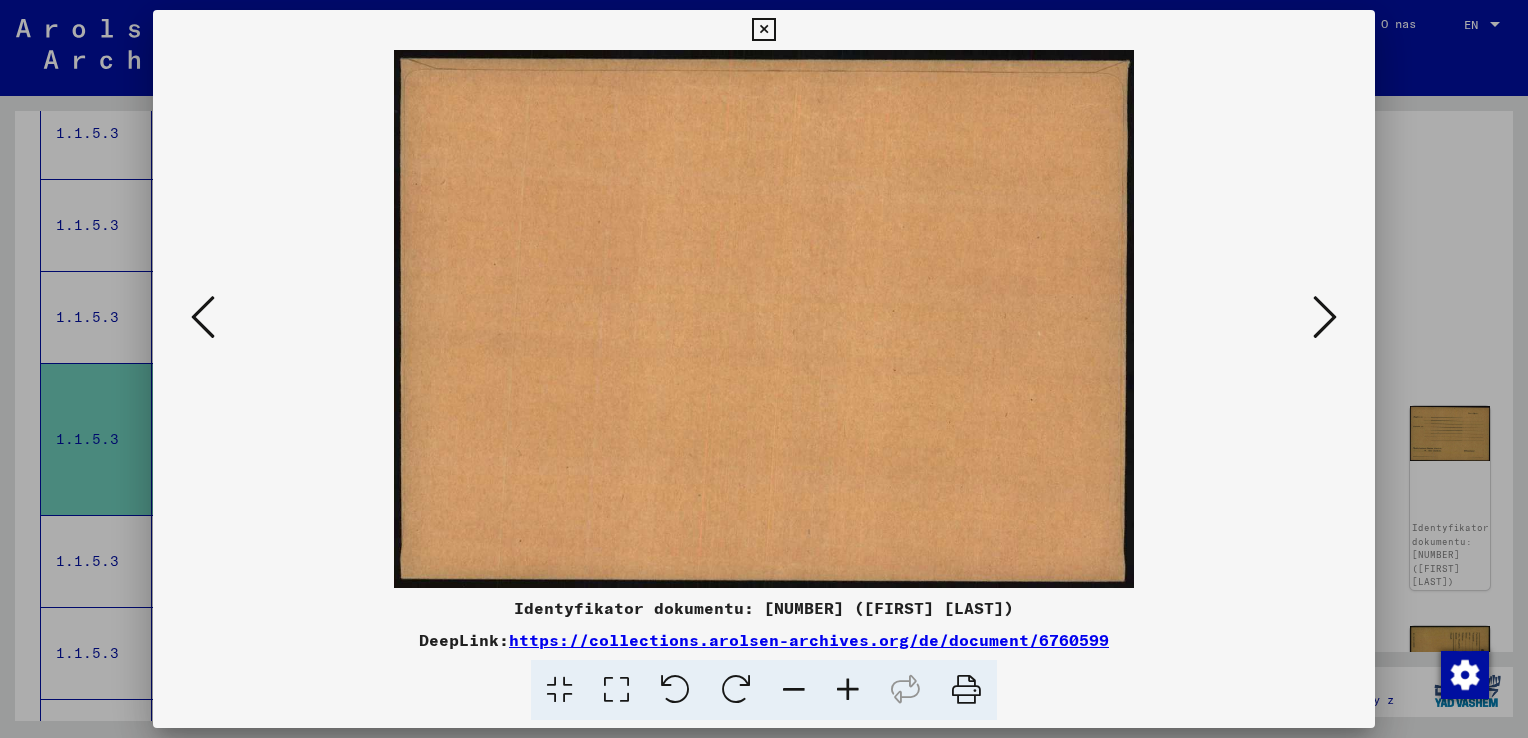 click at bounding box center [1325, 317] 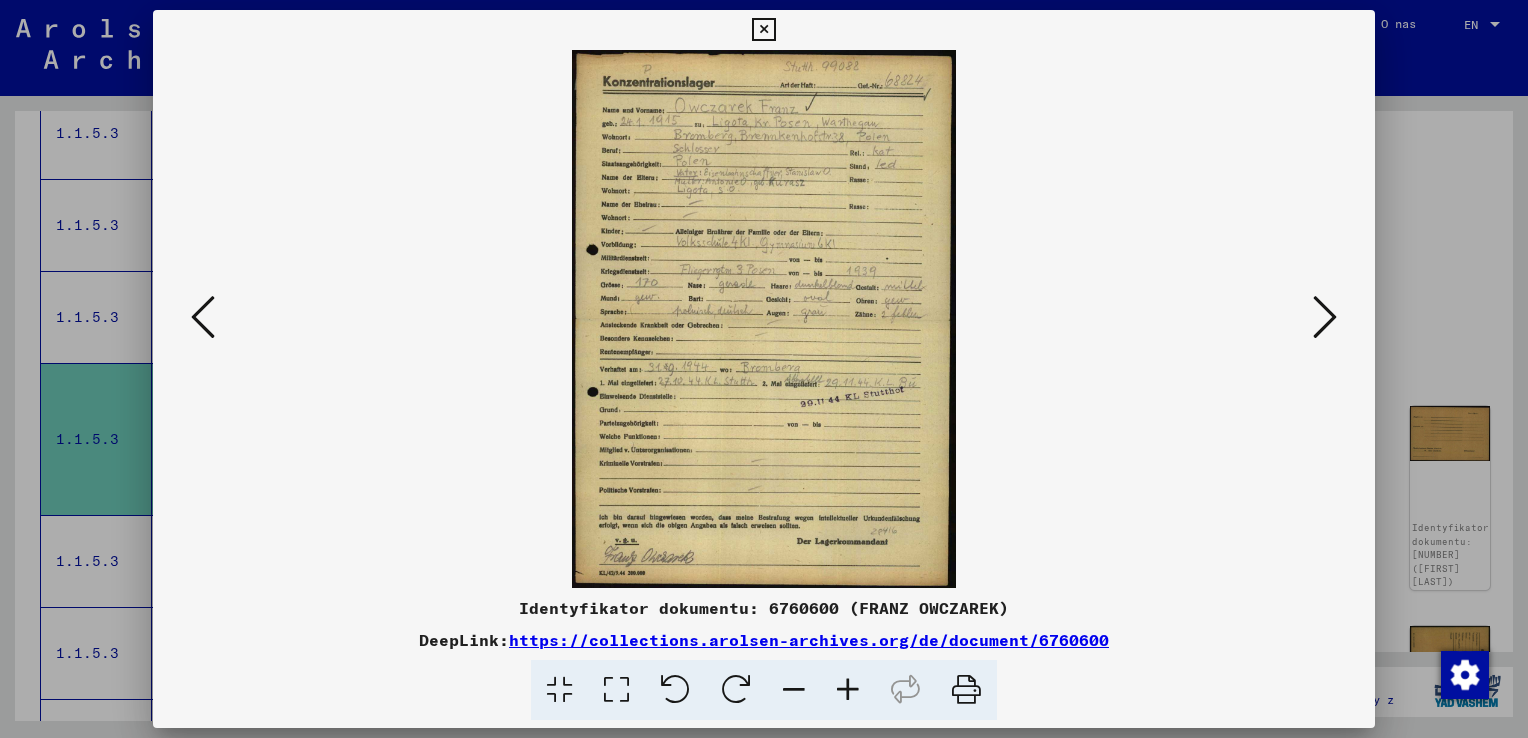 click at bounding box center [1325, 317] 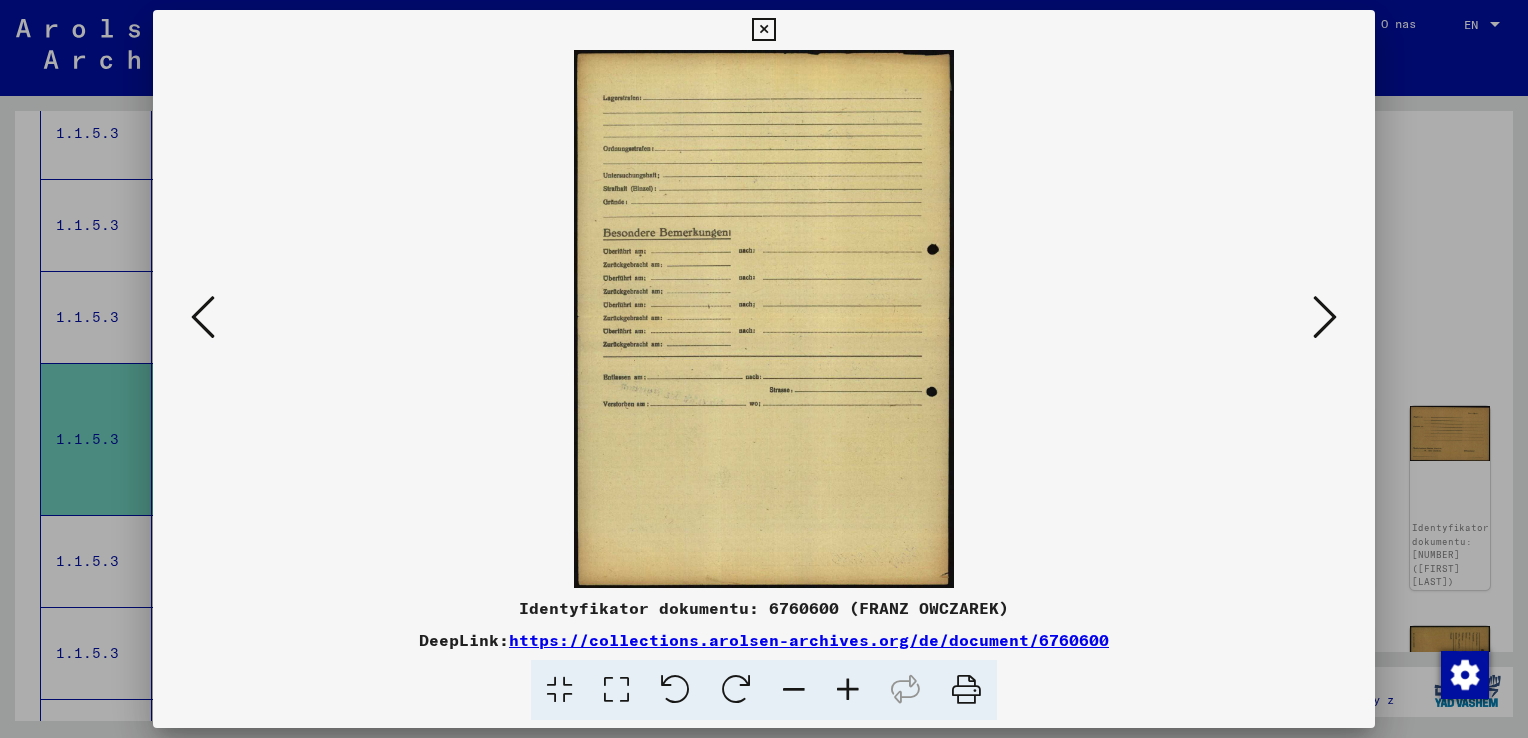 click at bounding box center [1325, 317] 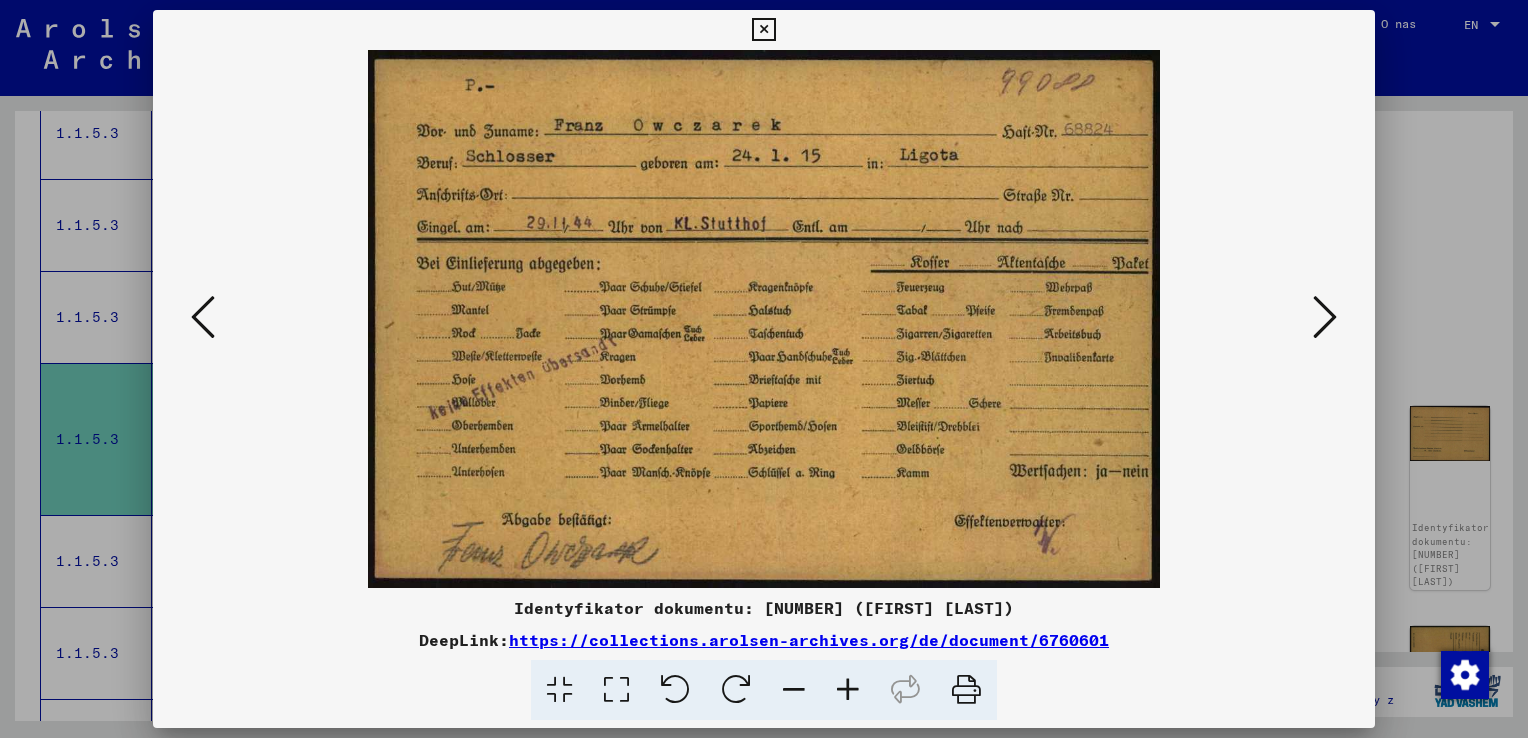 click at bounding box center (1325, 317) 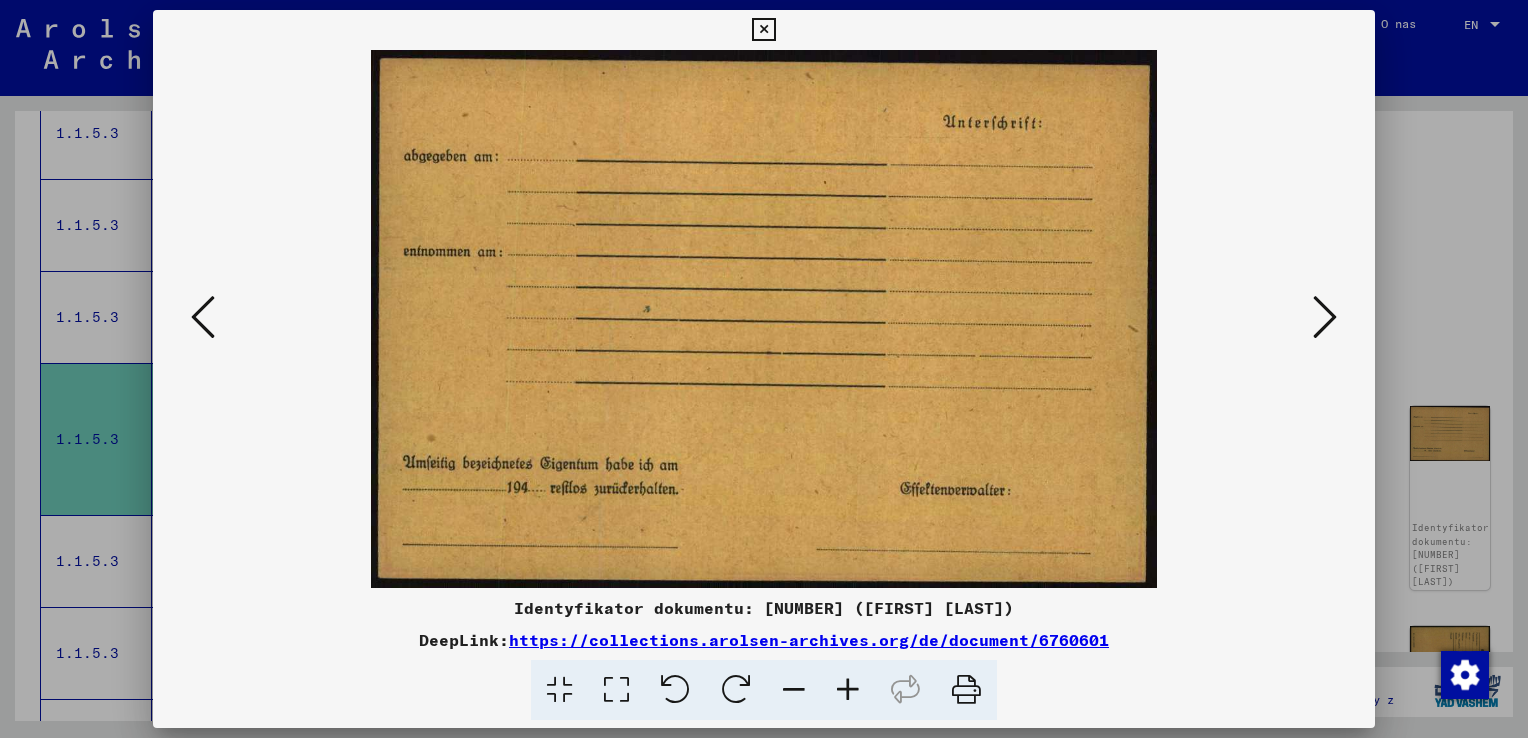 click at bounding box center (1325, 318) 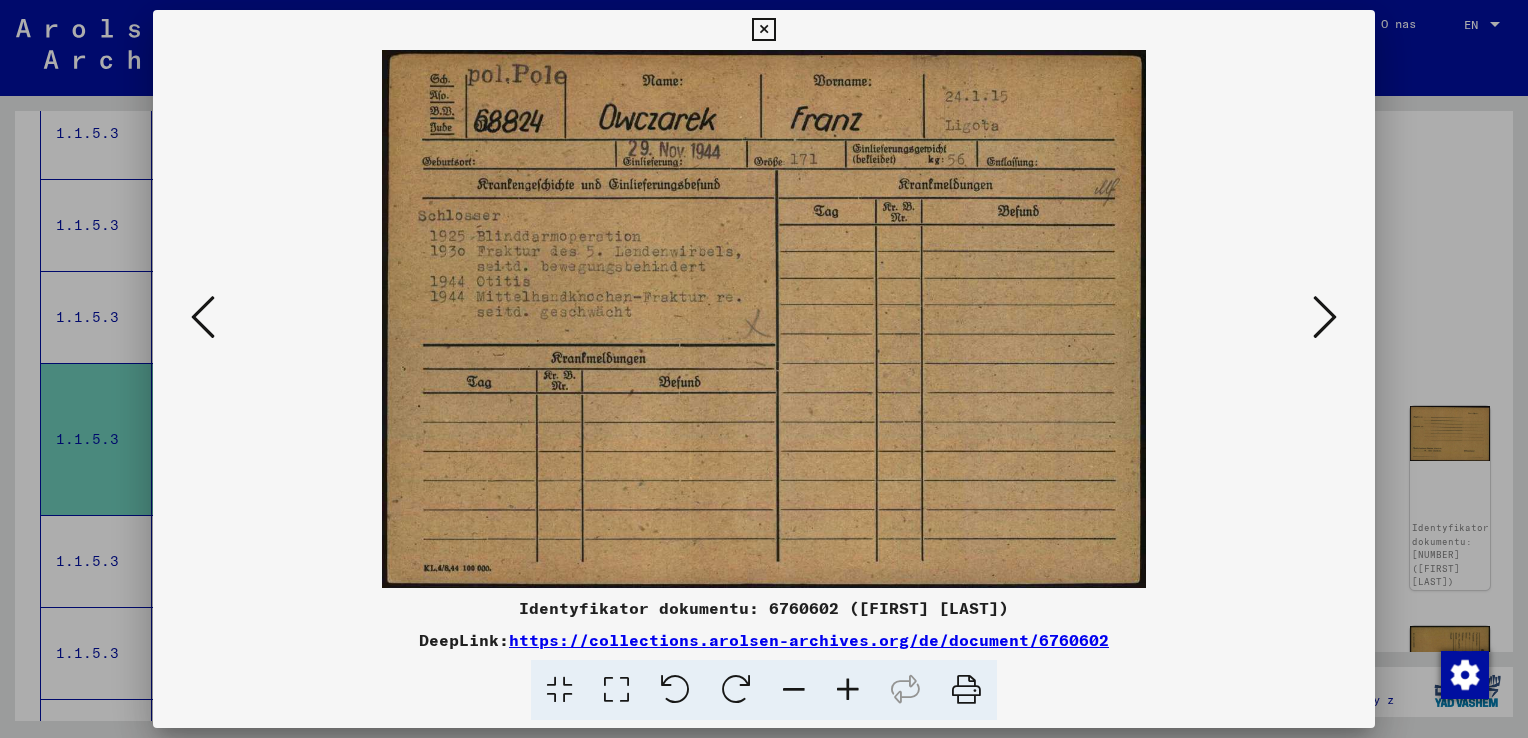 click at bounding box center [1325, 317] 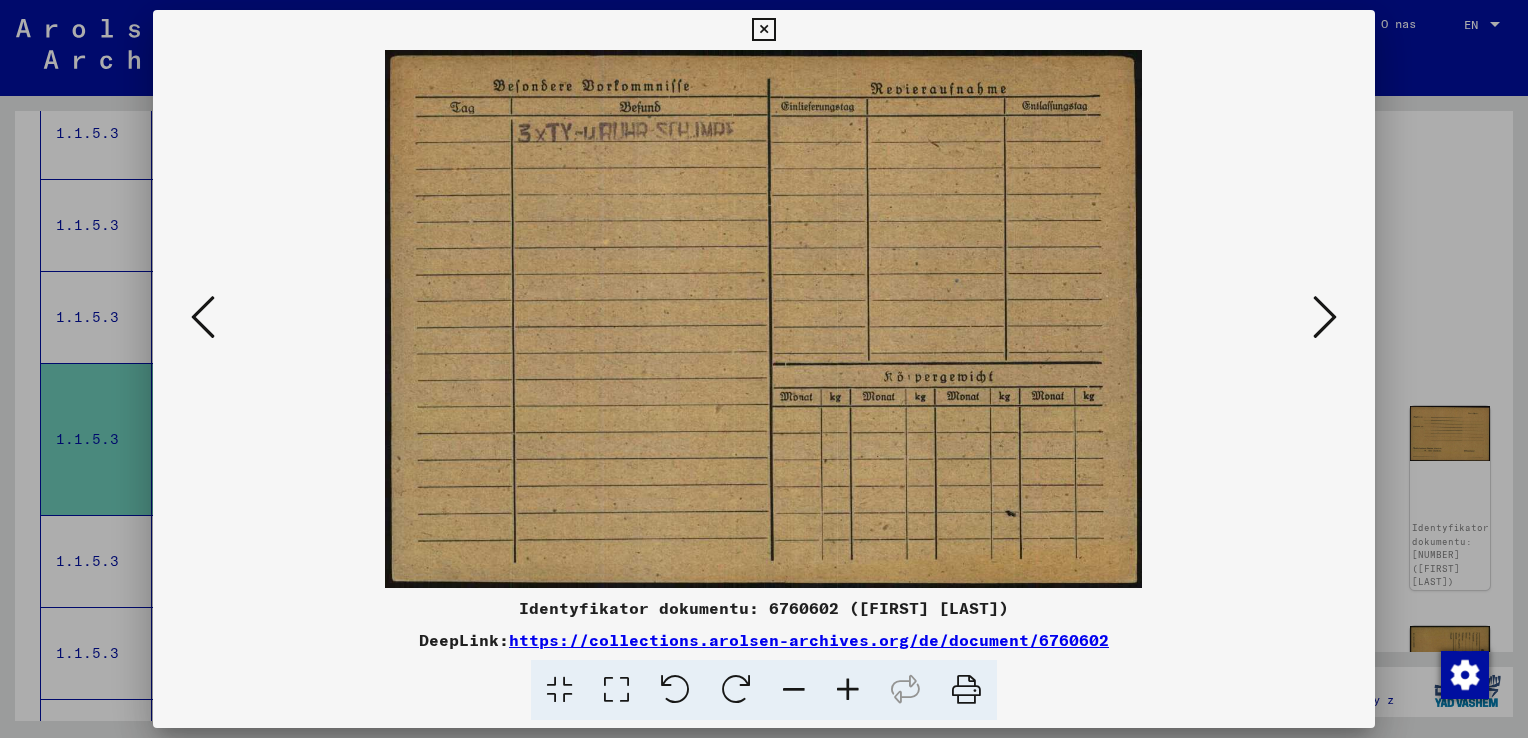 click at bounding box center [1325, 317] 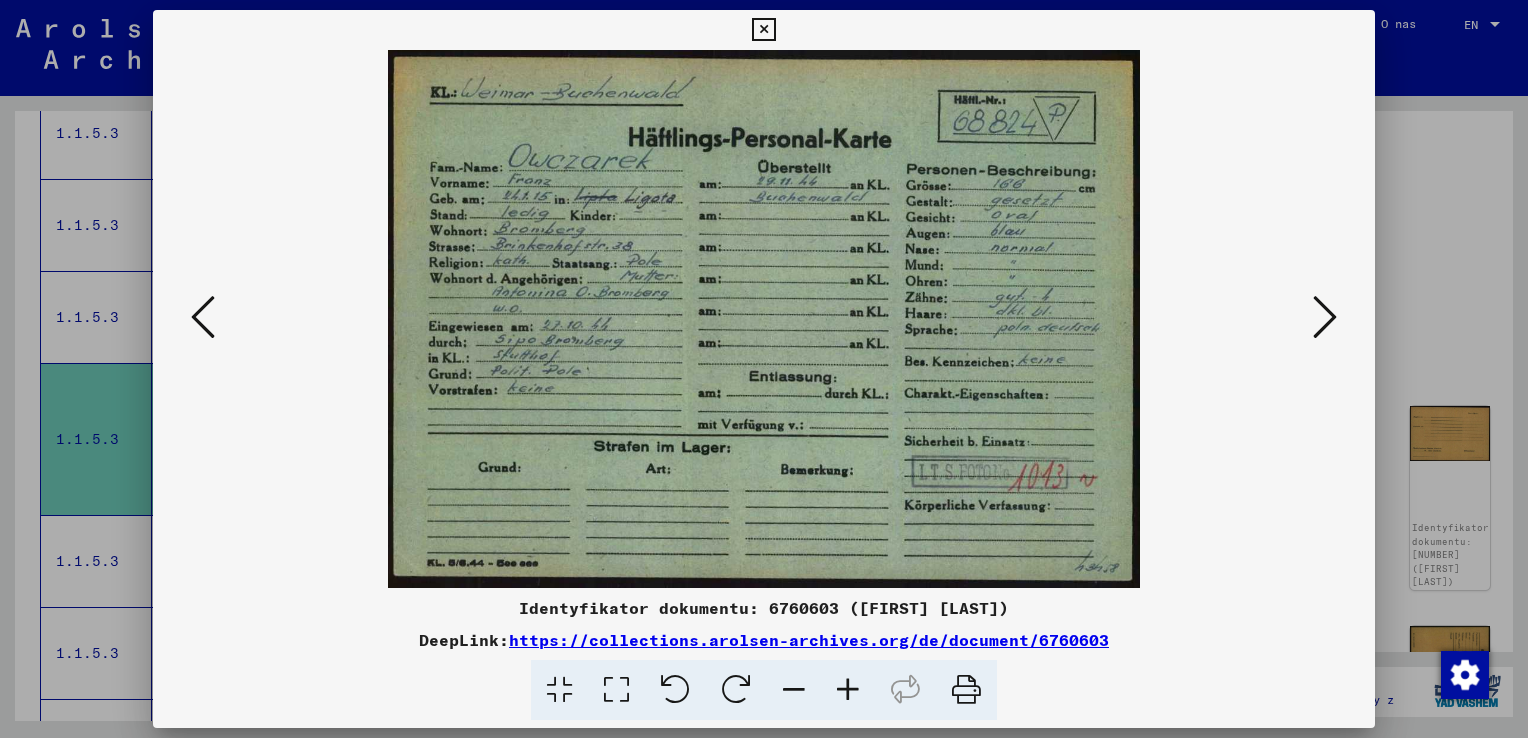 click at bounding box center (1325, 317) 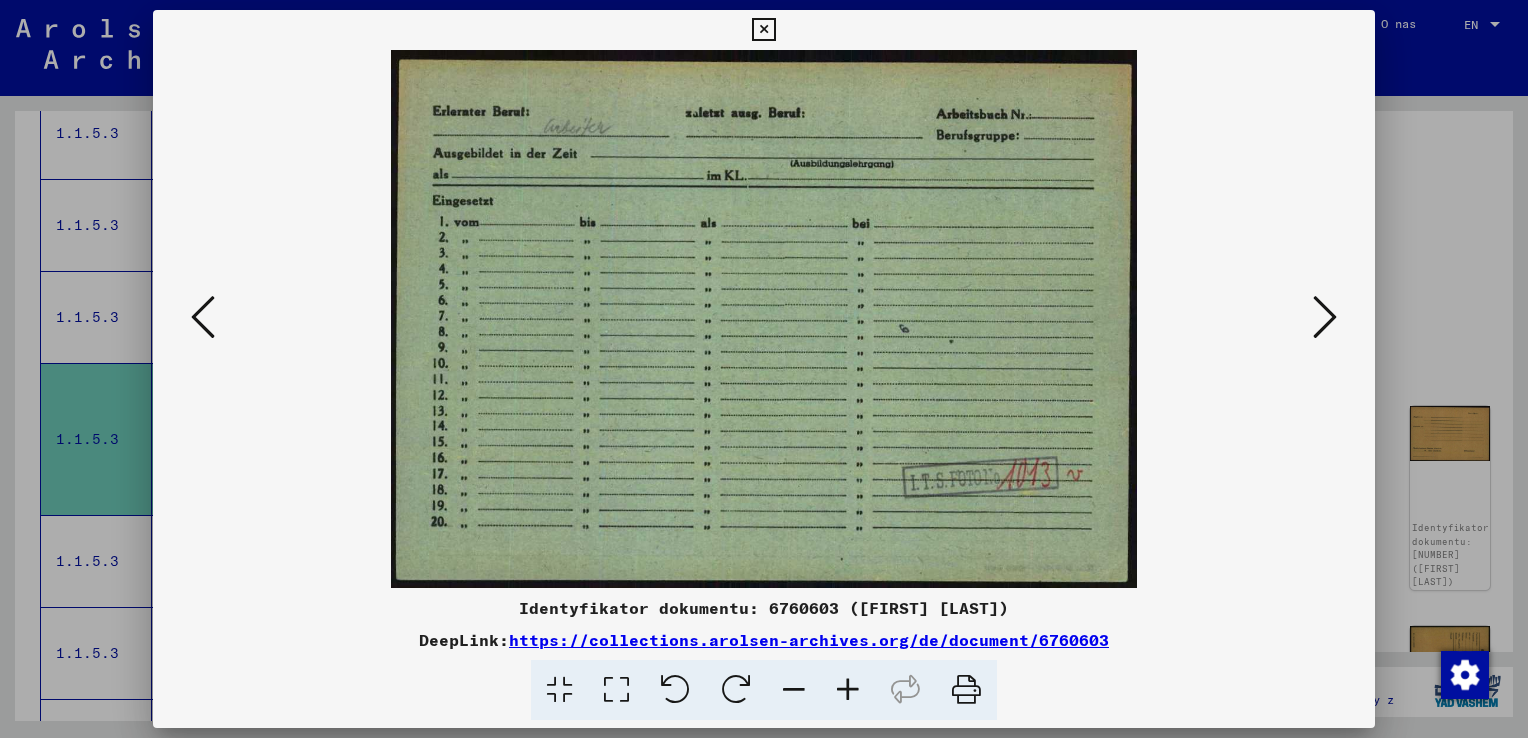 click at bounding box center (763, 30) 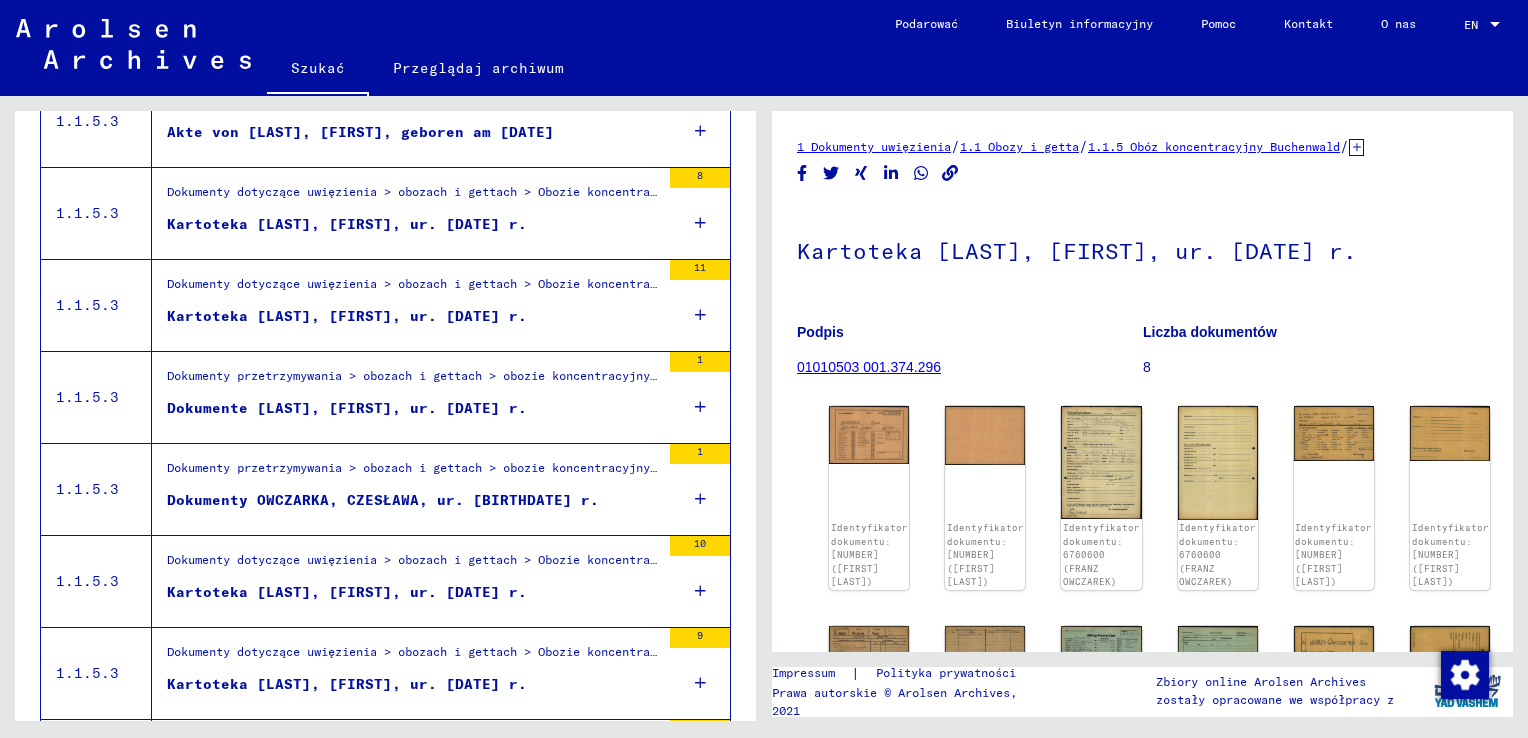 scroll, scrollTop: 1207, scrollLeft: 0, axis: vertical 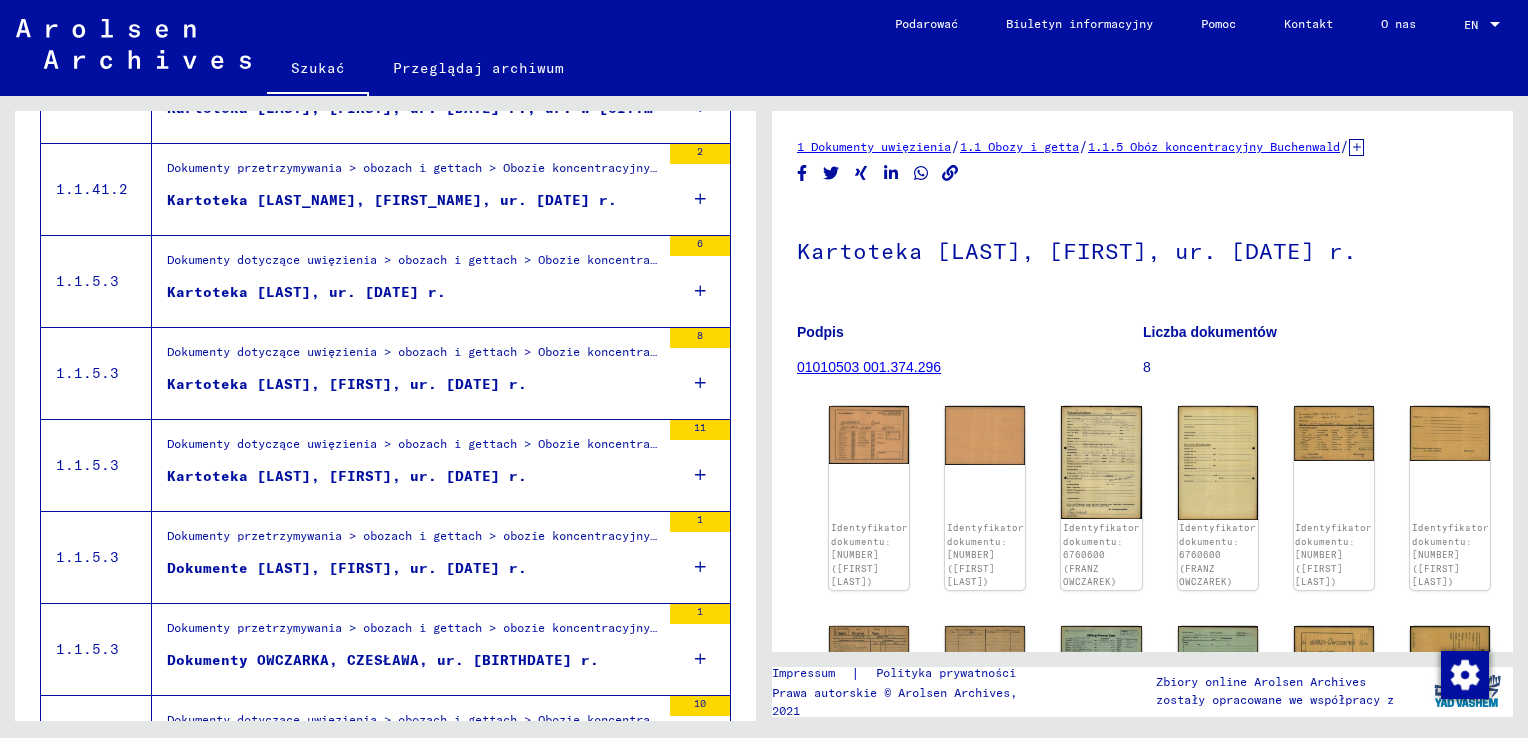 click on "Kartoteka [LAST], [FIRST], ur. [DATE] r." at bounding box center [413, 389] 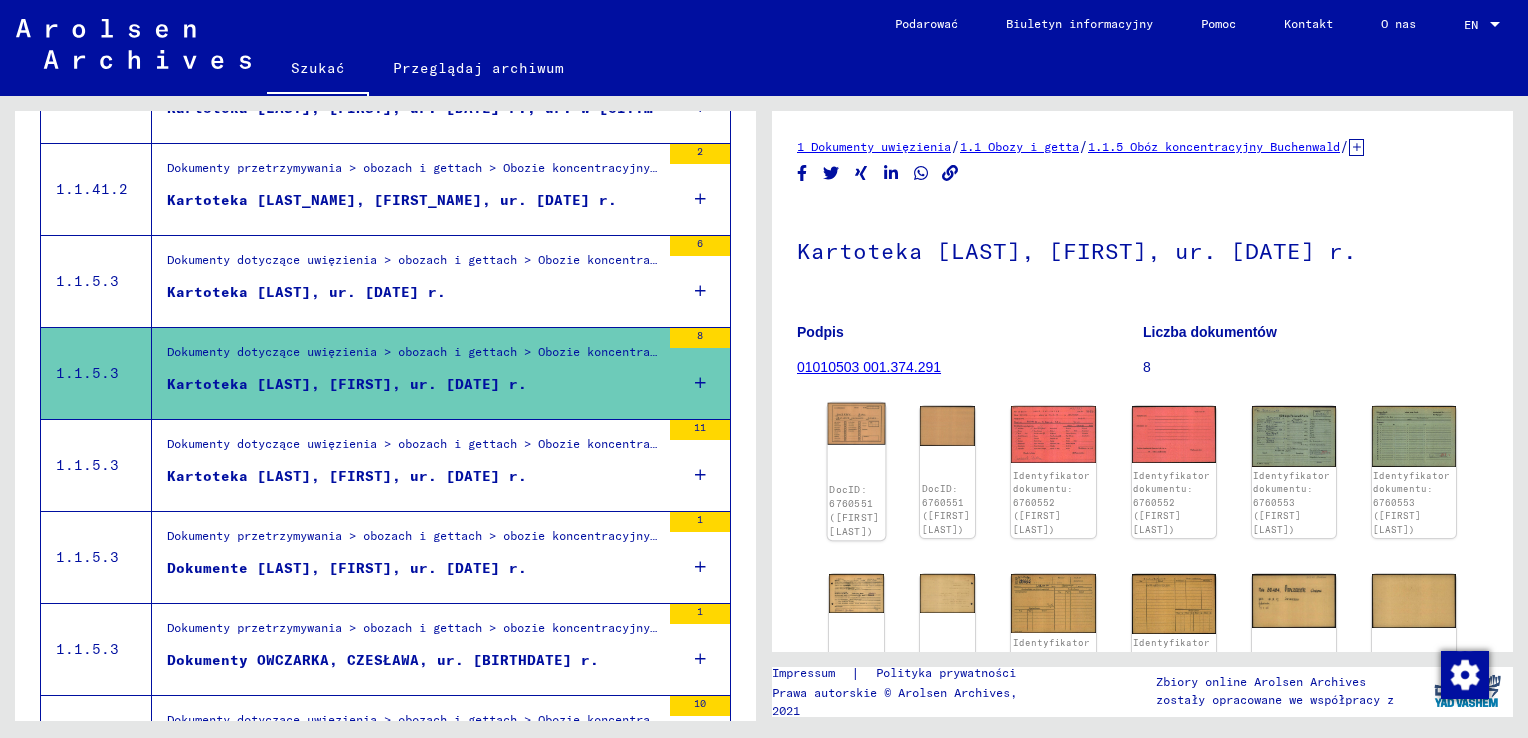 scroll, scrollTop: 0, scrollLeft: 0, axis: both 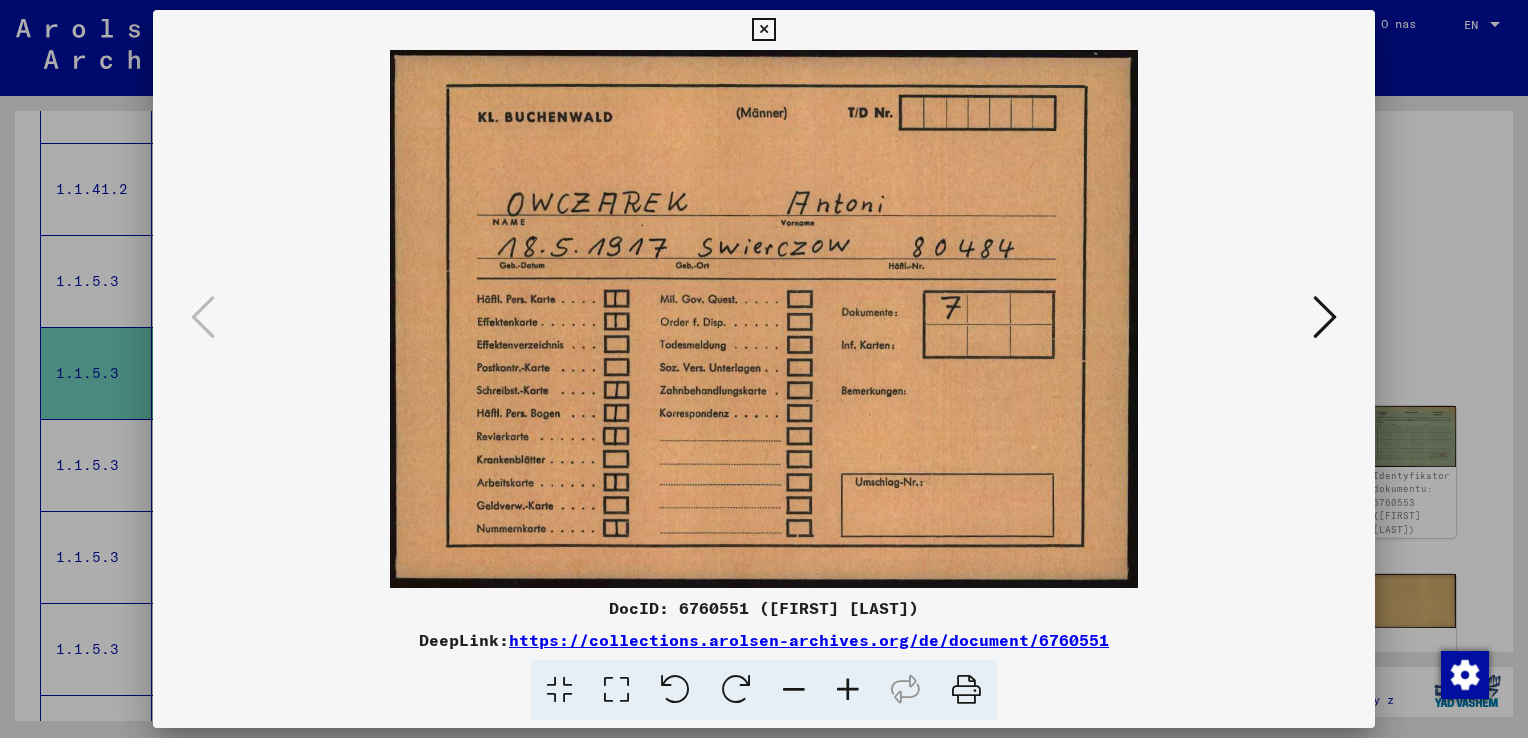 click at bounding box center [1325, 317] 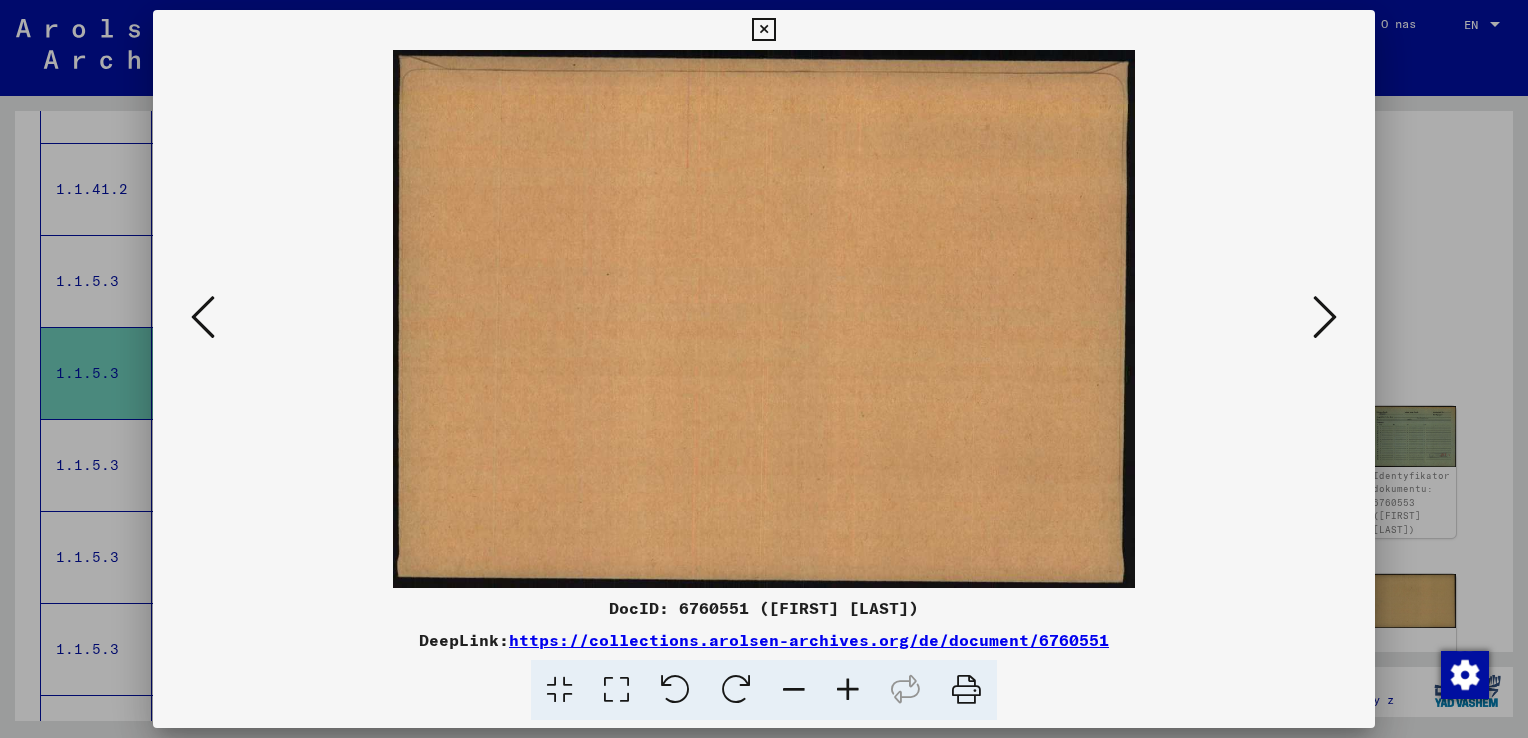 click at bounding box center (1325, 317) 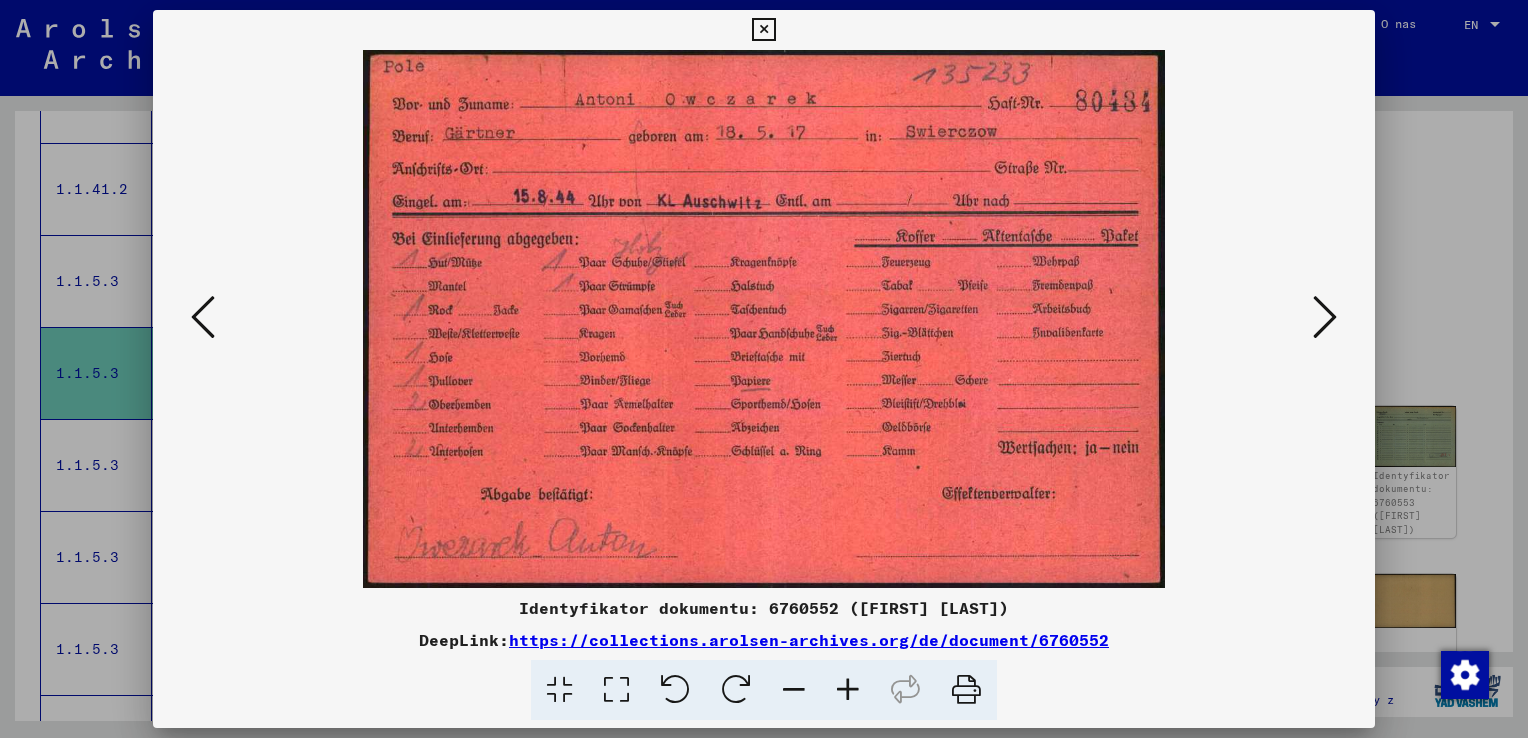 click at bounding box center (1325, 317) 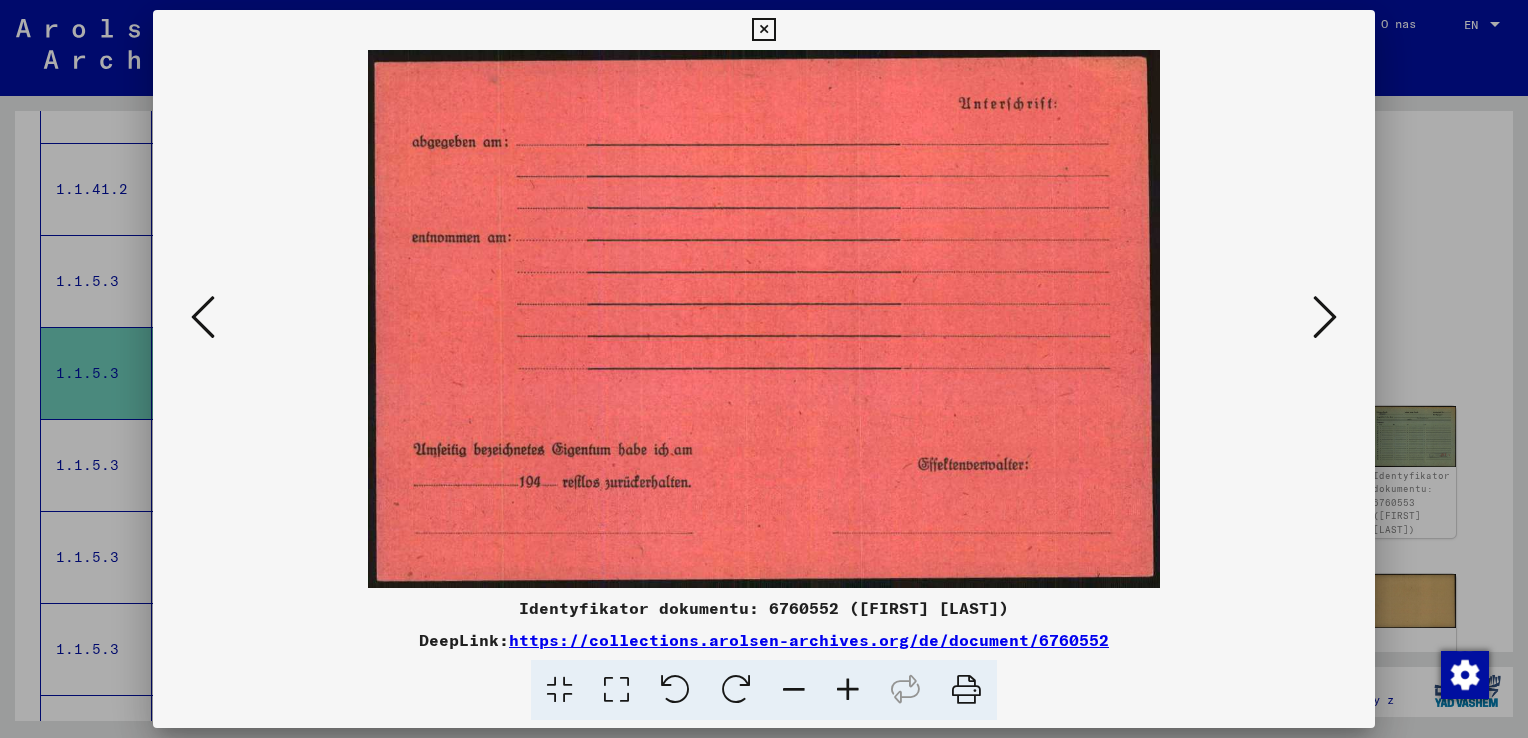 click at bounding box center (1325, 317) 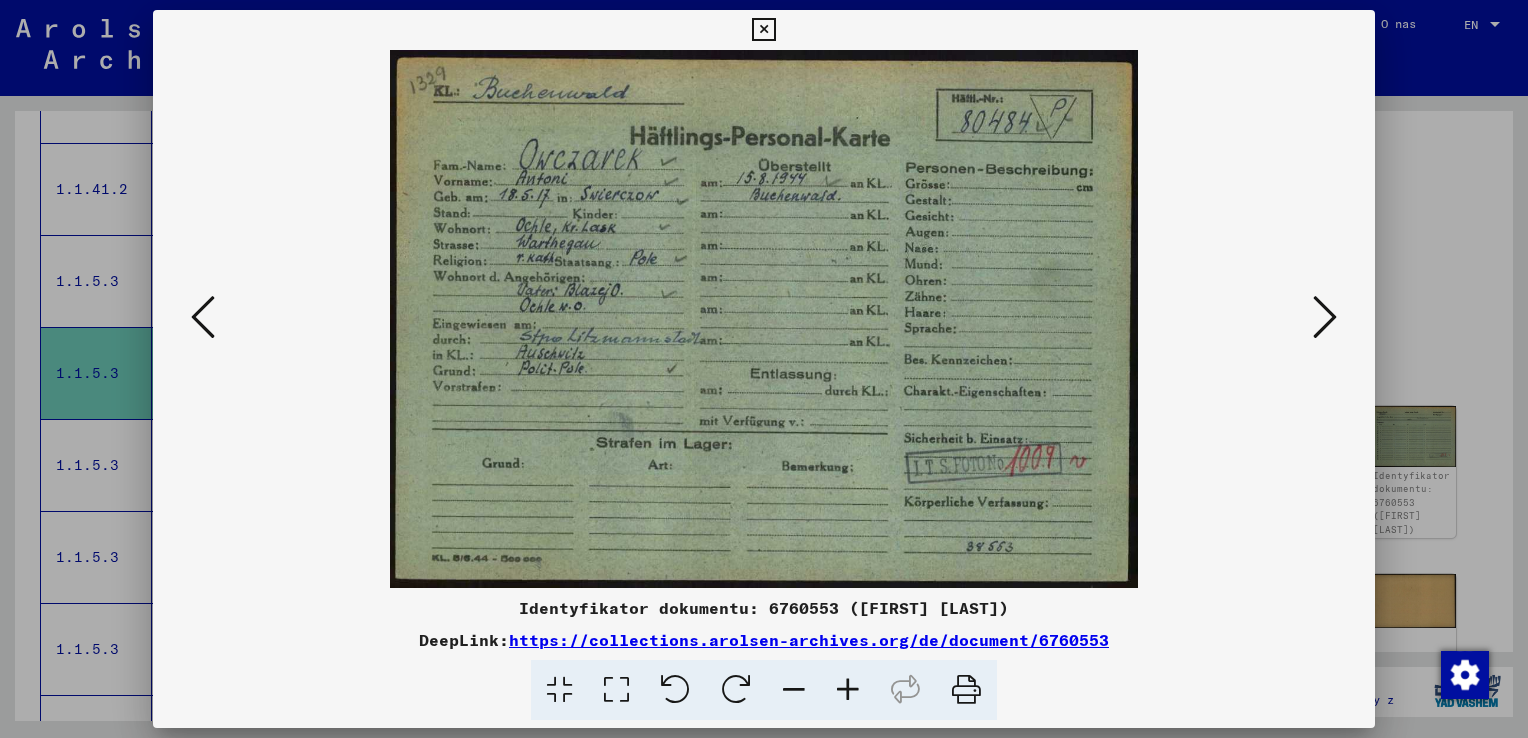 click at bounding box center (1325, 317) 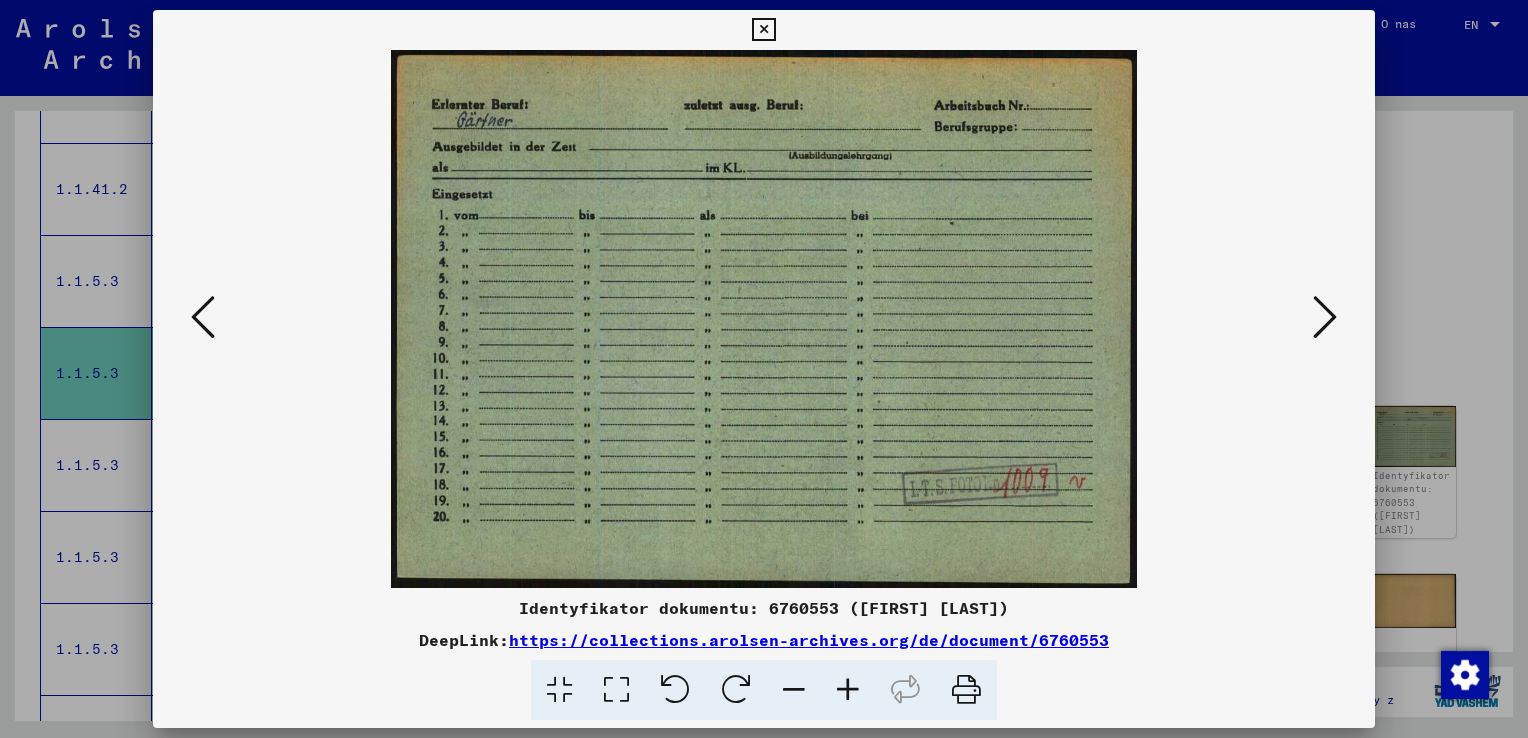 click at bounding box center (1325, 317) 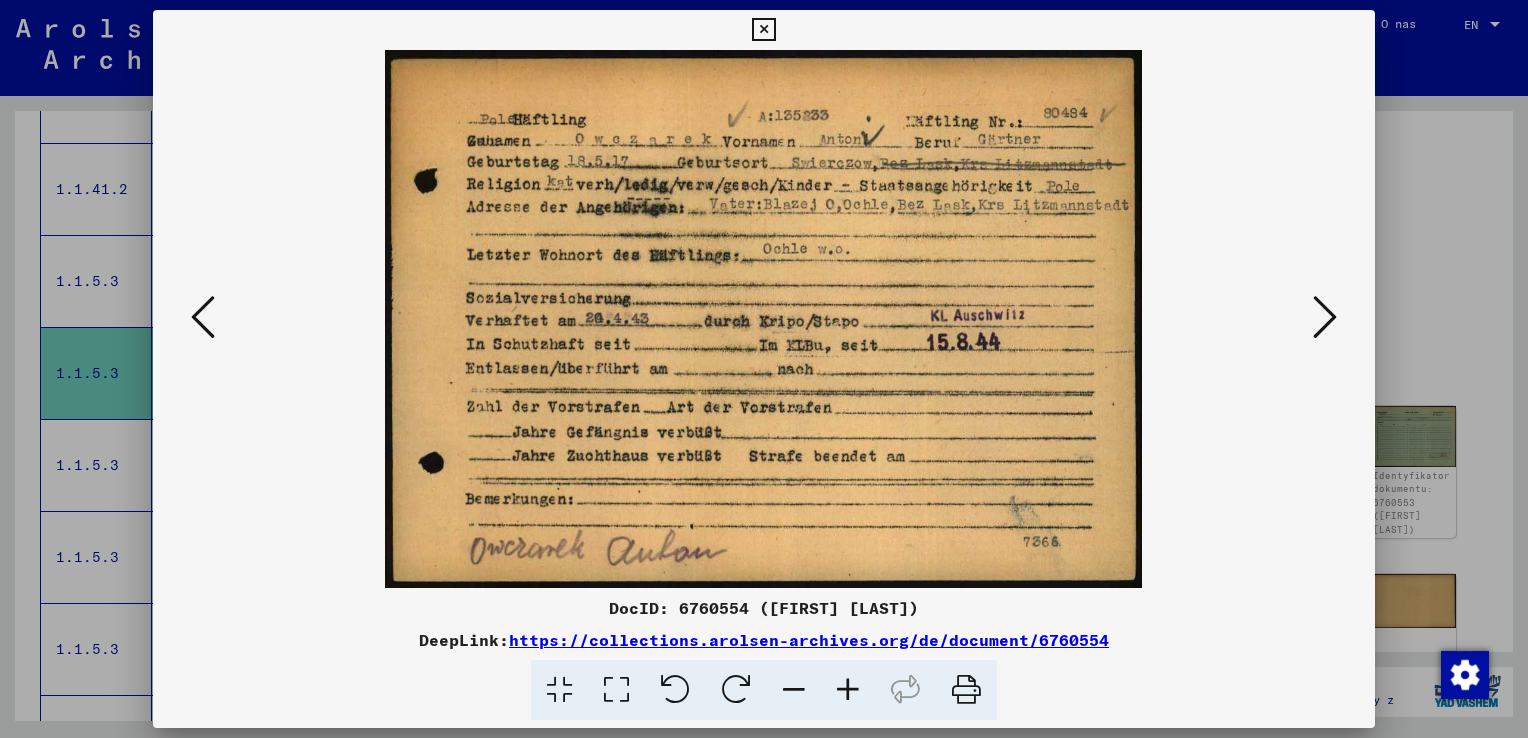 click at bounding box center [1325, 317] 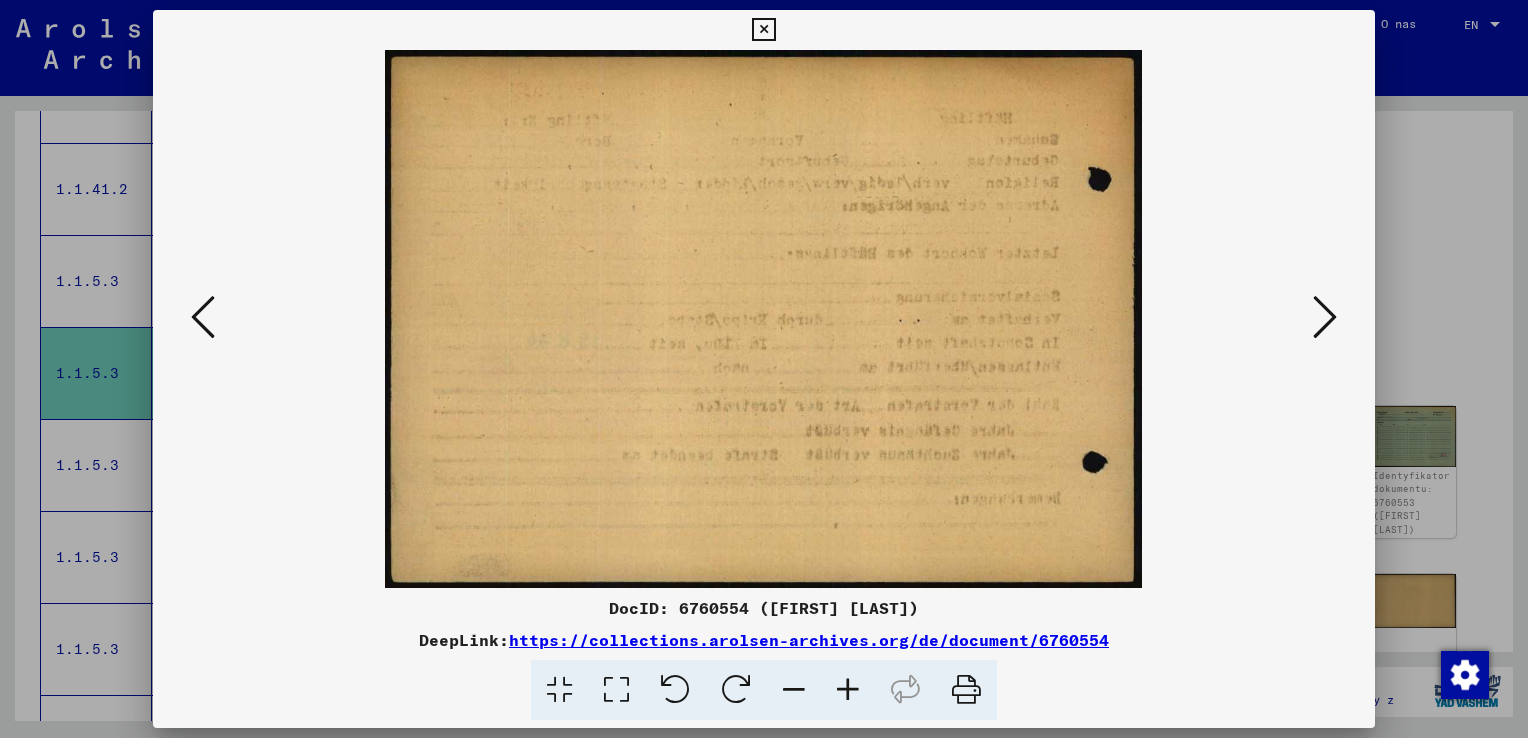 click at bounding box center (1325, 317) 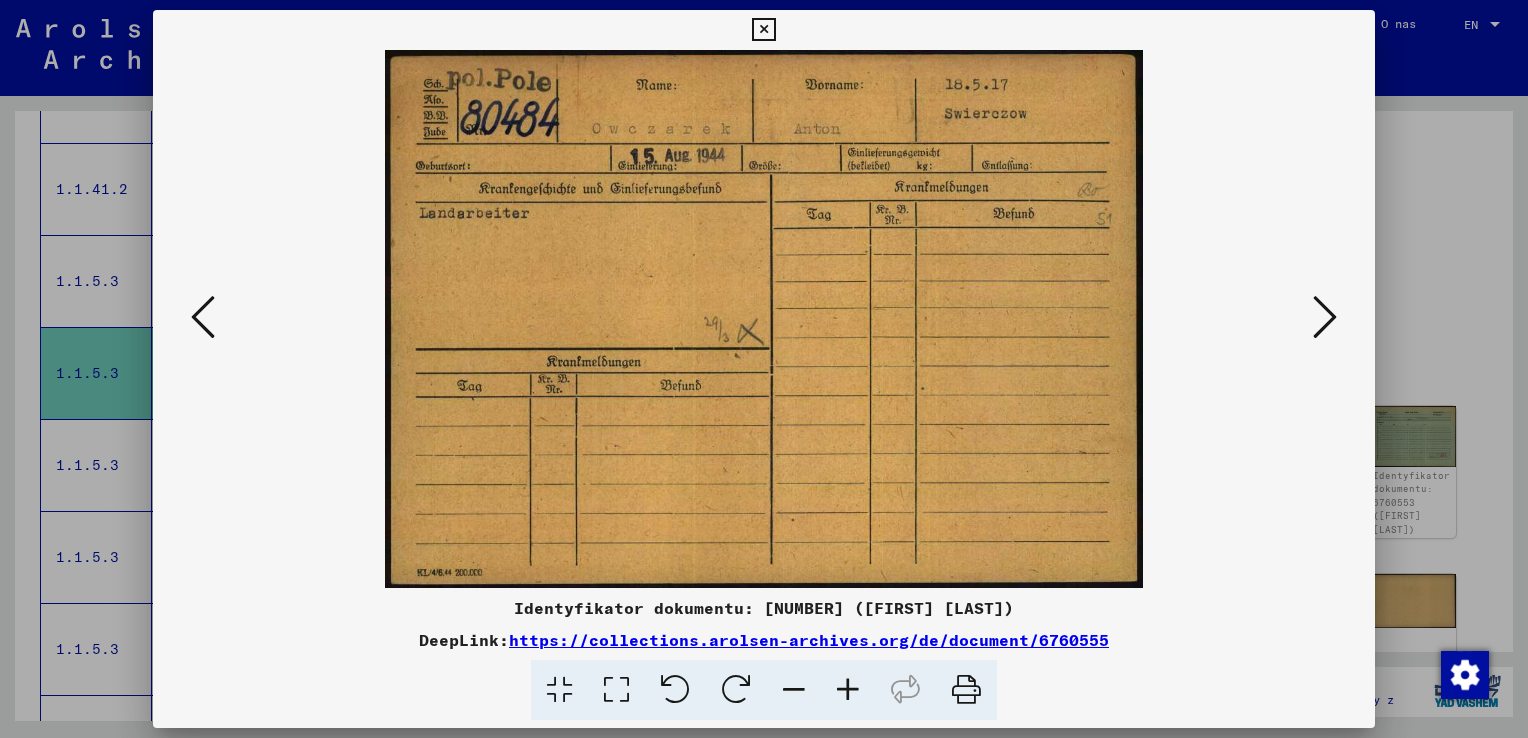 click at bounding box center (1325, 317) 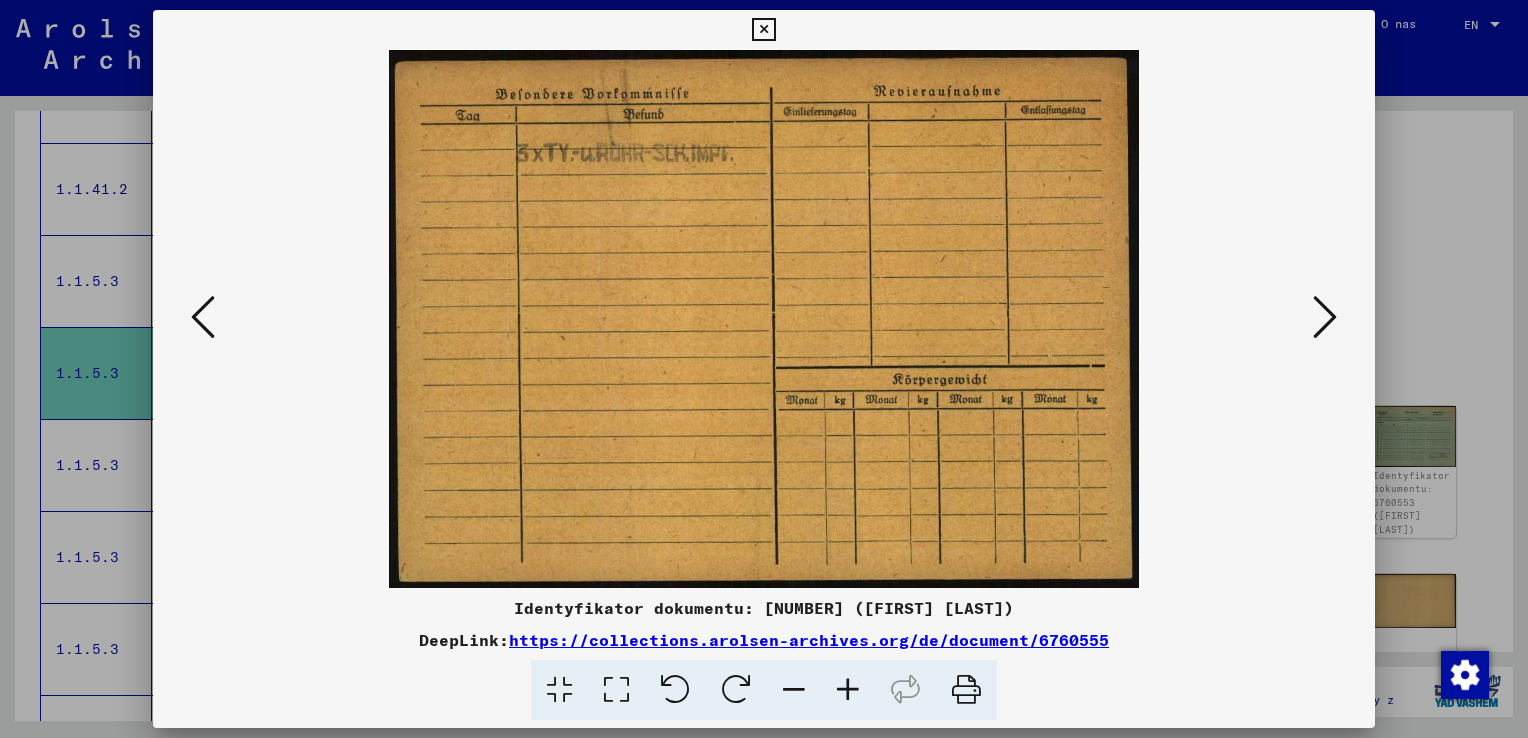 click at bounding box center (1325, 317) 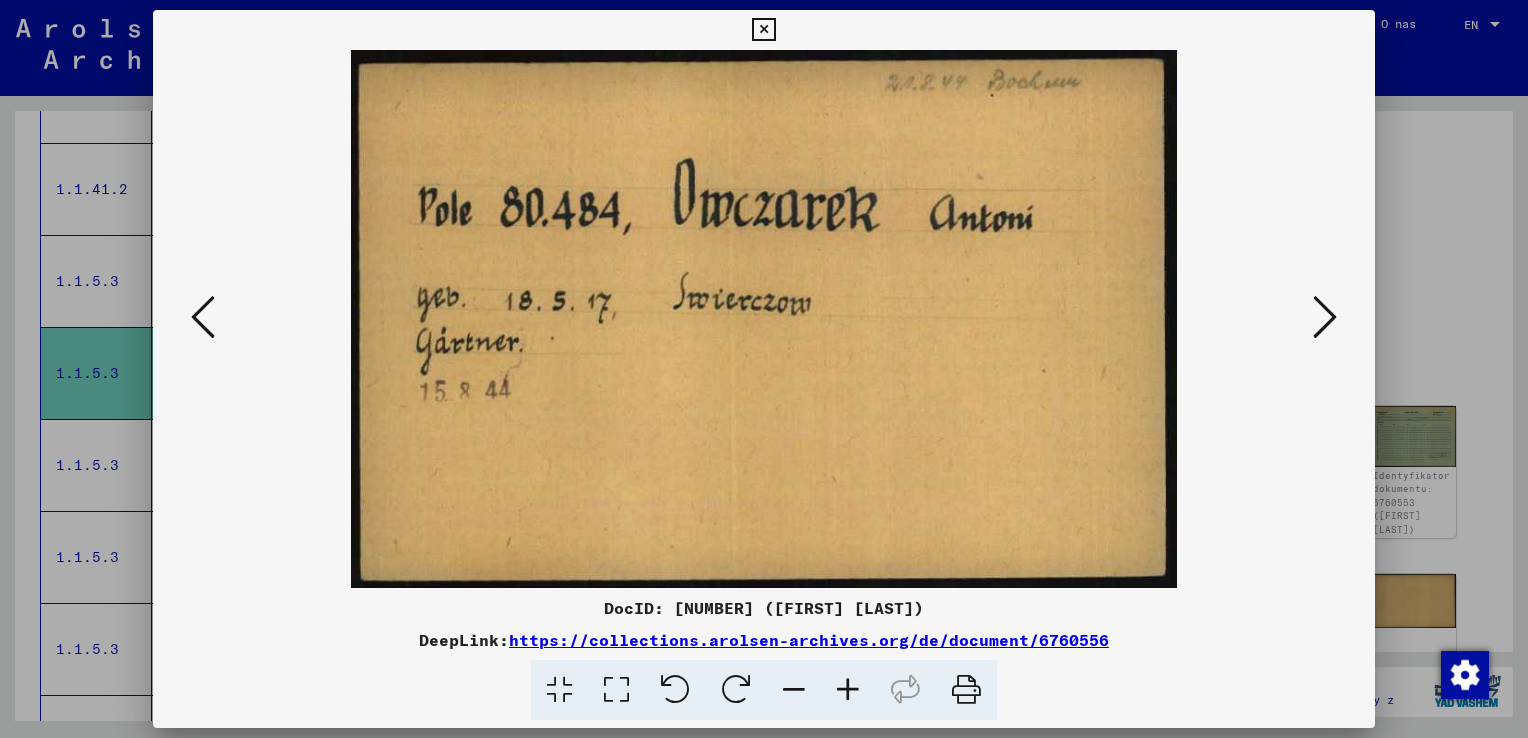 click at bounding box center (1325, 317) 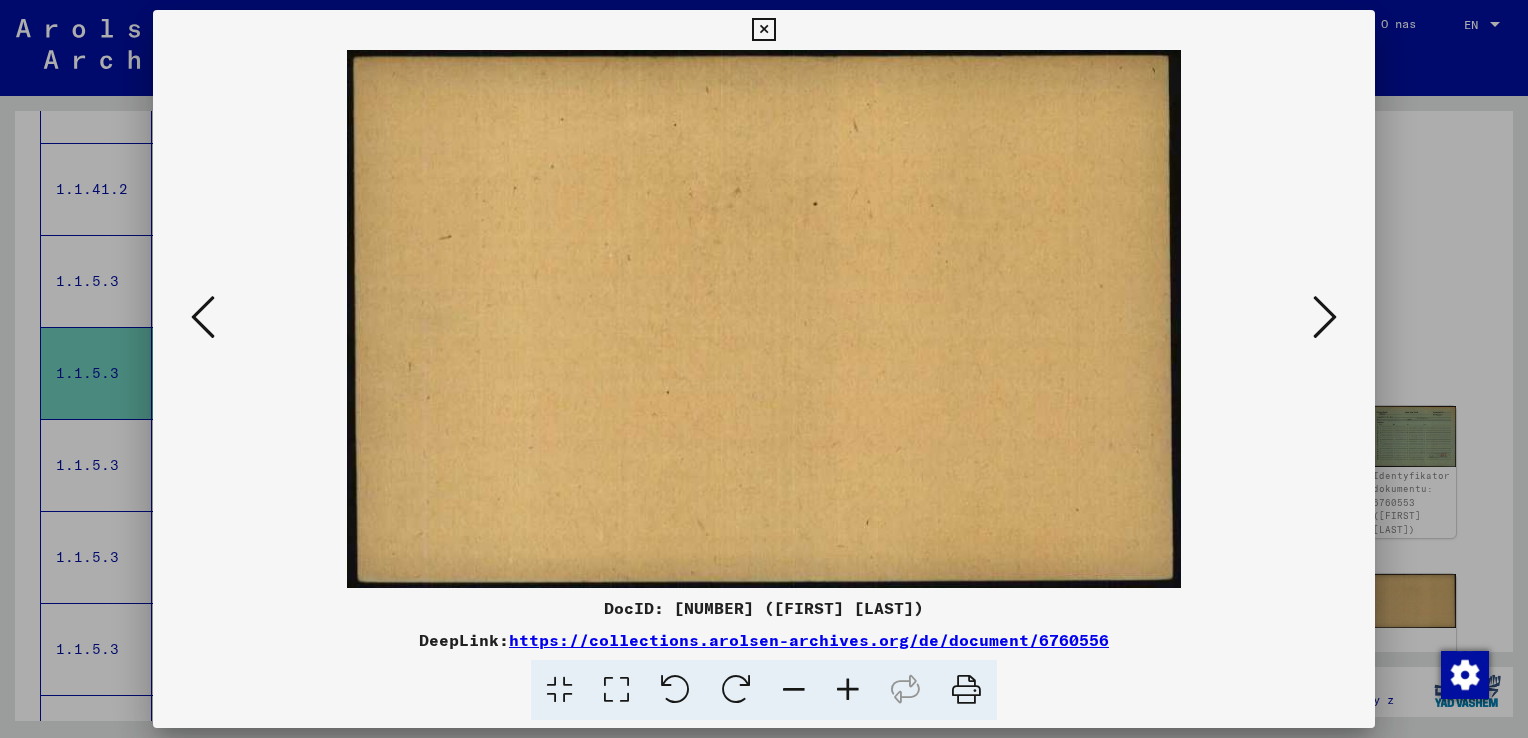 click at bounding box center (1325, 317) 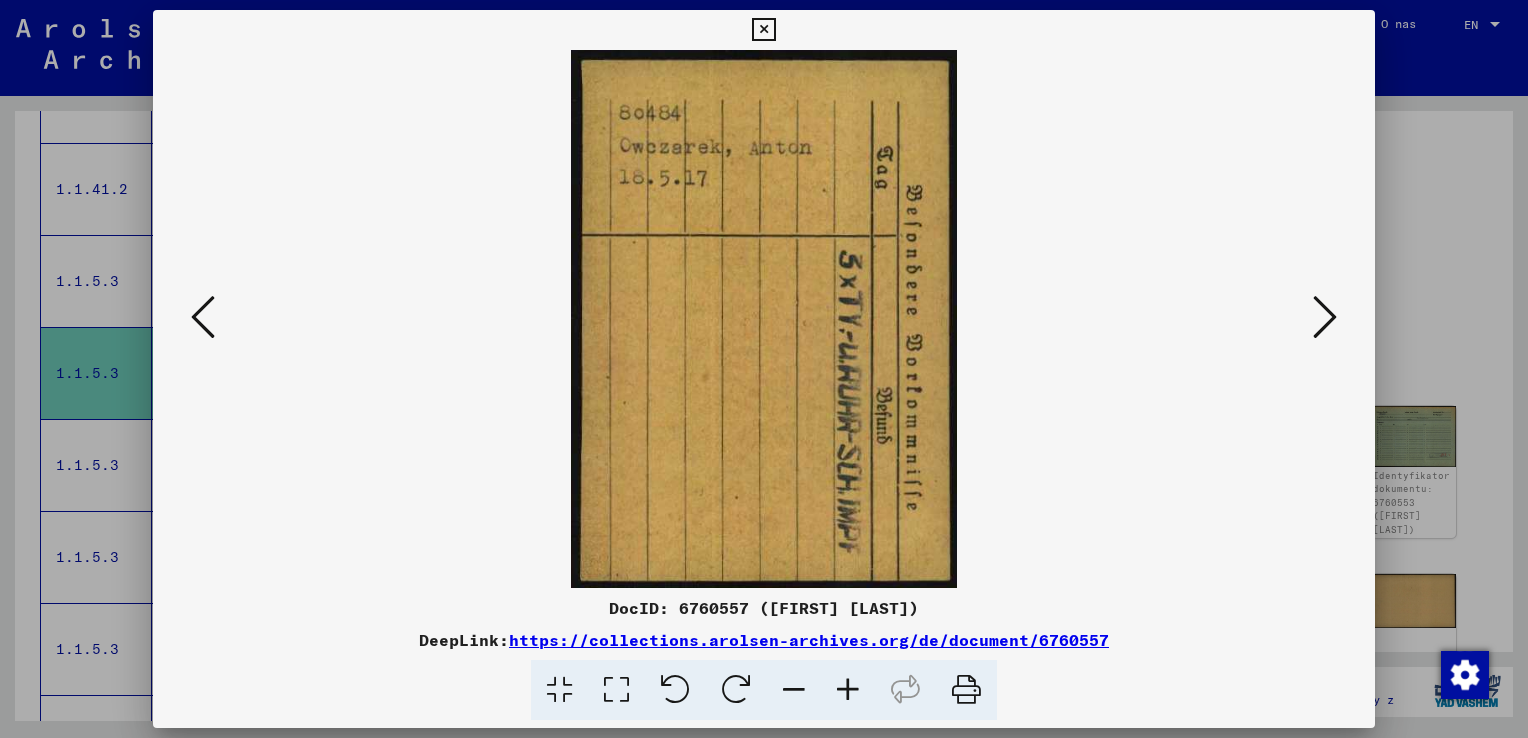 click at bounding box center [1325, 317] 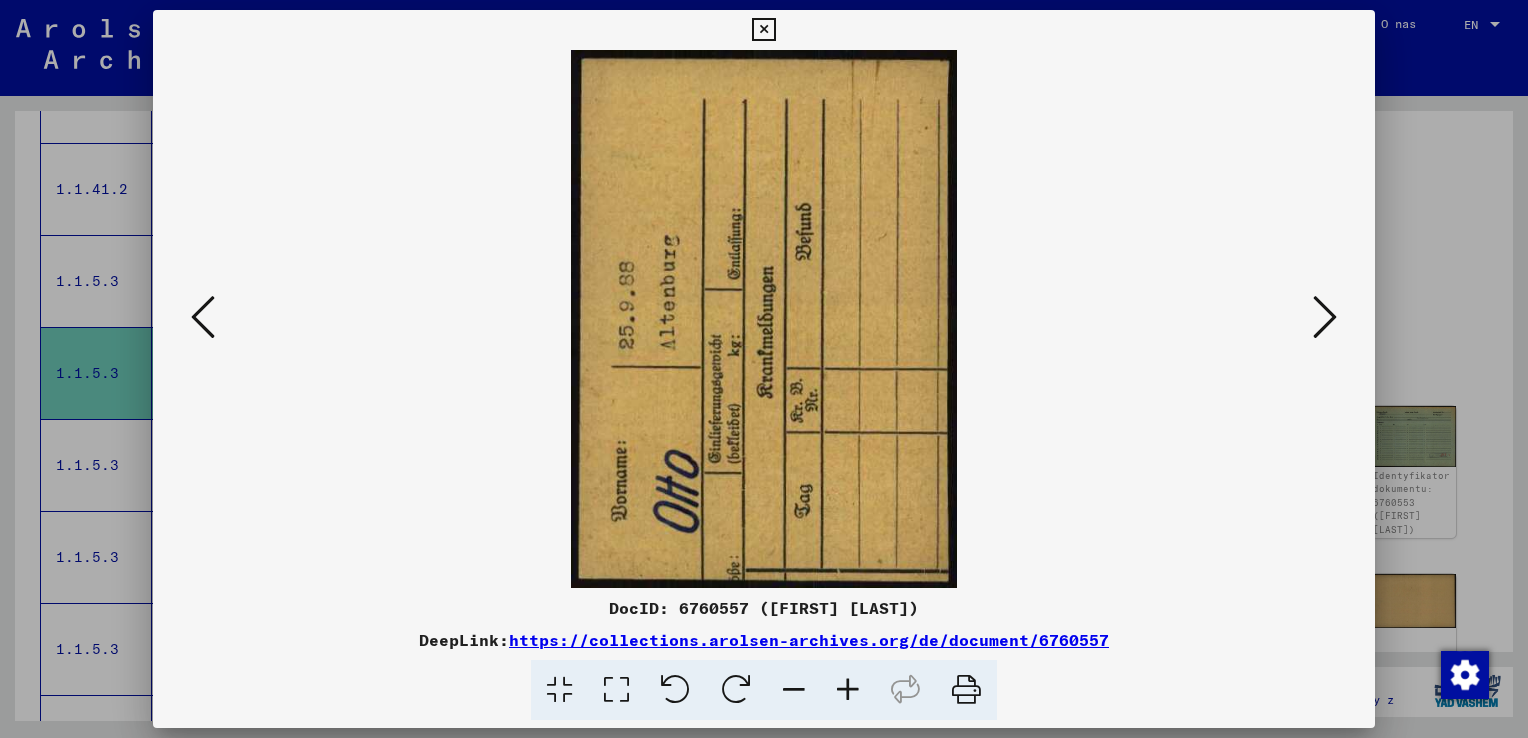 click at bounding box center (1325, 317) 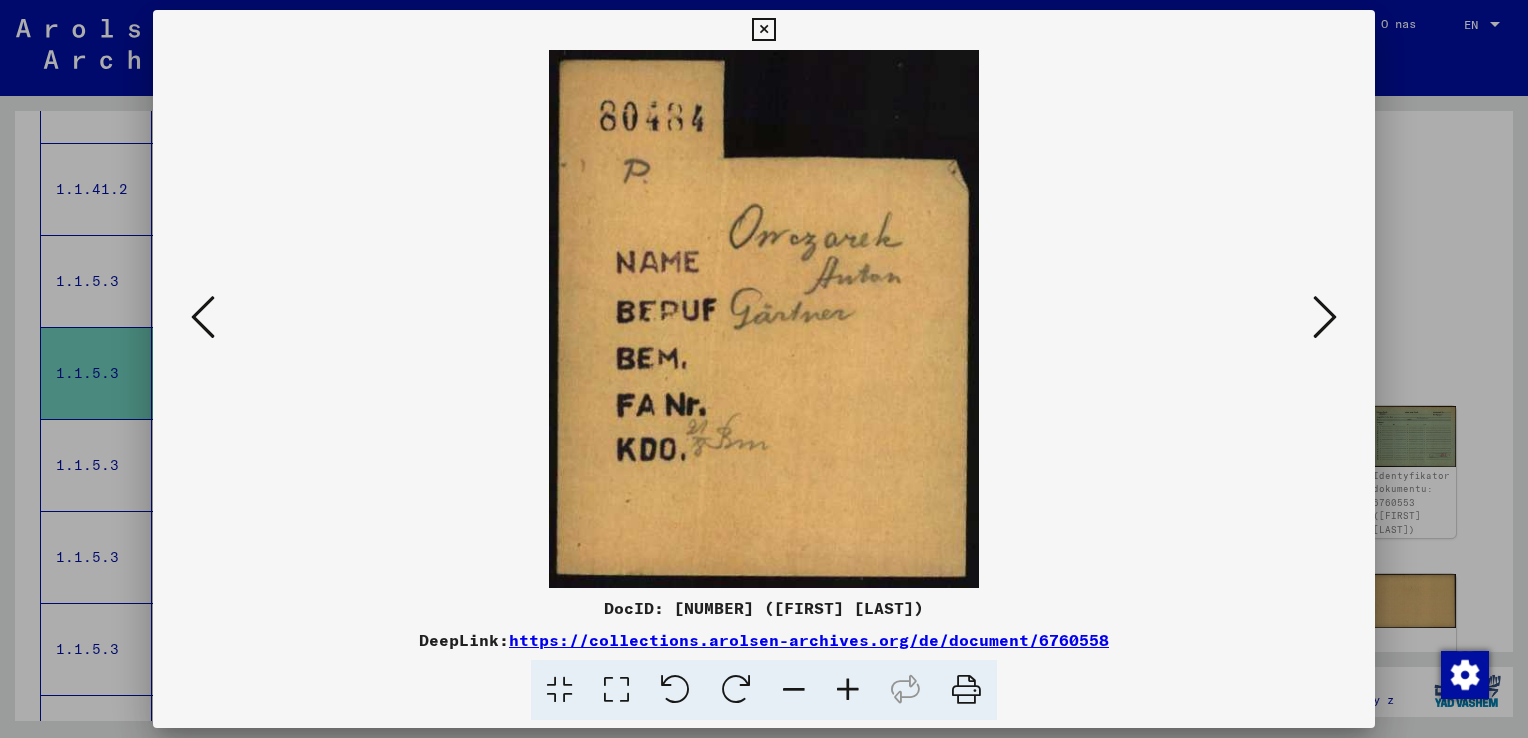 click at bounding box center (1325, 317) 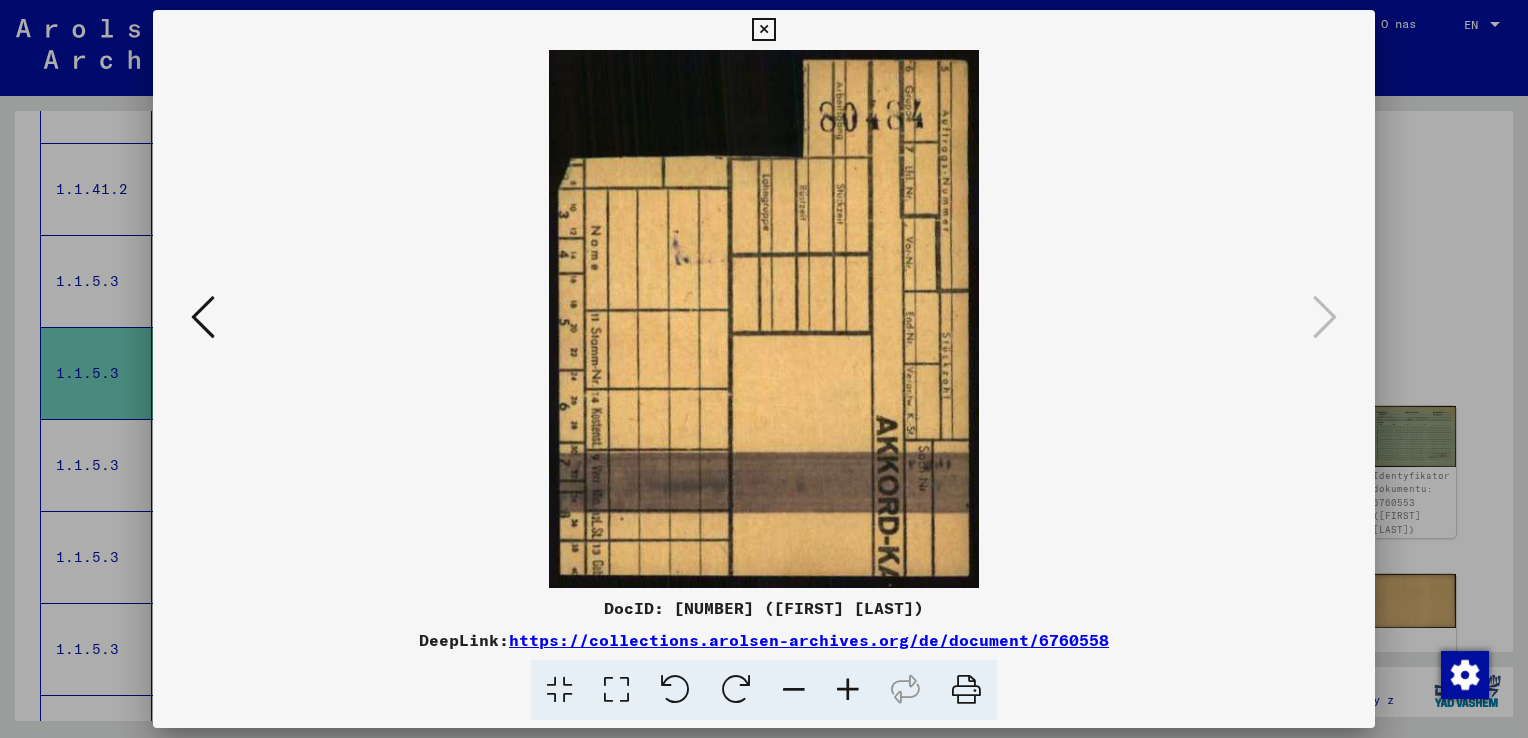 click at bounding box center [763, 30] 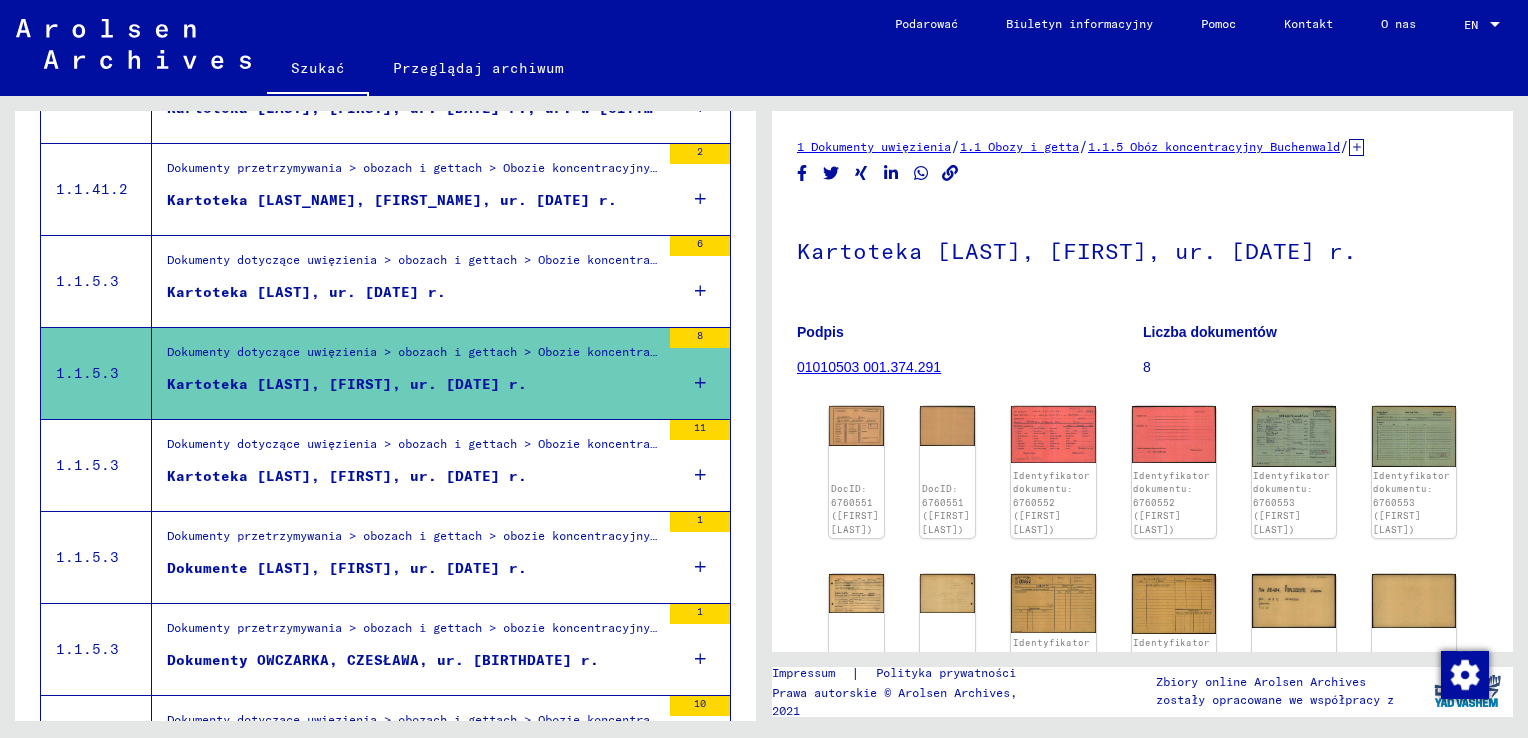 click on "Kartoteka [LAST], ur. [DATE] r." at bounding box center (413, 297) 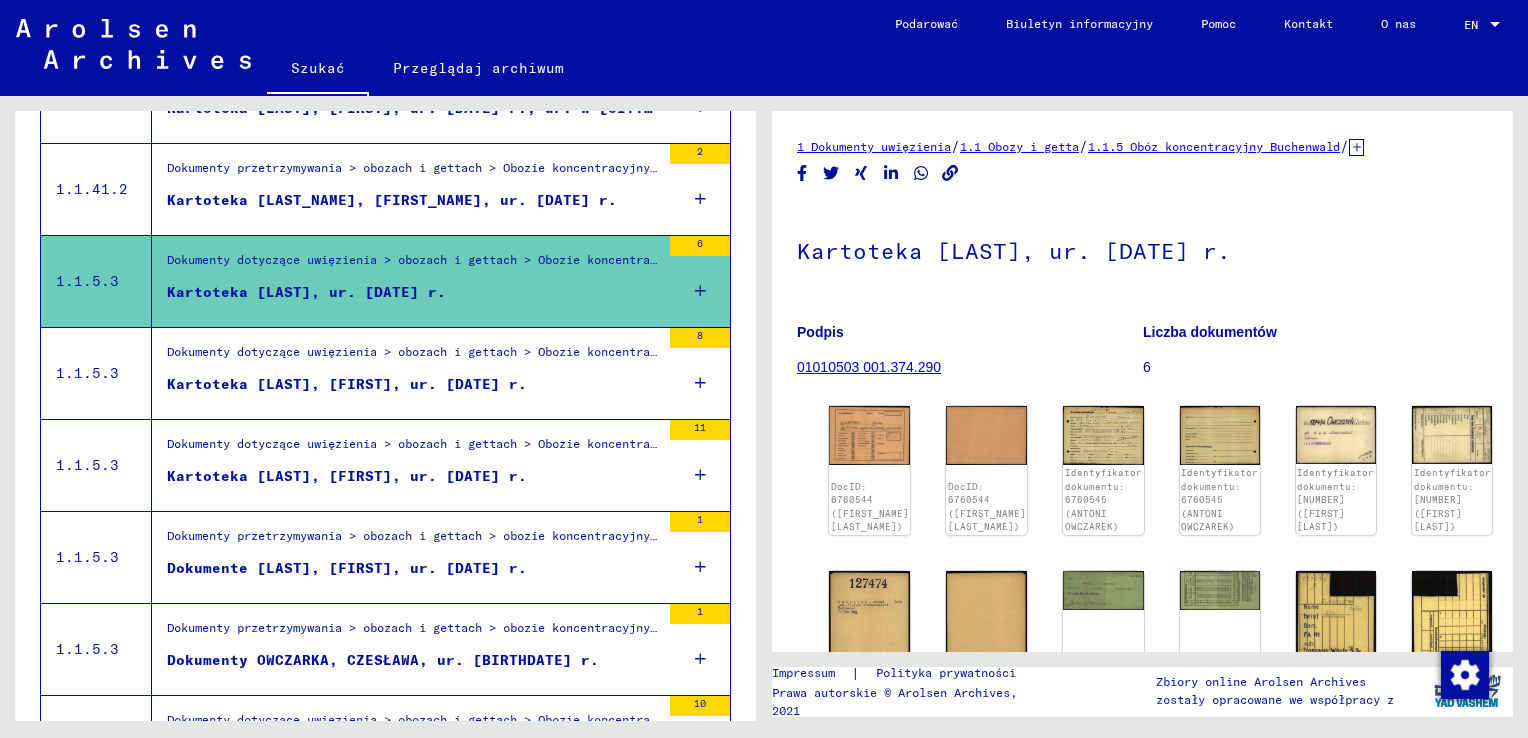 scroll, scrollTop: 0, scrollLeft: 0, axis: both 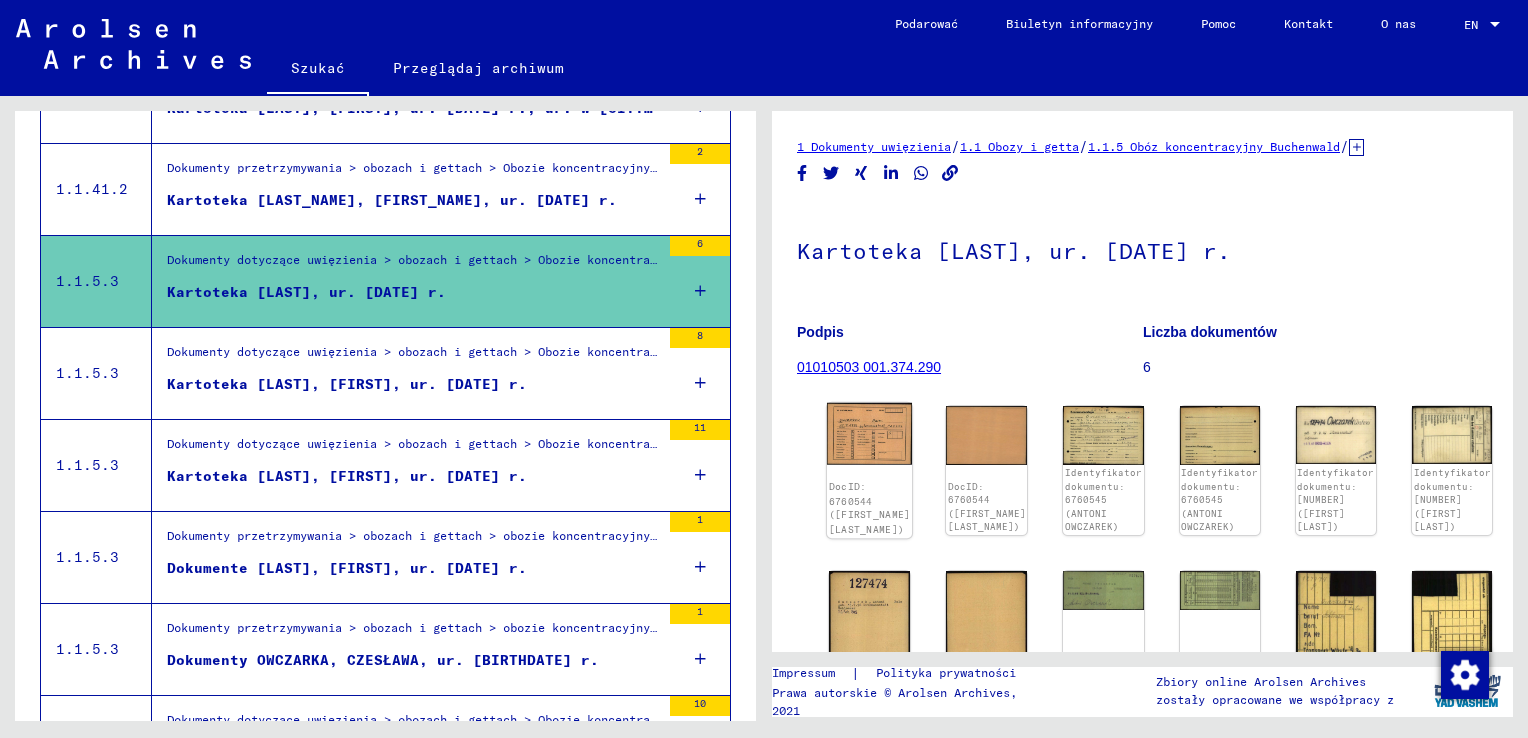click 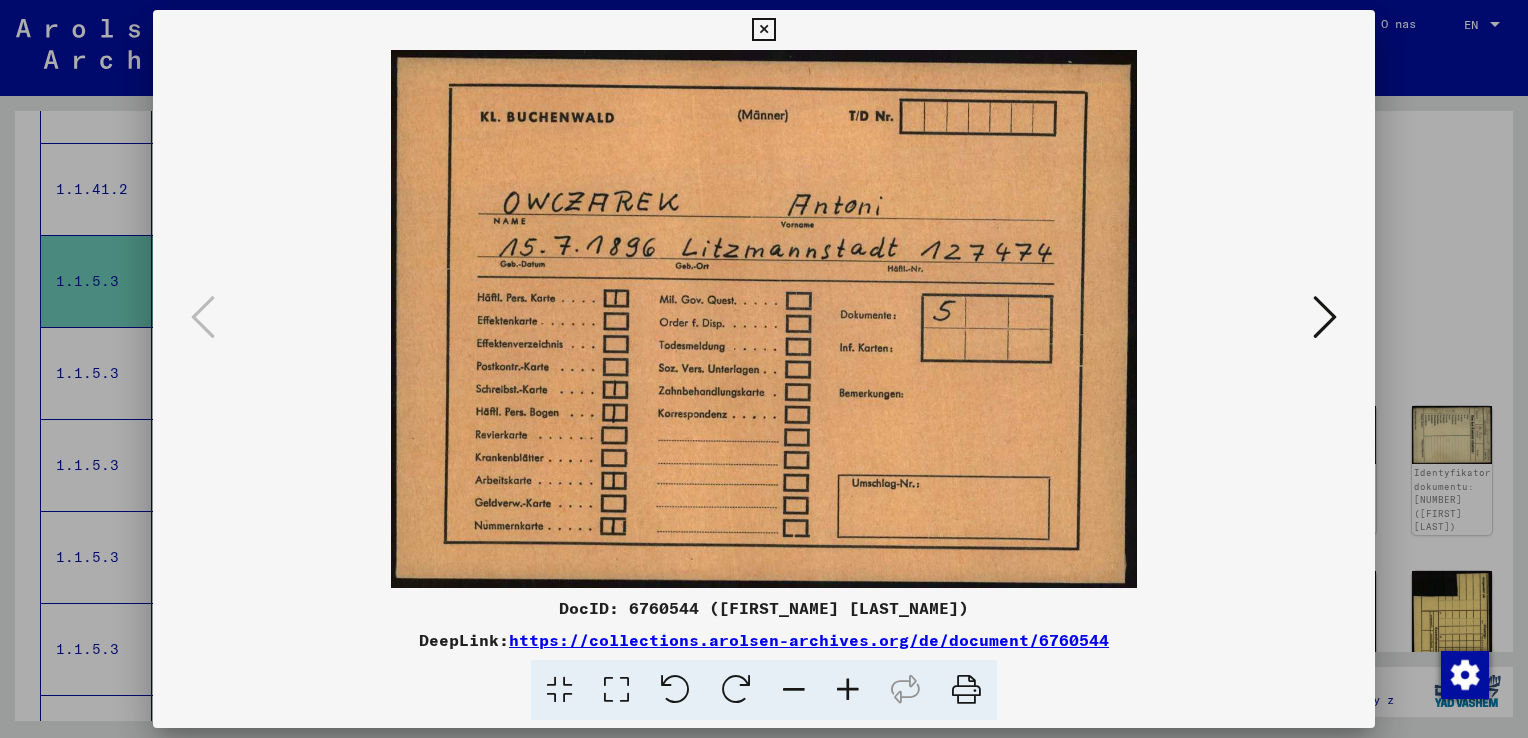 click at bounding box center [1325, 318] 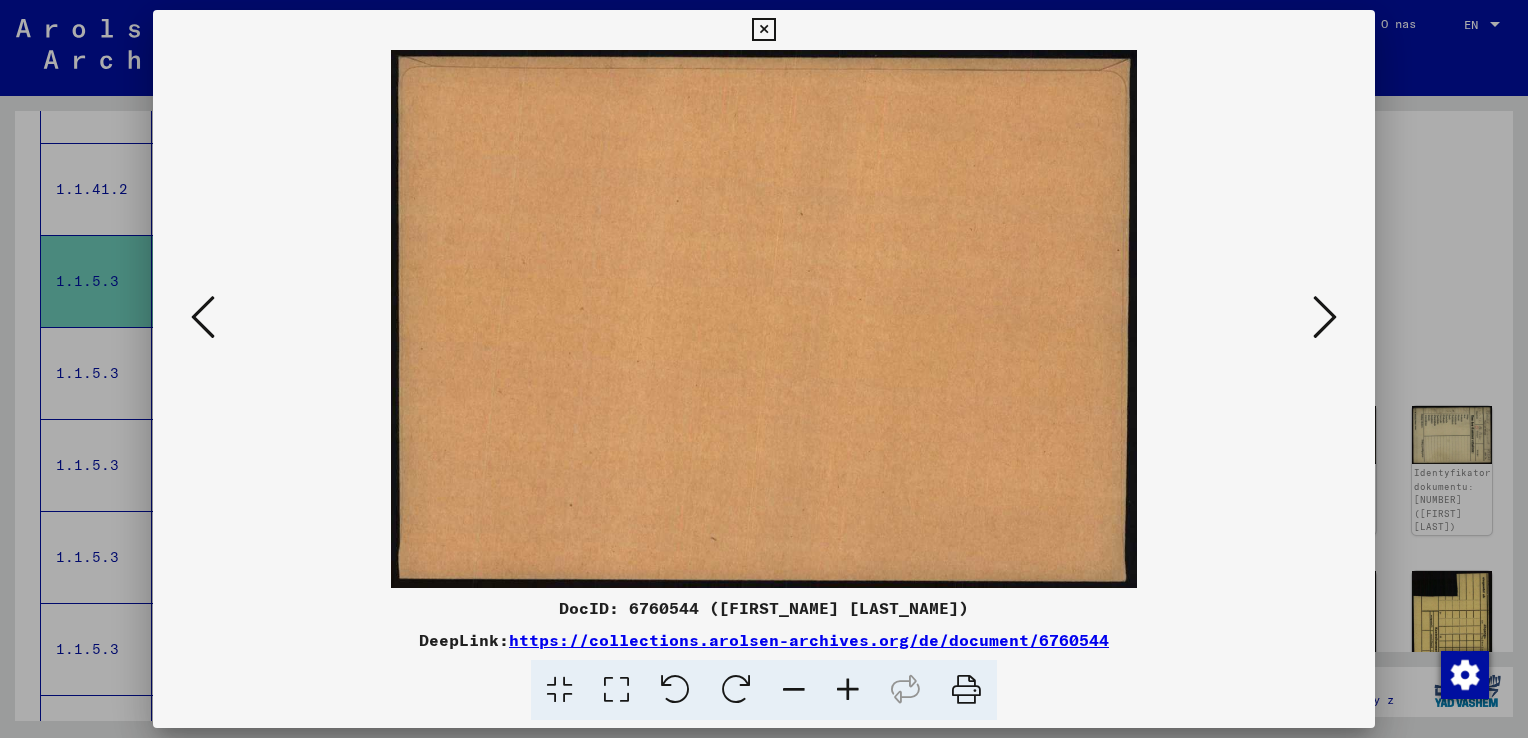 click at bounding box center [1325, 318] 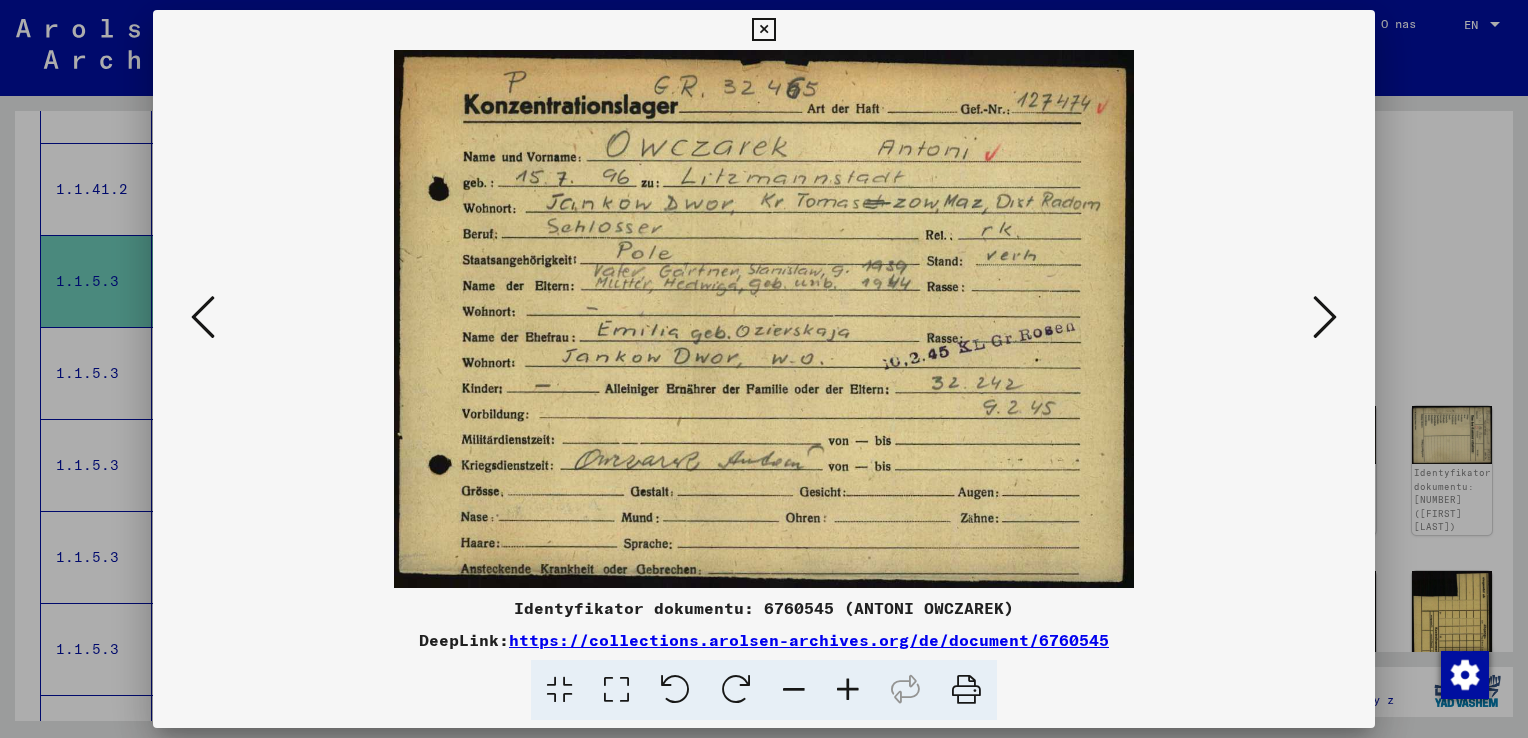 click at bounding box center (1325, 318) 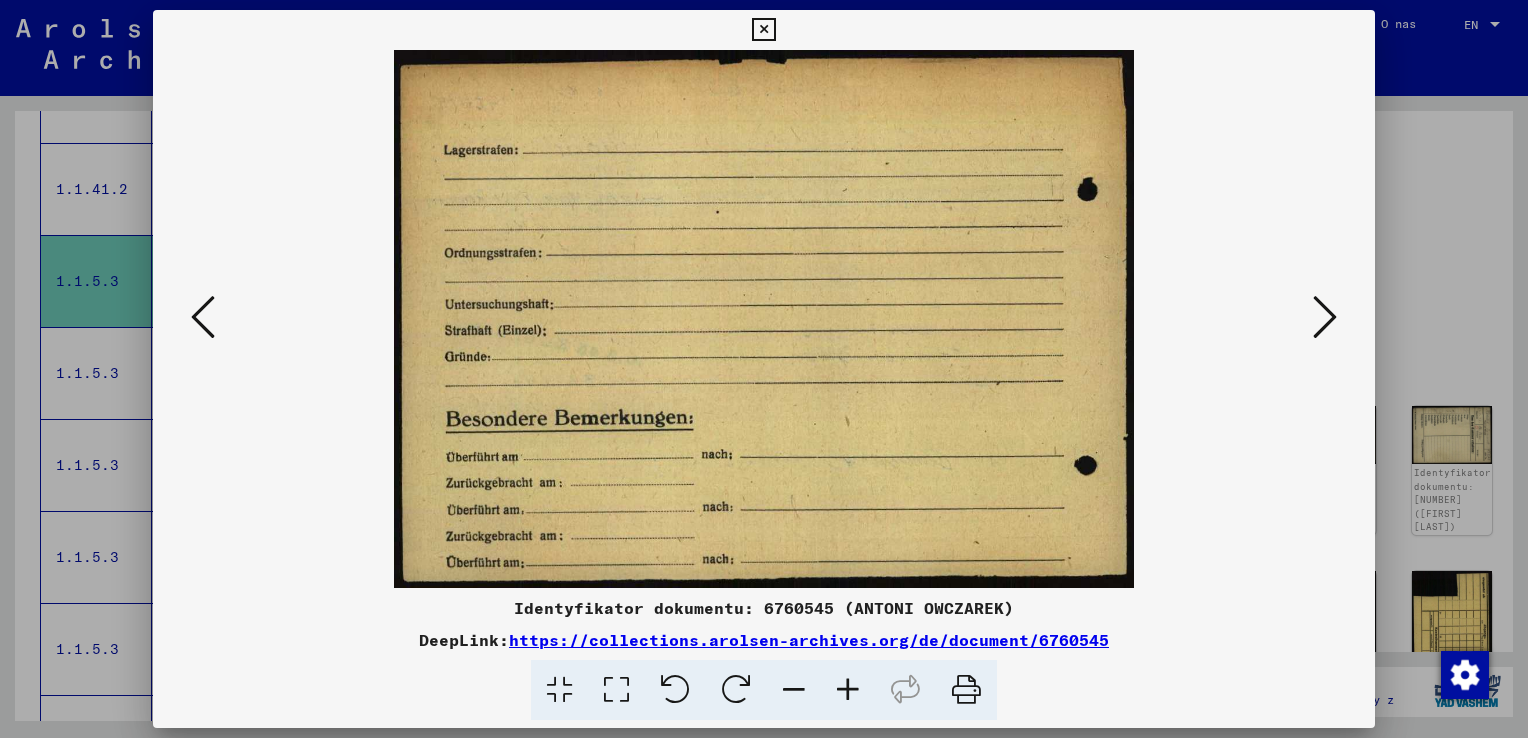 click at bounding box center [1325, 318] 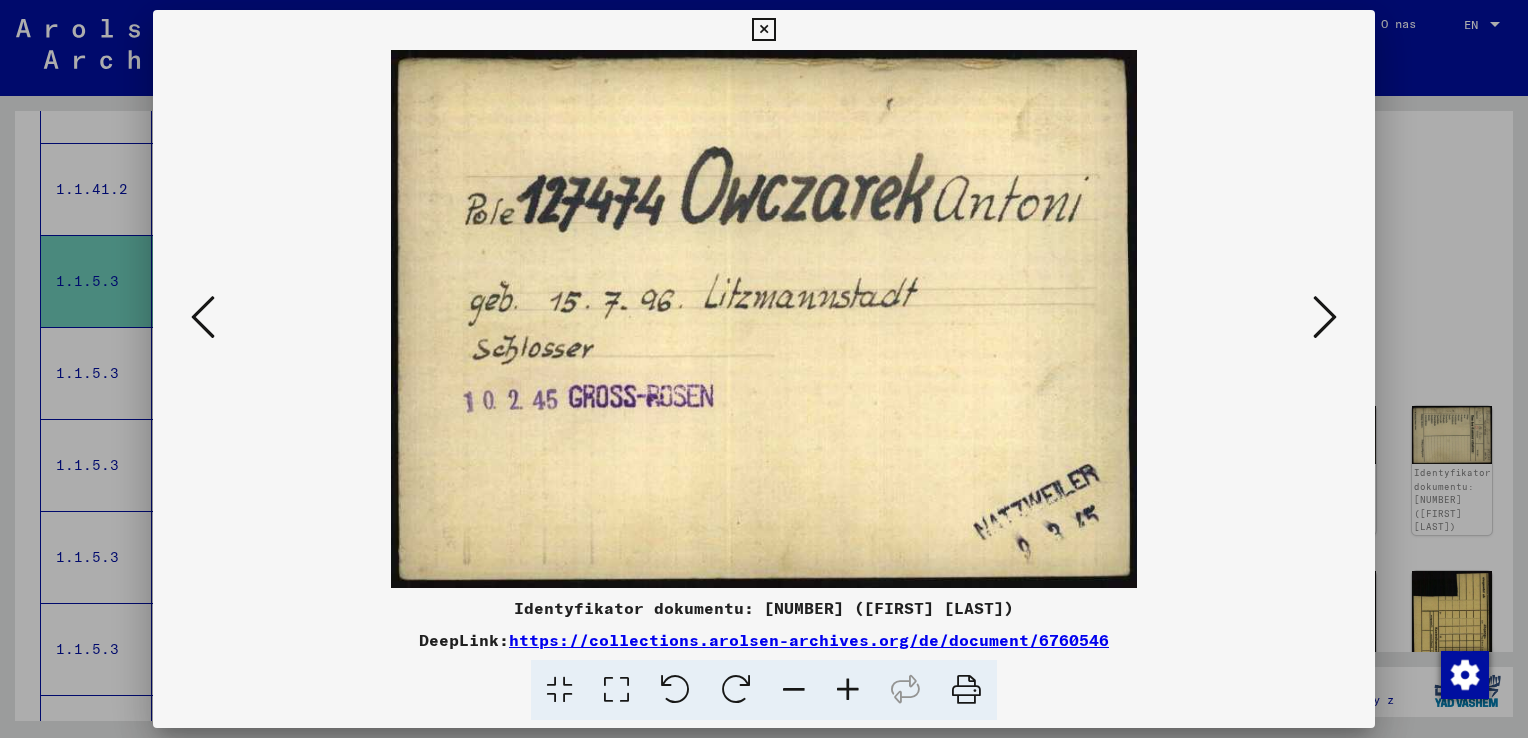 click at bounding box center [1325, 318] 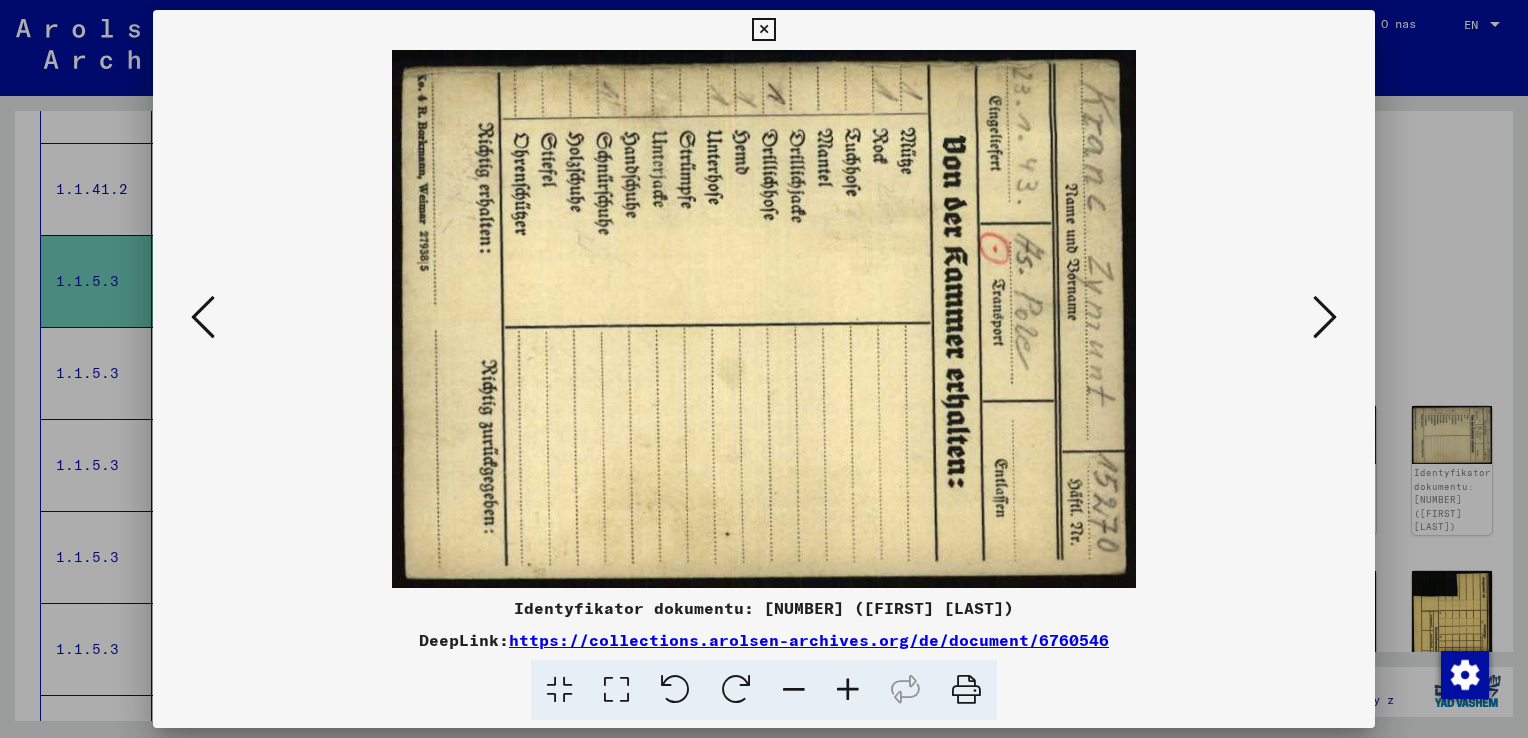 click at bounding box center [1325, 318] 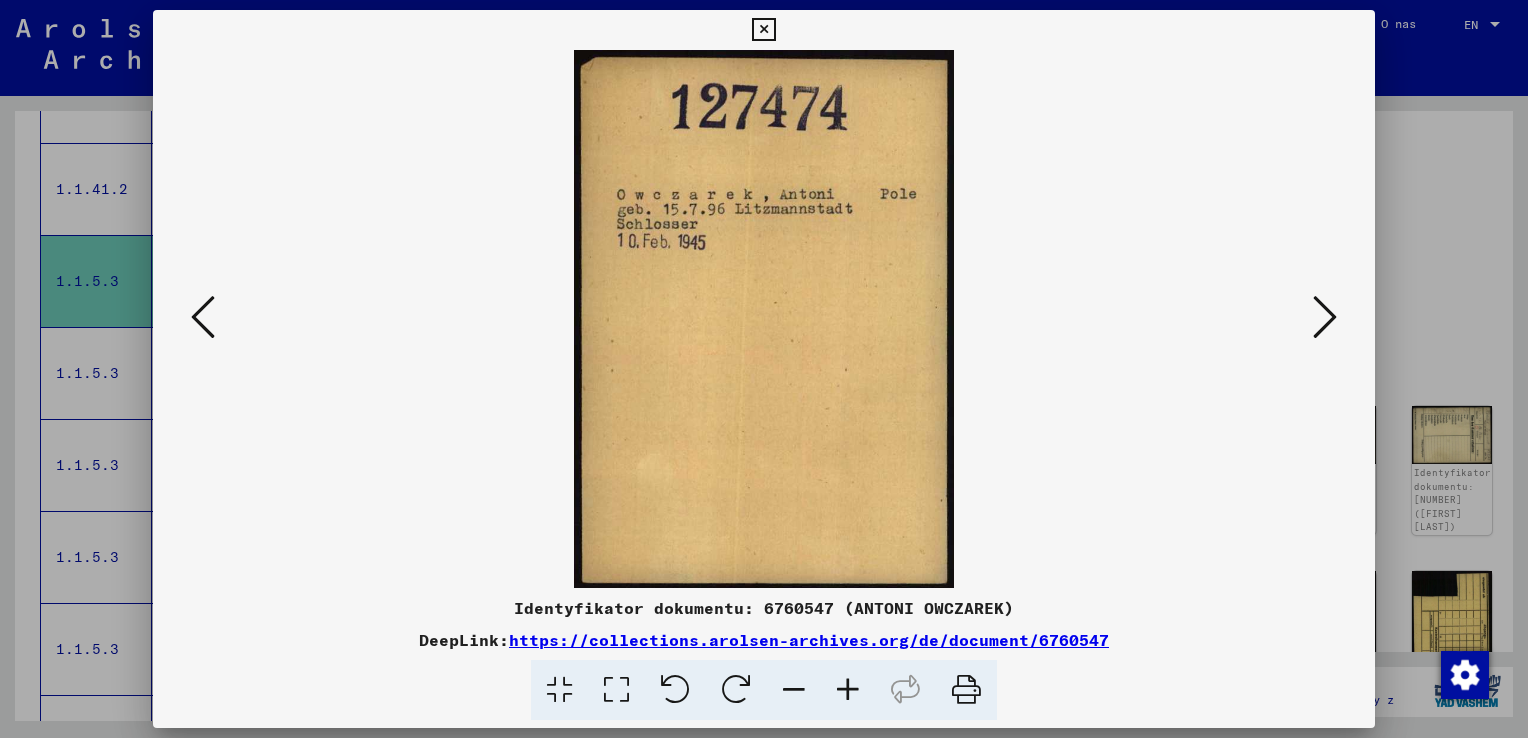 click at bounding box center [1325, 318] 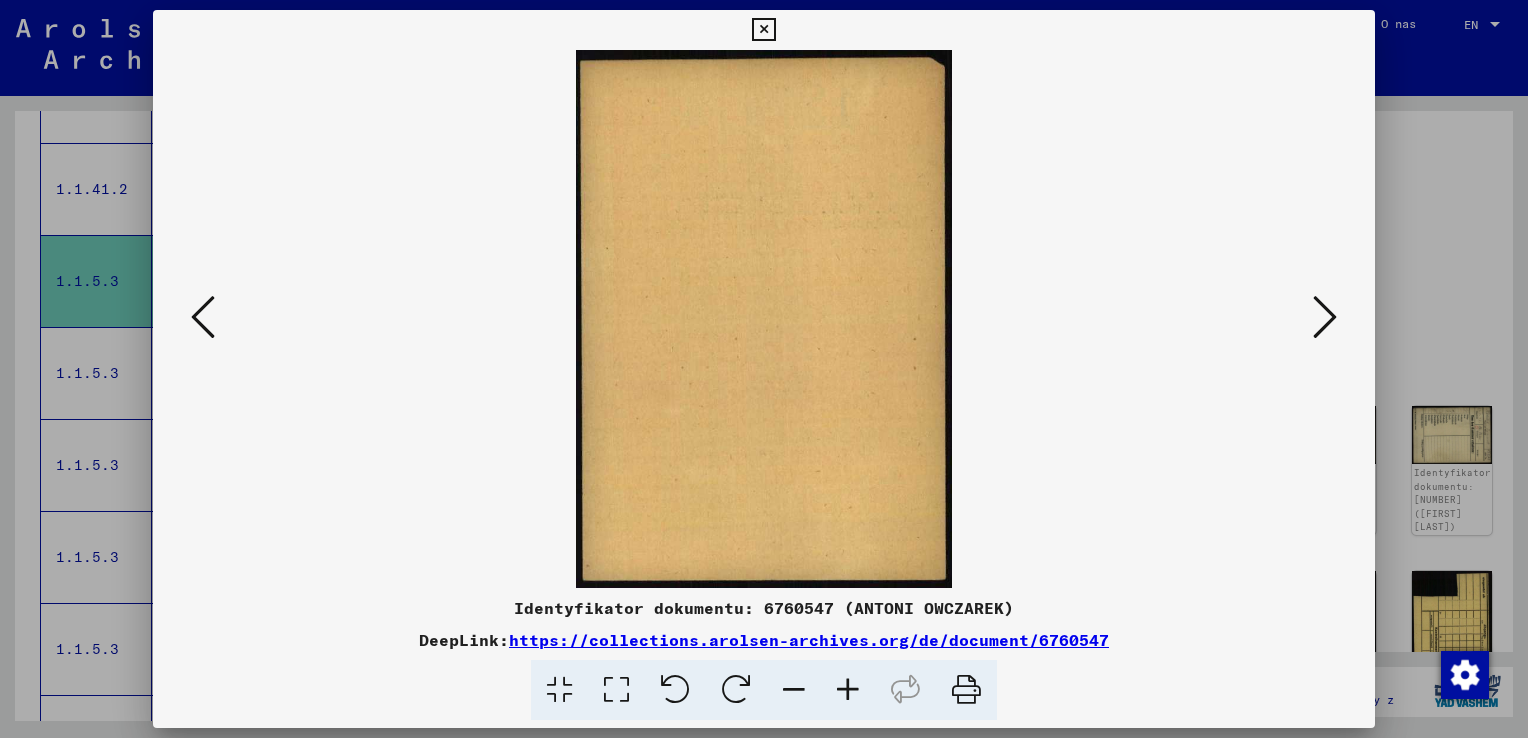 click at bounding box center (1325, 318) 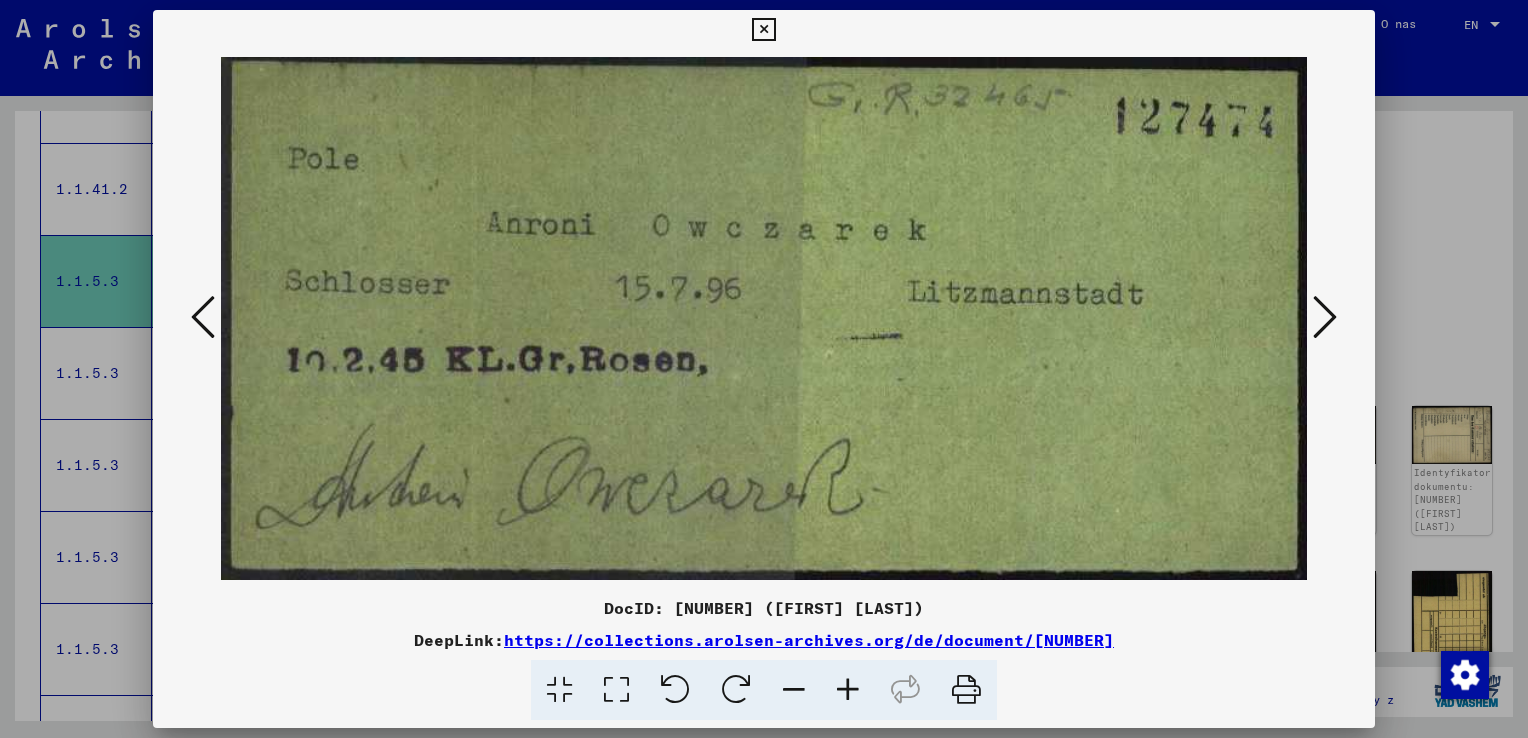 click at bounding box center (1325, 317) 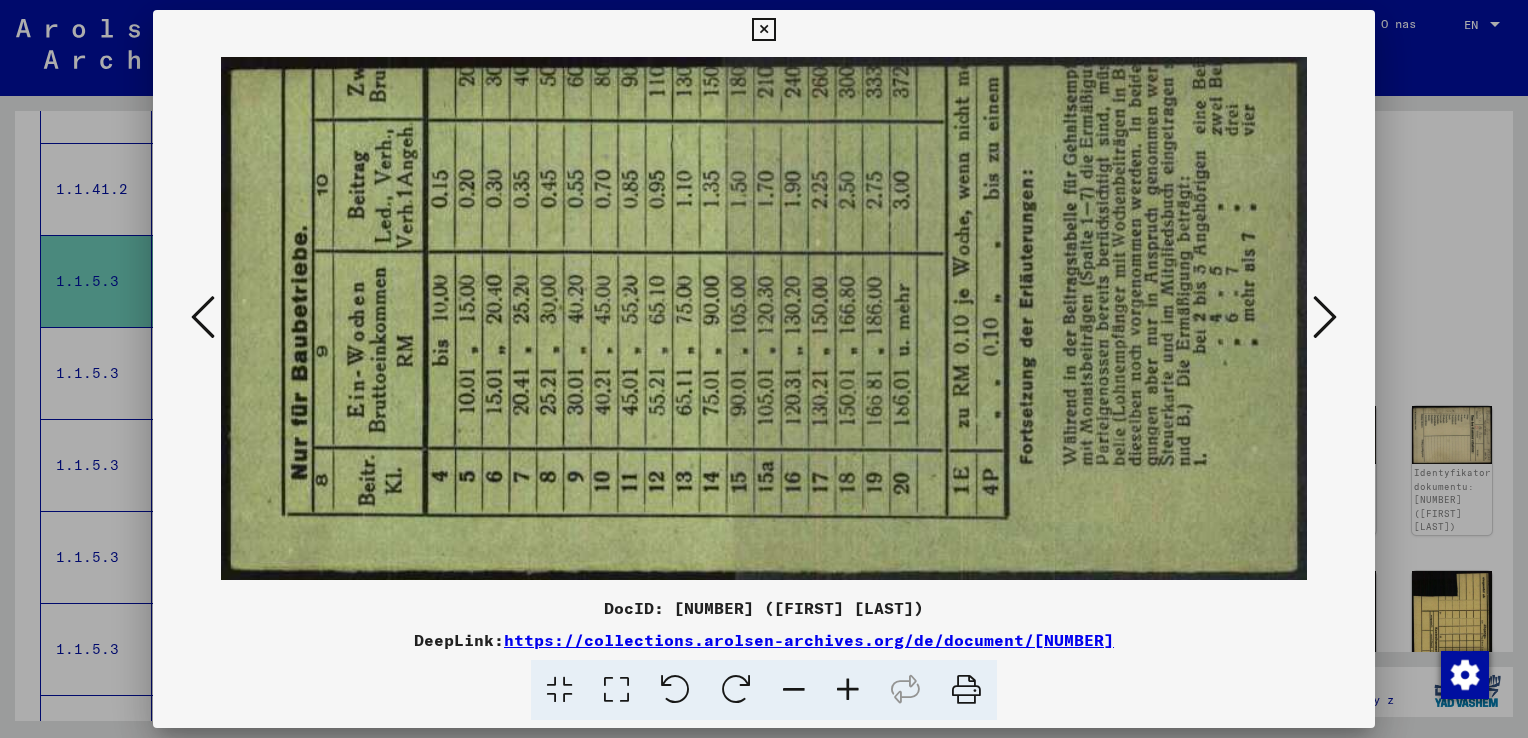 click at bounding box center [1325, 317] 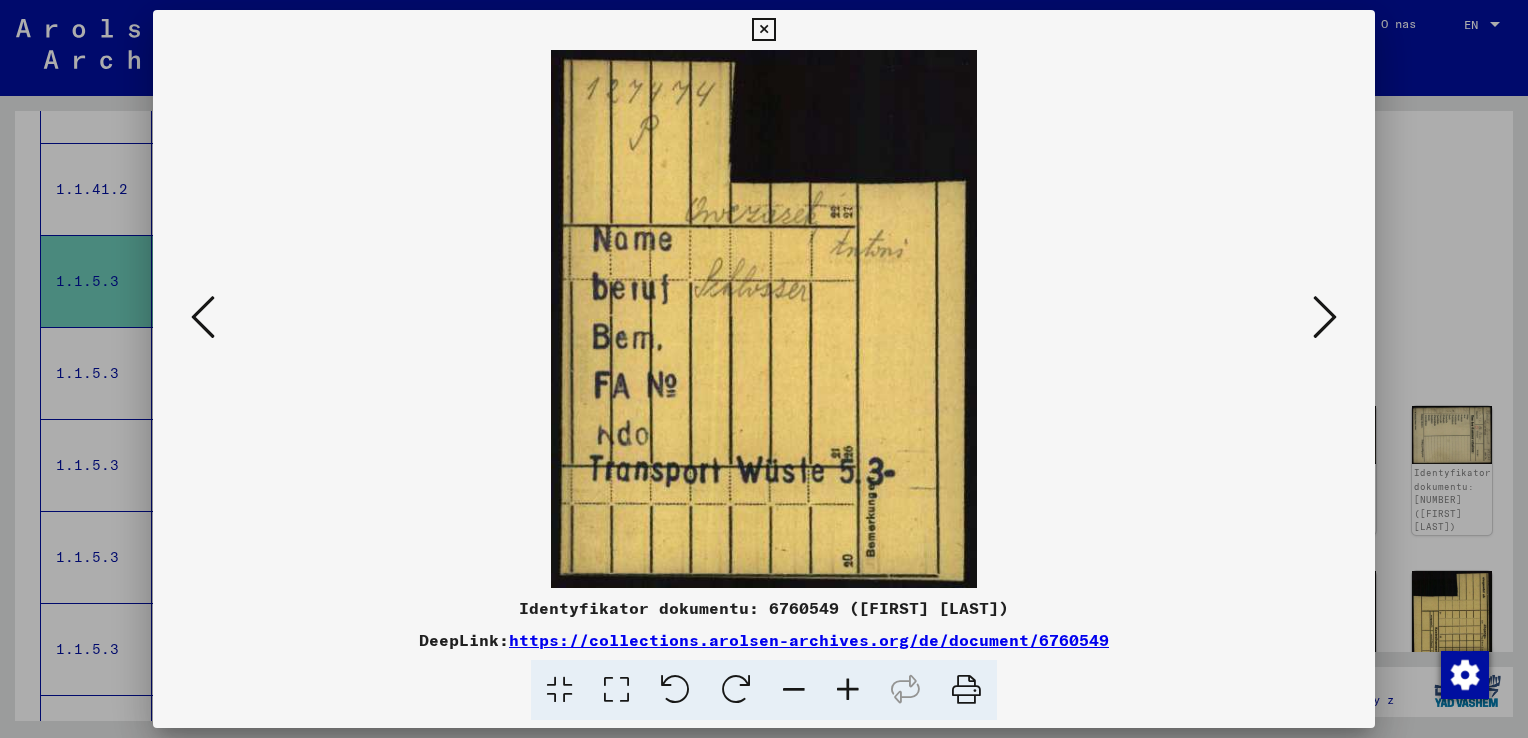 click at bounding box center (1325, 317) 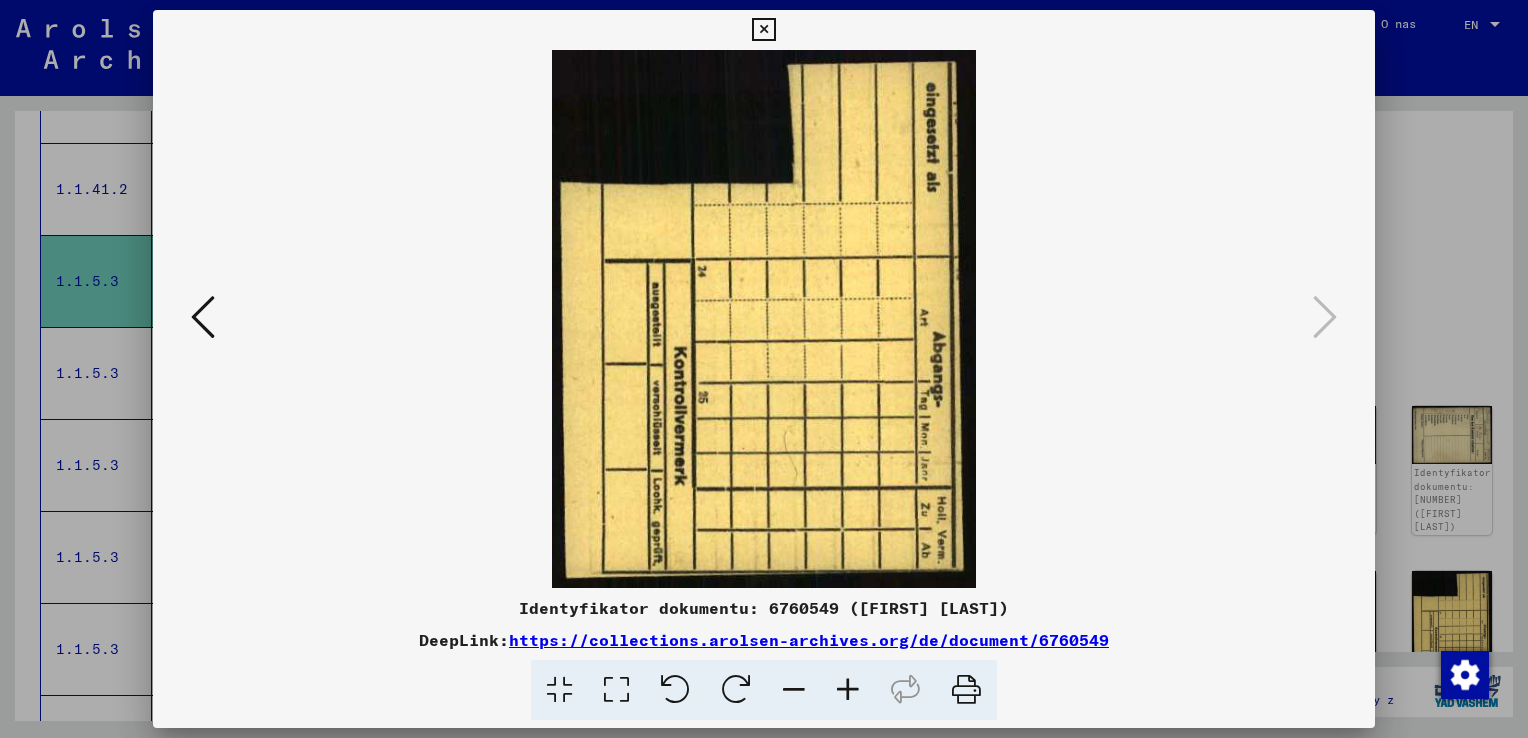 click at bounding box center (763, 30) 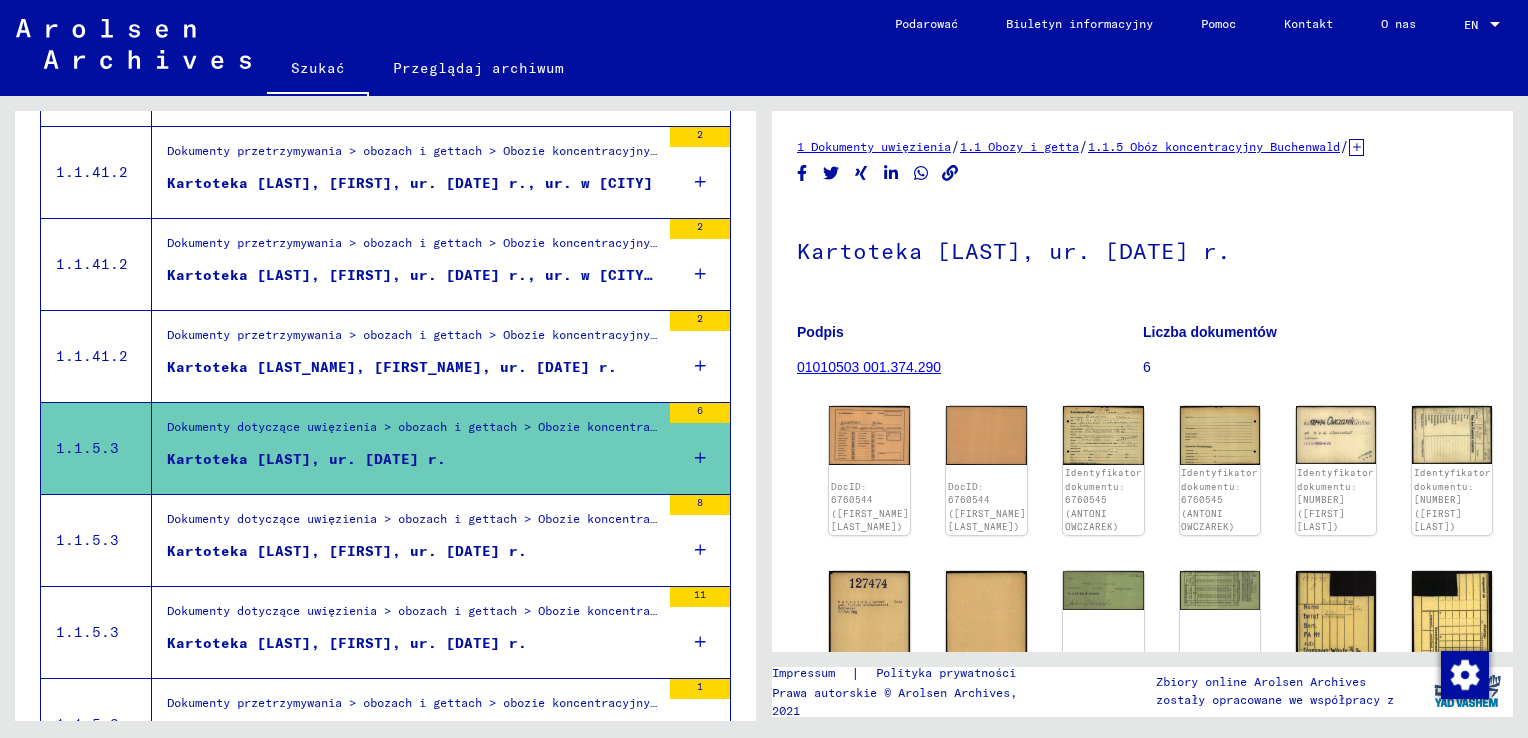 scroll, scrollTop: 1007, scrollLeft: 0, axis: vertical 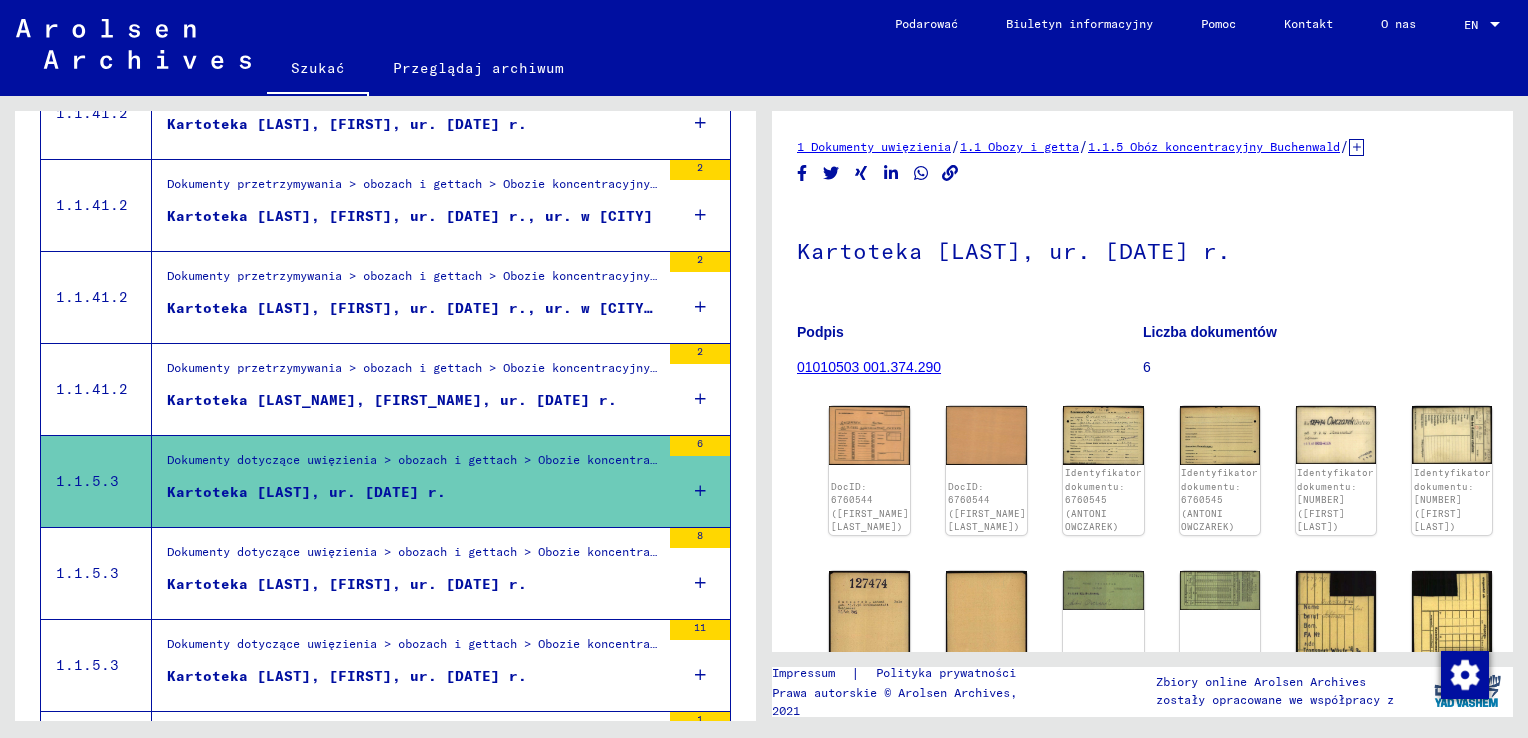 click on "Dokumenty przetrzymywania > obozach i gettach > Obozie koncentracyjnym Stutthof > Dokumenty indywidualne Stutthof > Indywidualne dokumenty więźniarskie - KL Stutthof > Teczki z nazwiskami z WIELKANOCY" at bounding box center (413, 281) 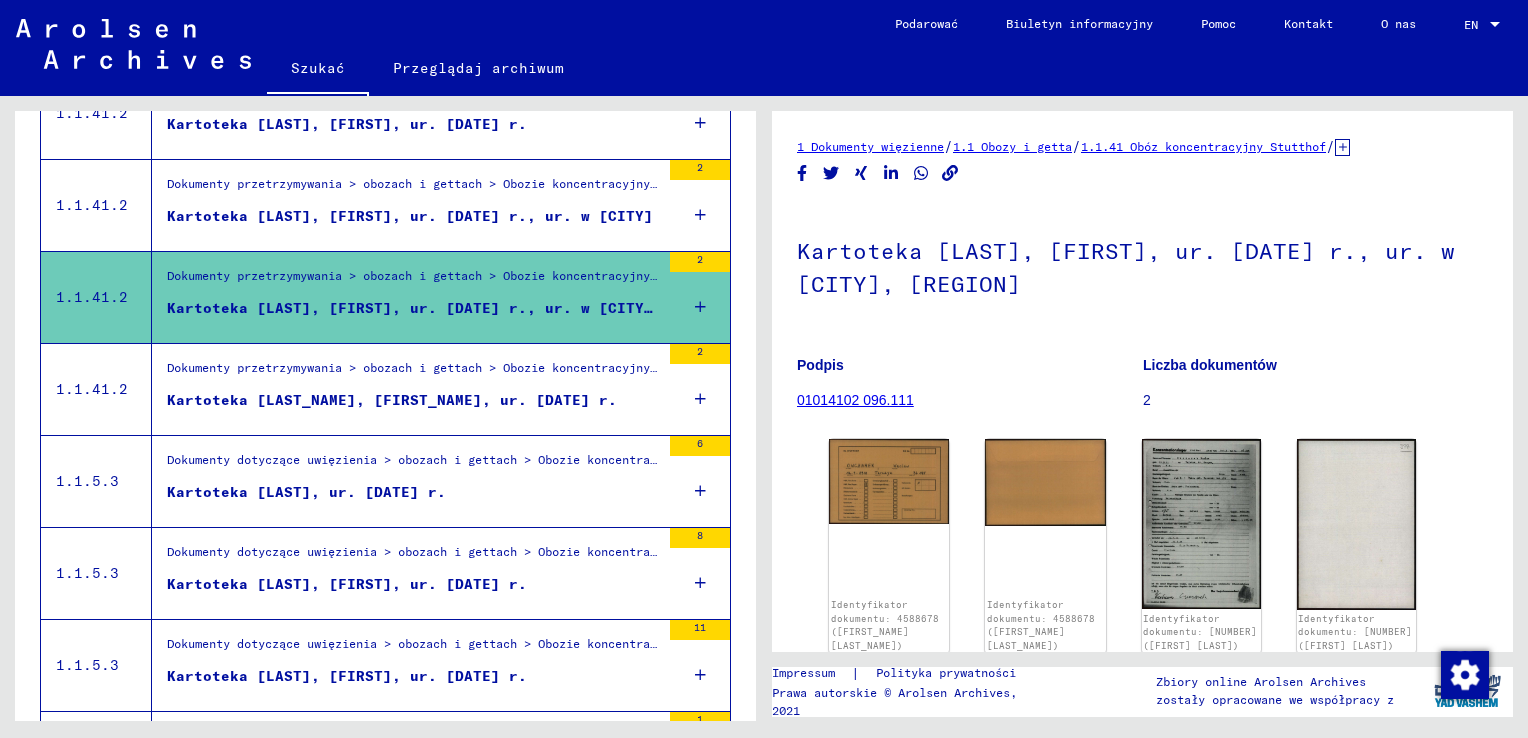 scroll, scrollTop: 0, scrollLeft: 0, axis: both 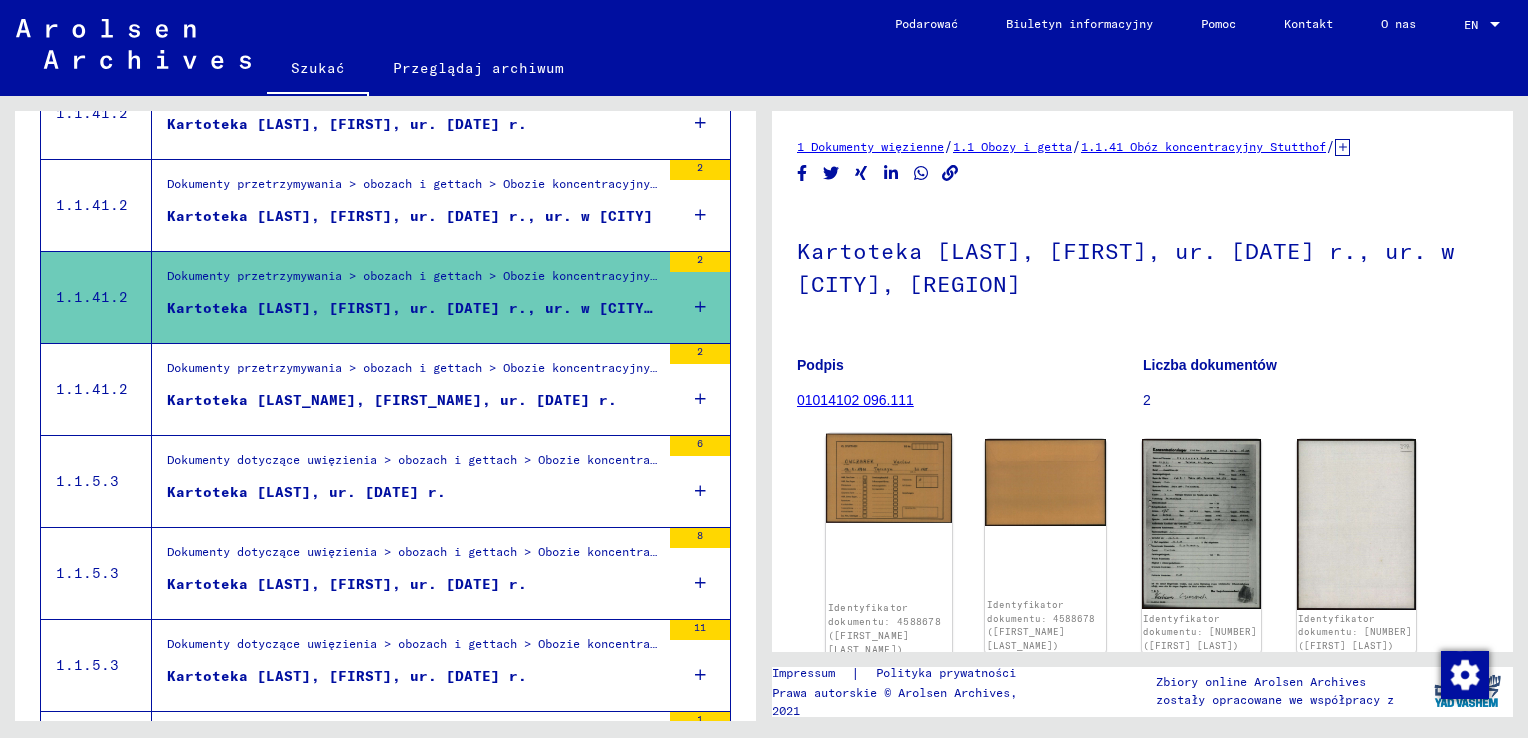 click 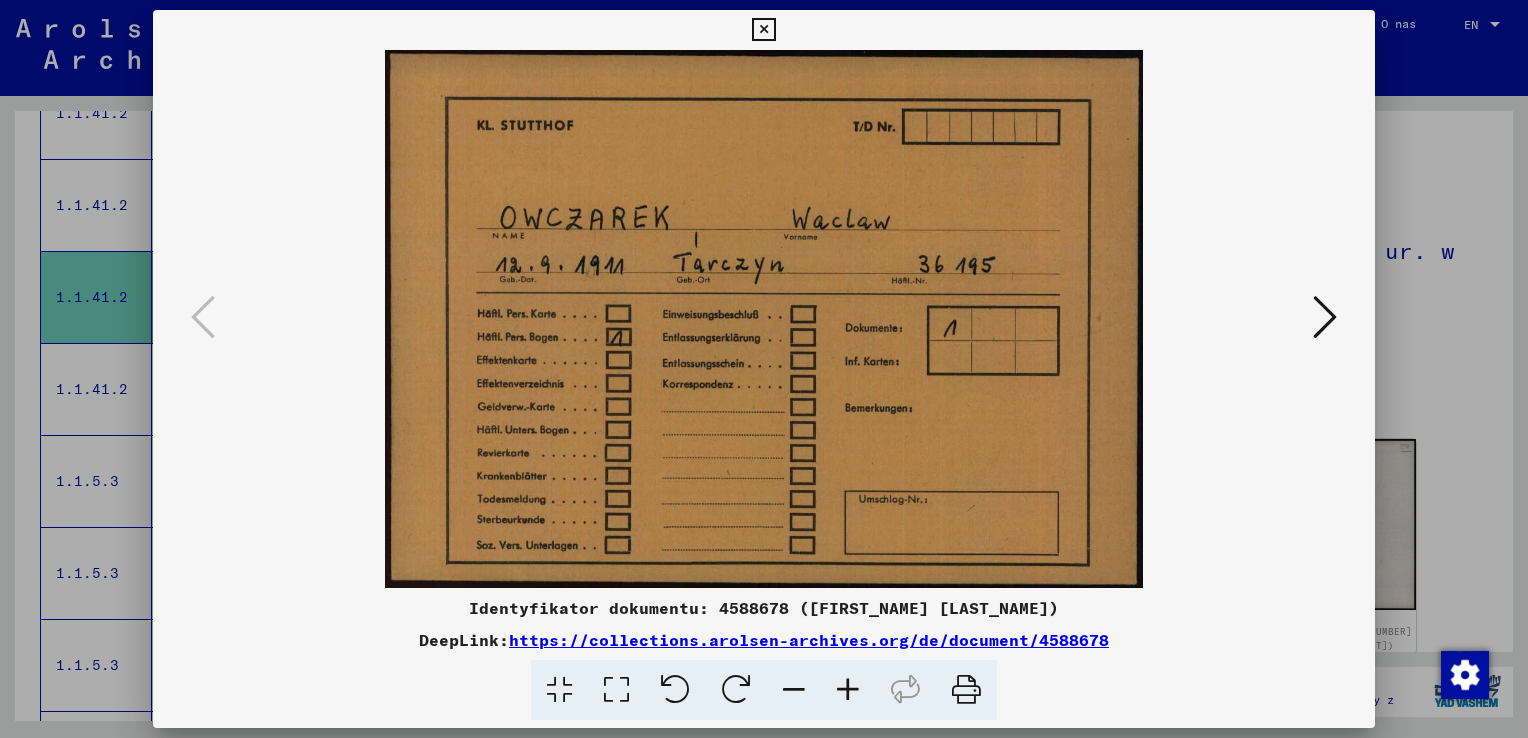 click at bounding box center (1325, 317) 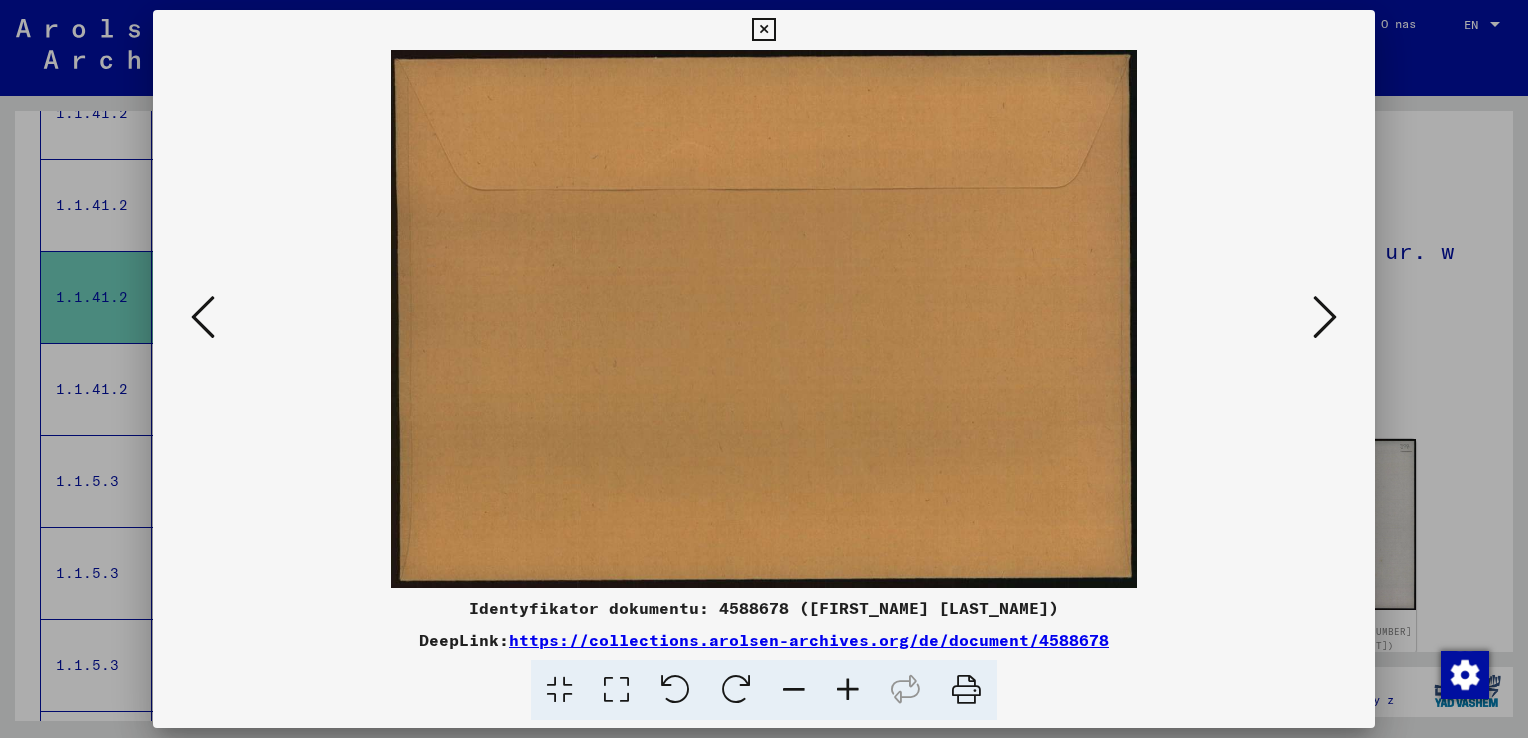 click at bounding box center [1325, 317] 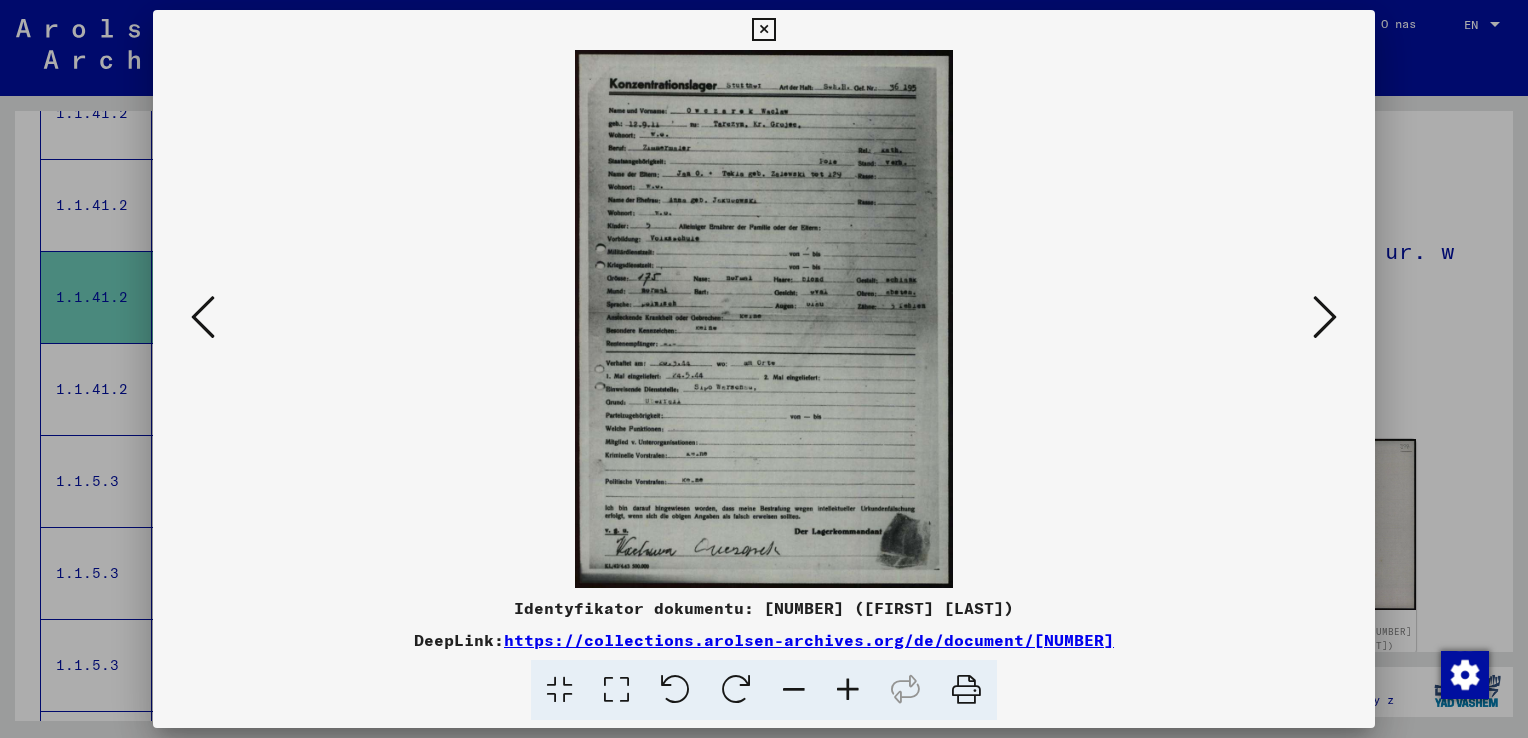 click at bounding box center [1325, 317] 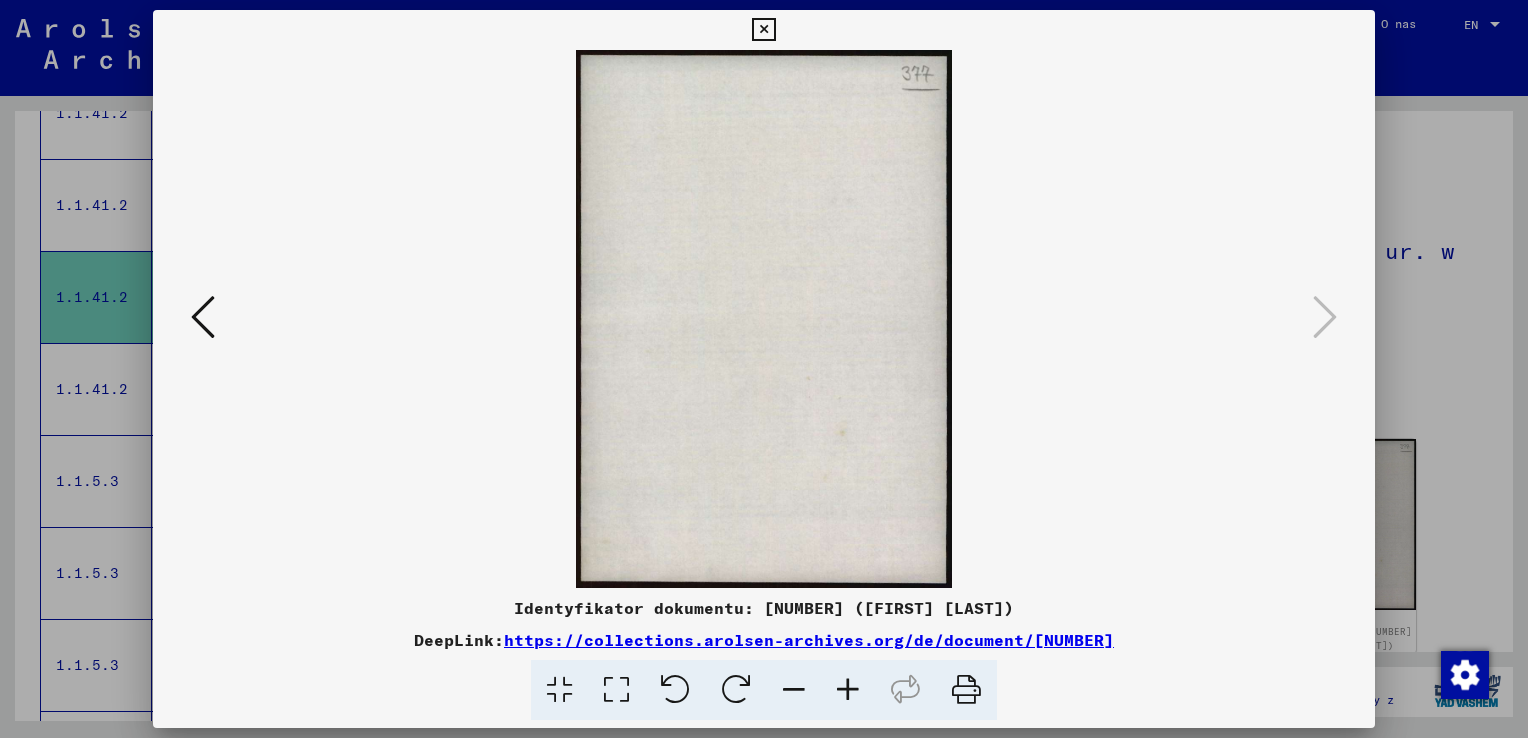 click at bounding box center [763, 30] 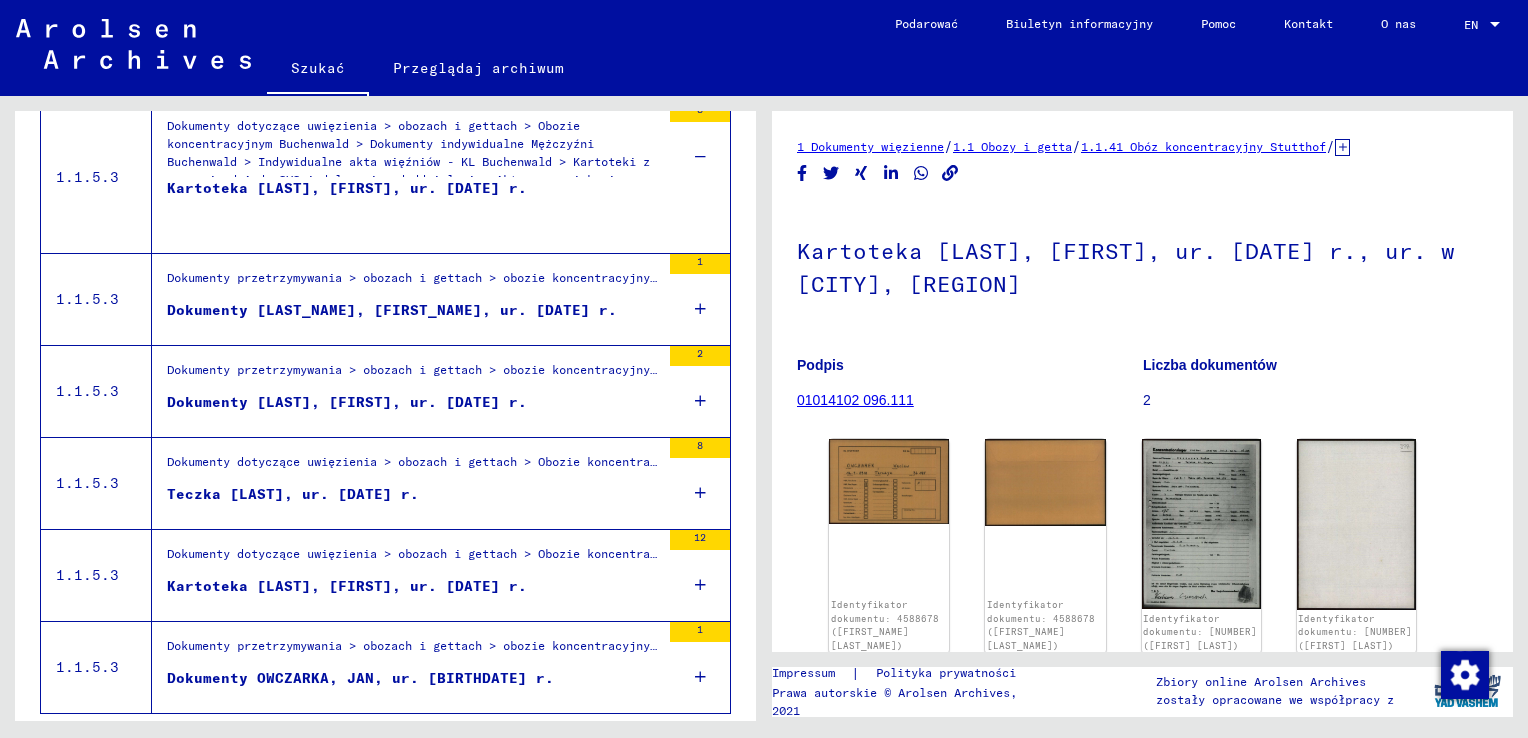 scroll, scrollTop: 2267, scrollLeft: 0, axis: vertical 